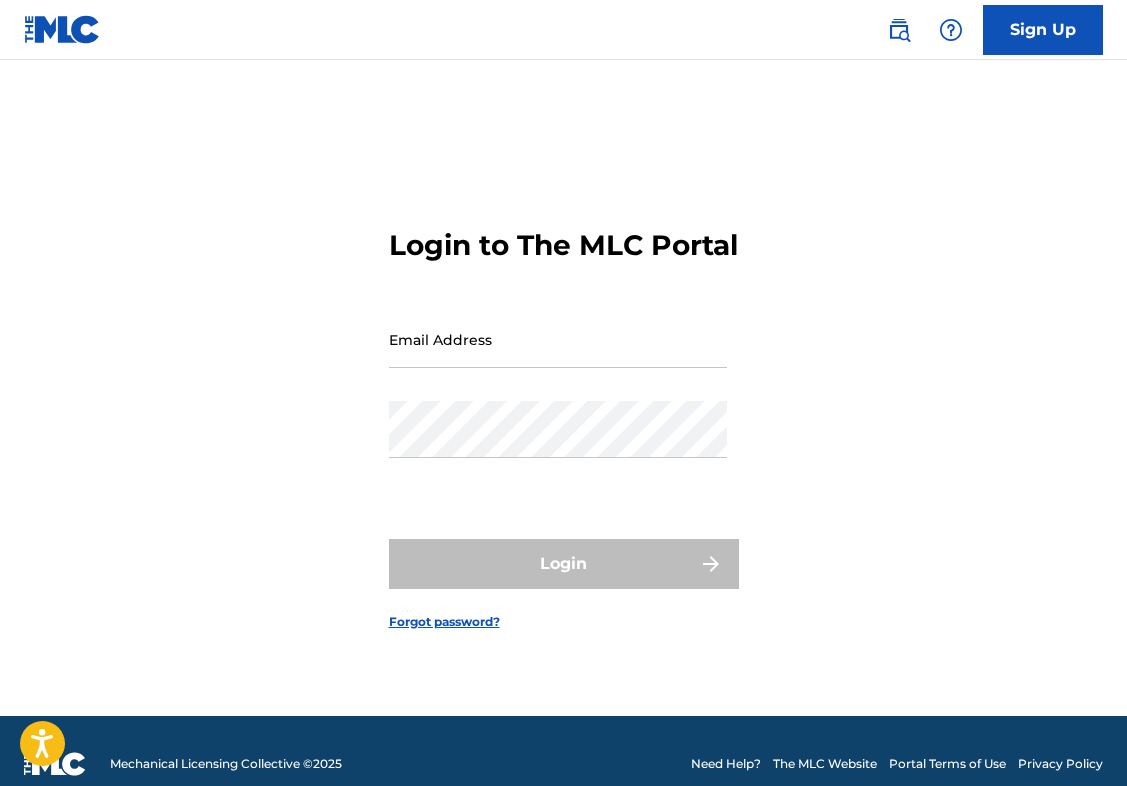 scroll, scrollTop: 0, scrollLeft: 0, axis: both 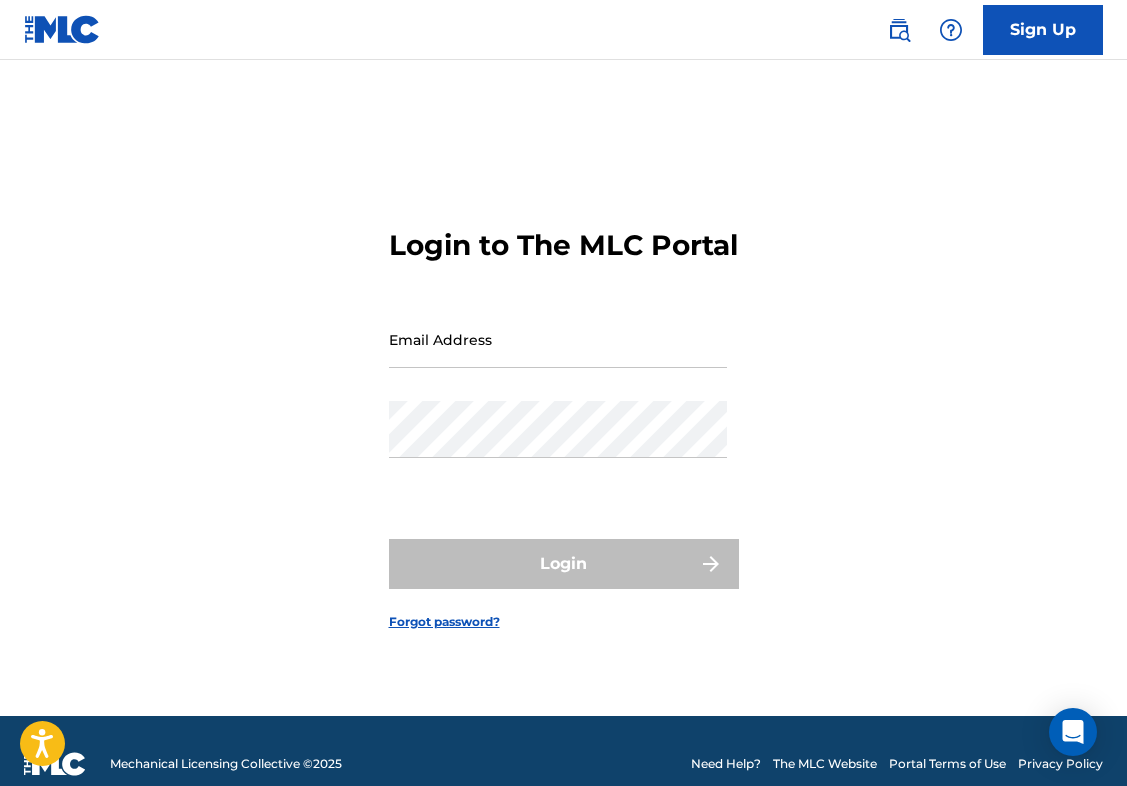 click on "Sign Up" at bounding box center (1043, 30) 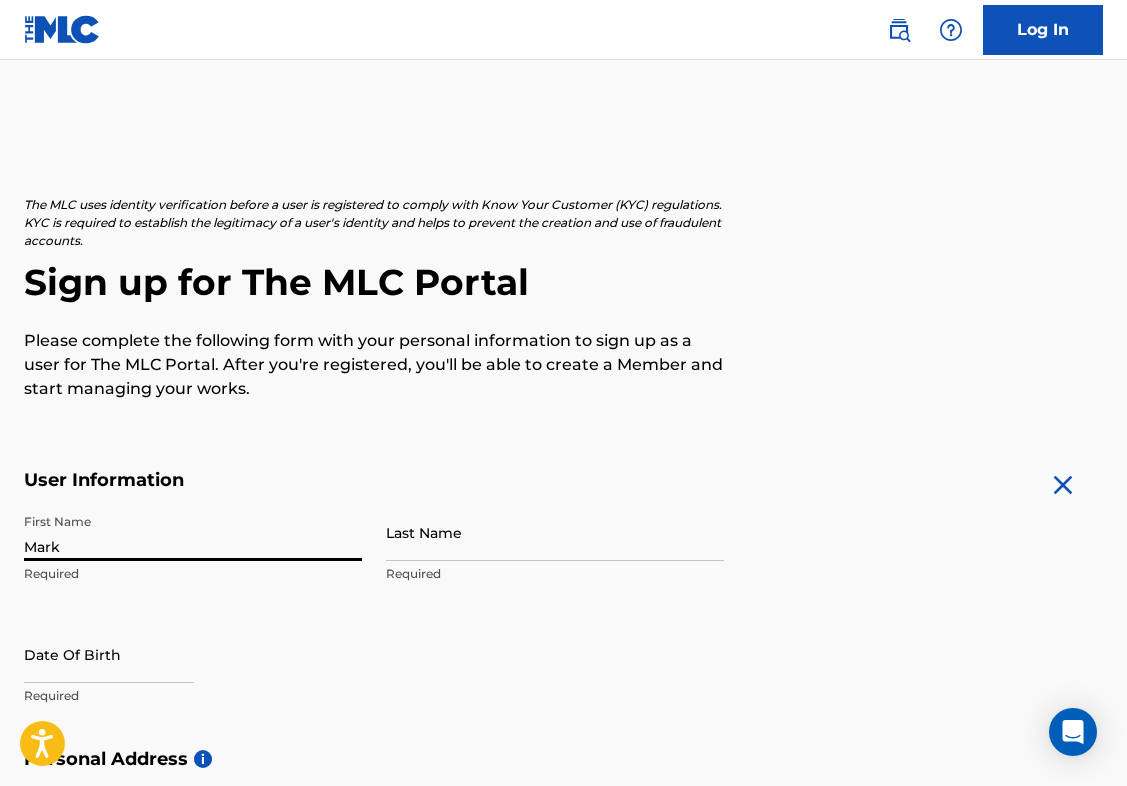 type on "Mark" 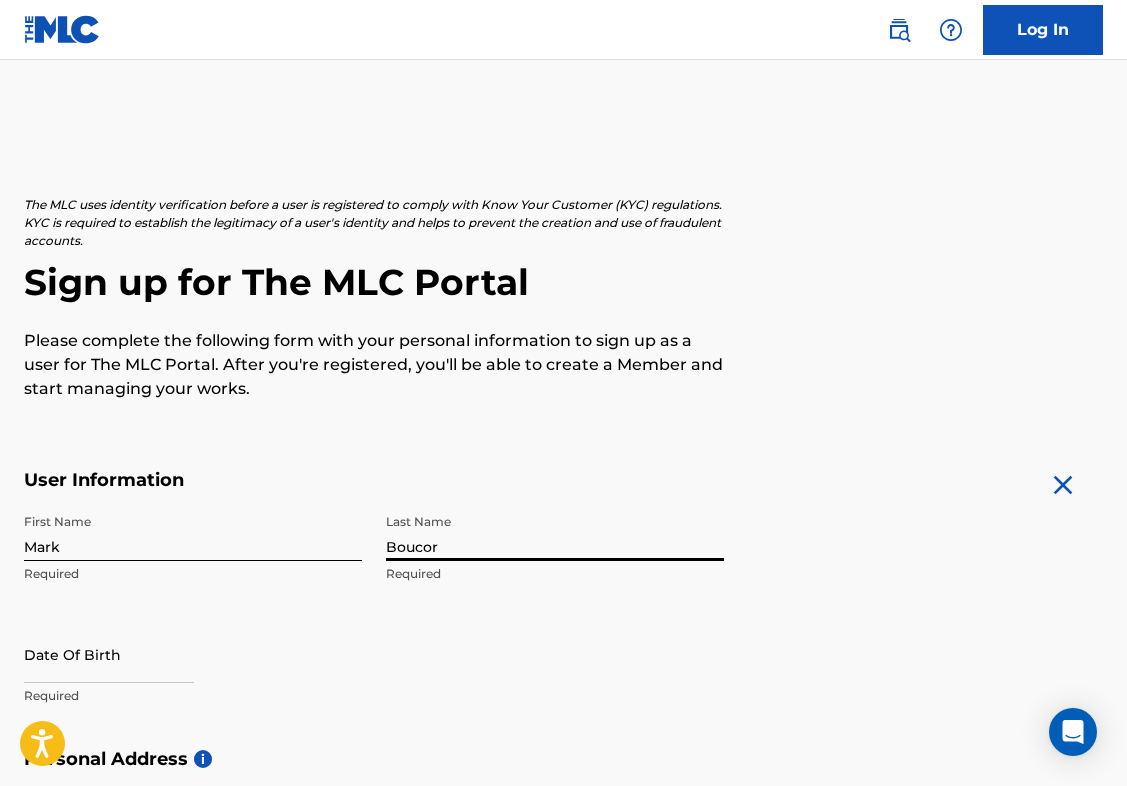 type on "Boucor" 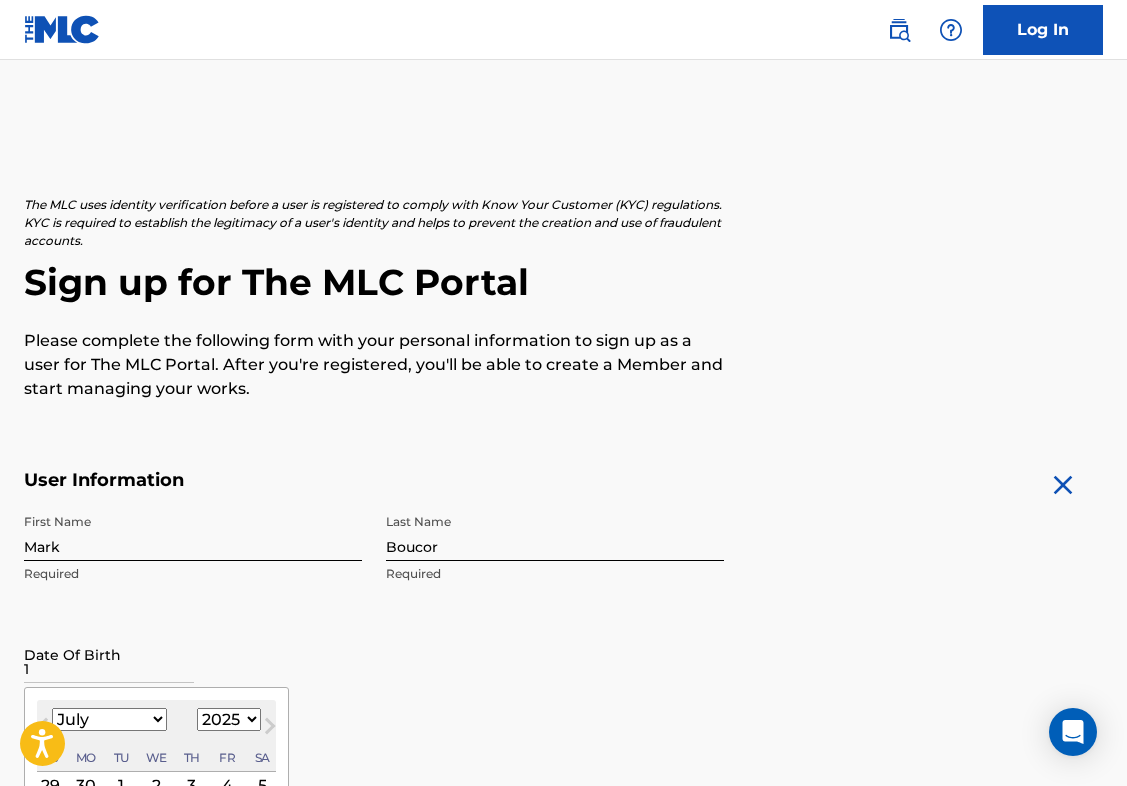 type on "10" 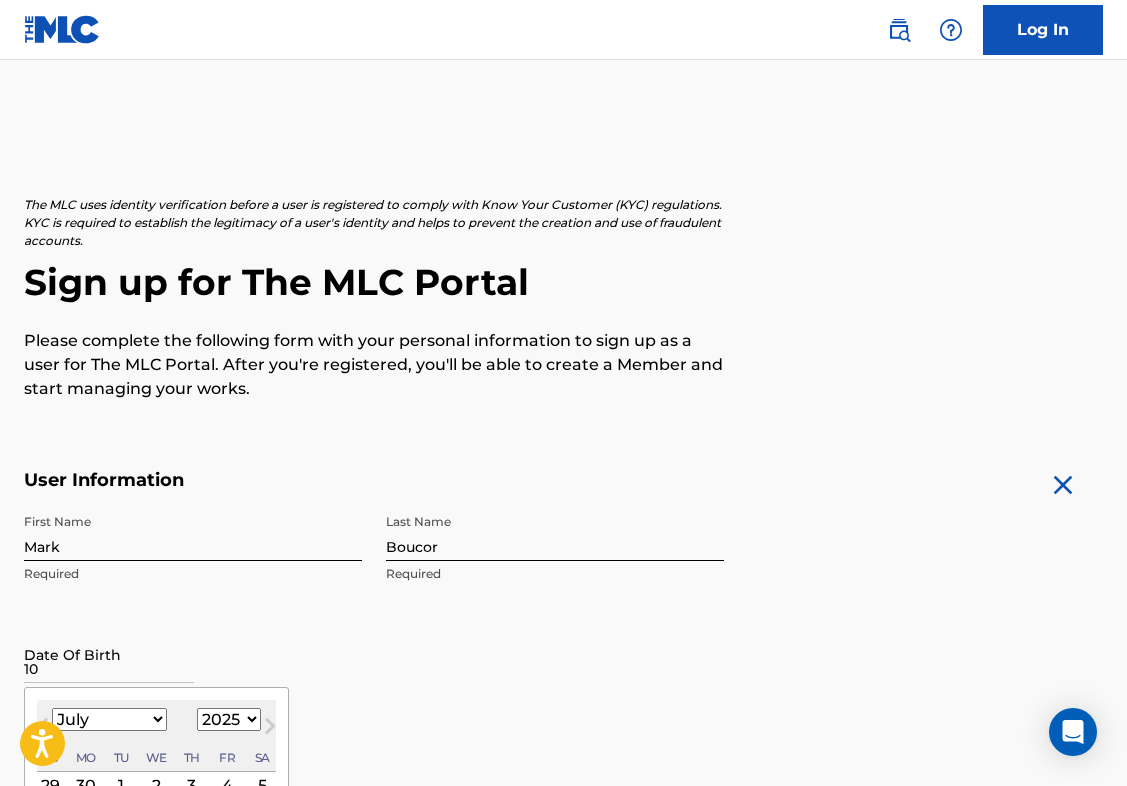 type 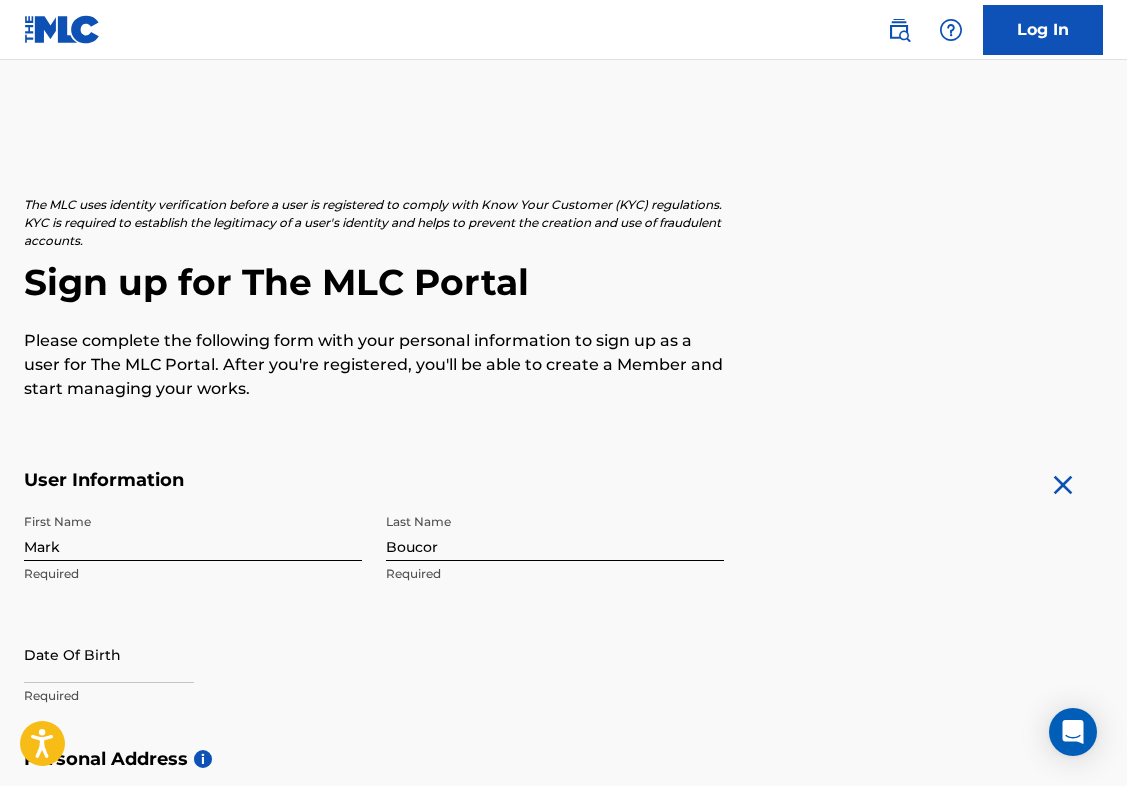 click on "Date Of Birth Required" at bounding box center [193, 671] 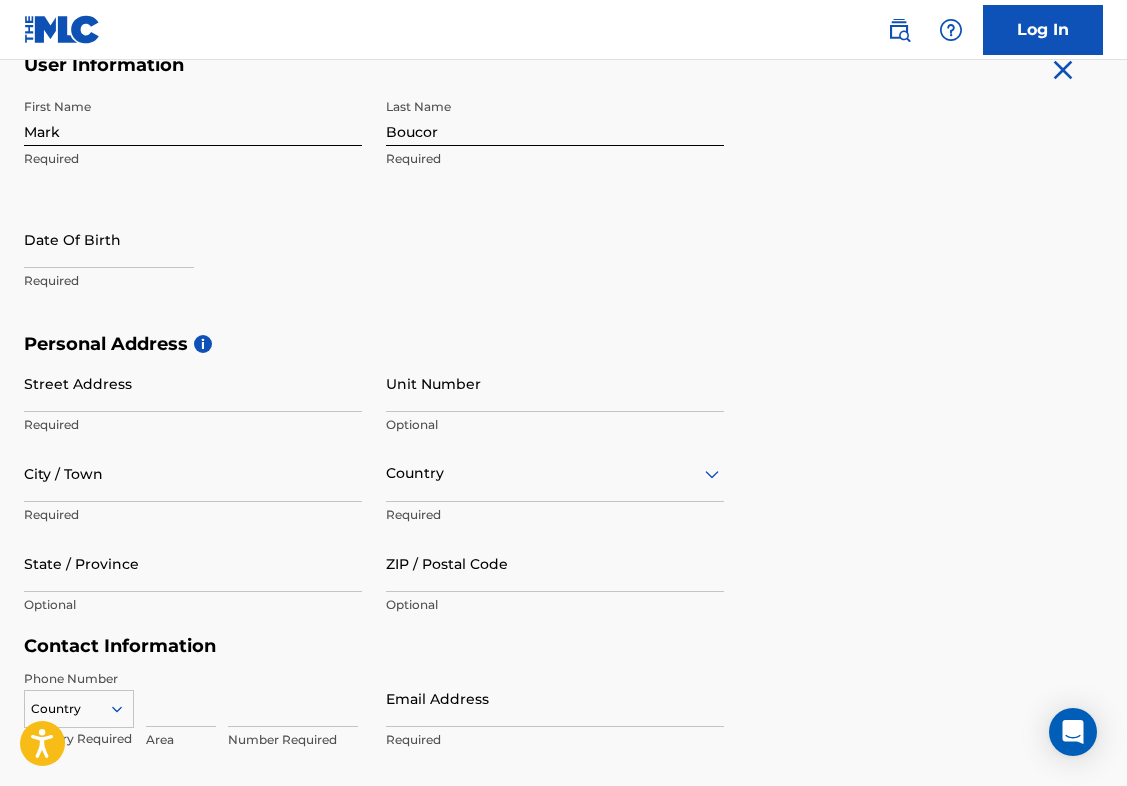 scroll, scrollTop: 433, scrollLeft: 0, axis: vertical 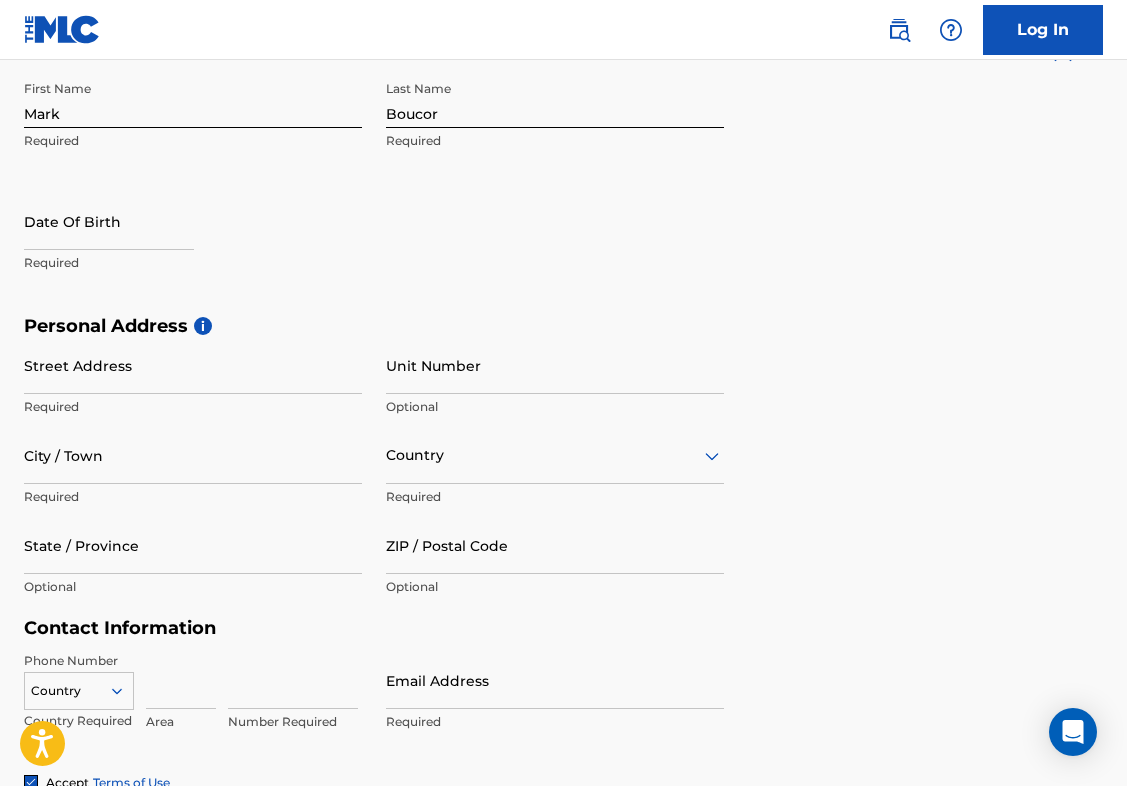 click on "The MLC uses identity verification before a user is registered to comply with Know Your Customer (KYC) regulations. KYC is required to establish the legitimacy of a user's identity and helps to prevent the creation and use of fraudulent accounts. Sign up for The MLC Portal Please complete the following form with your personal information to sign up as a user for The MLC Portal. After you're registered, you'll be able to create a Member and start managing your works. User Information First Name Mark Required Last Name Boucor Required Date Of Birth Required Personal Address i Street Address Required Unit Number Optional City / Town Required Country Required State / Province Optional ZIP / Postal Code Optional Contact Information Phone Number Country Country Required Area Number Required Email Address Required Accept Terms of Use Accept Privacy Policy Enroll in marketing communications Sign up" at bounding box center [563, 343] 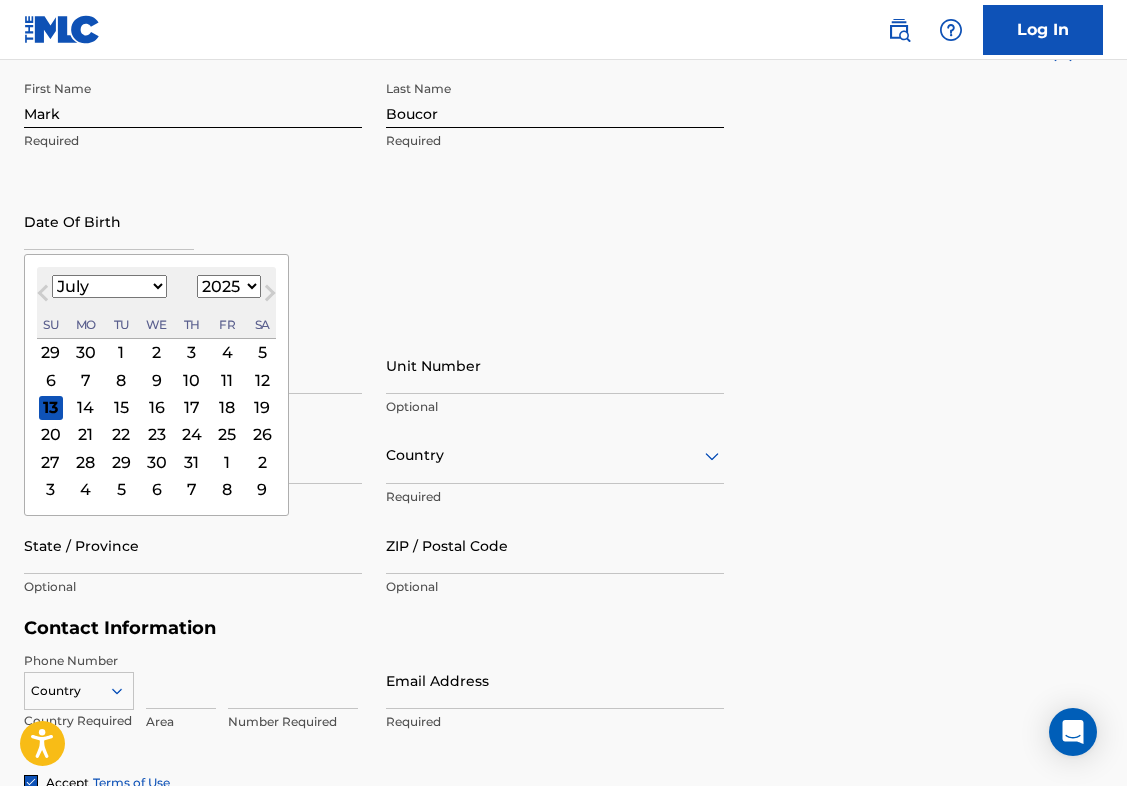 click at bounding box center [109, 221] 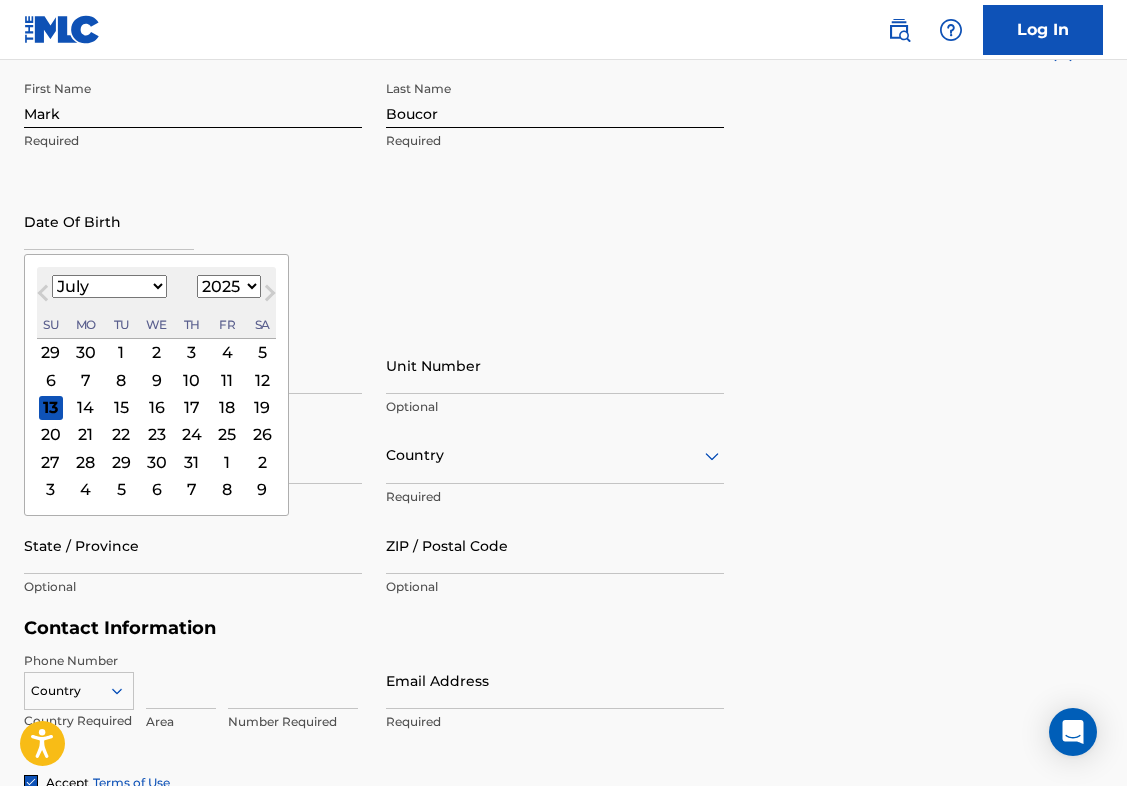 select on "1964" 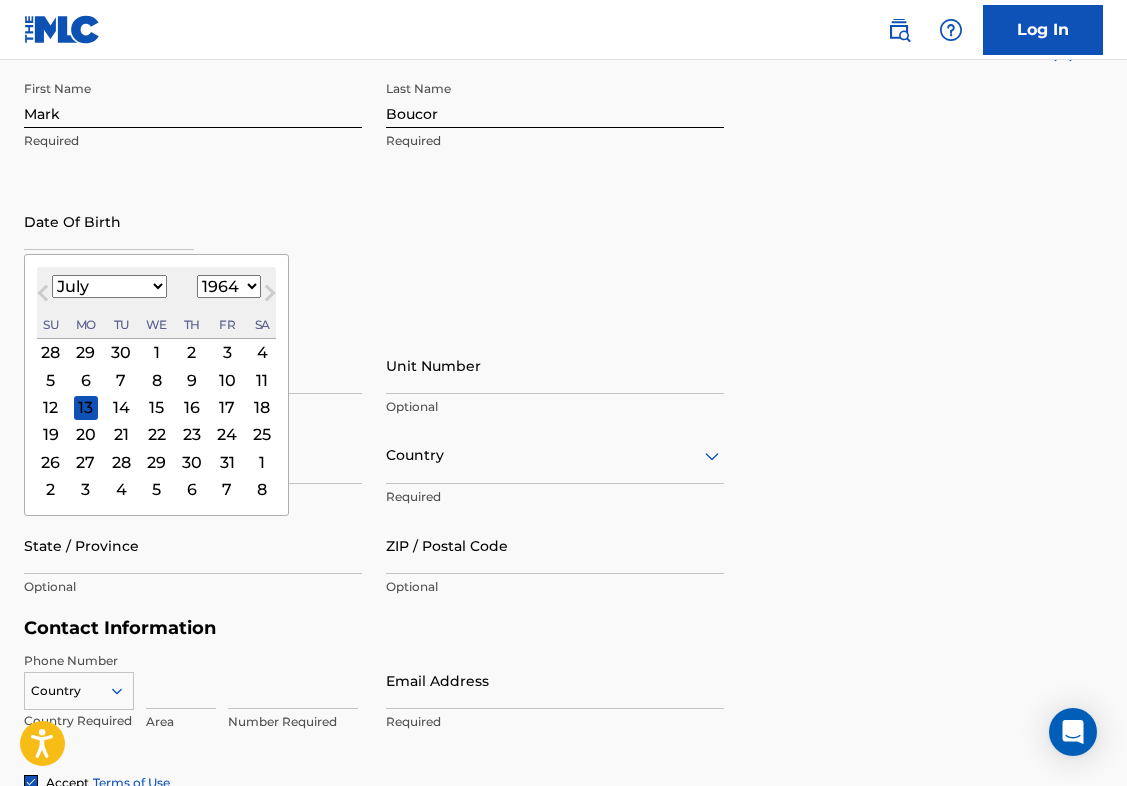 select on "9" 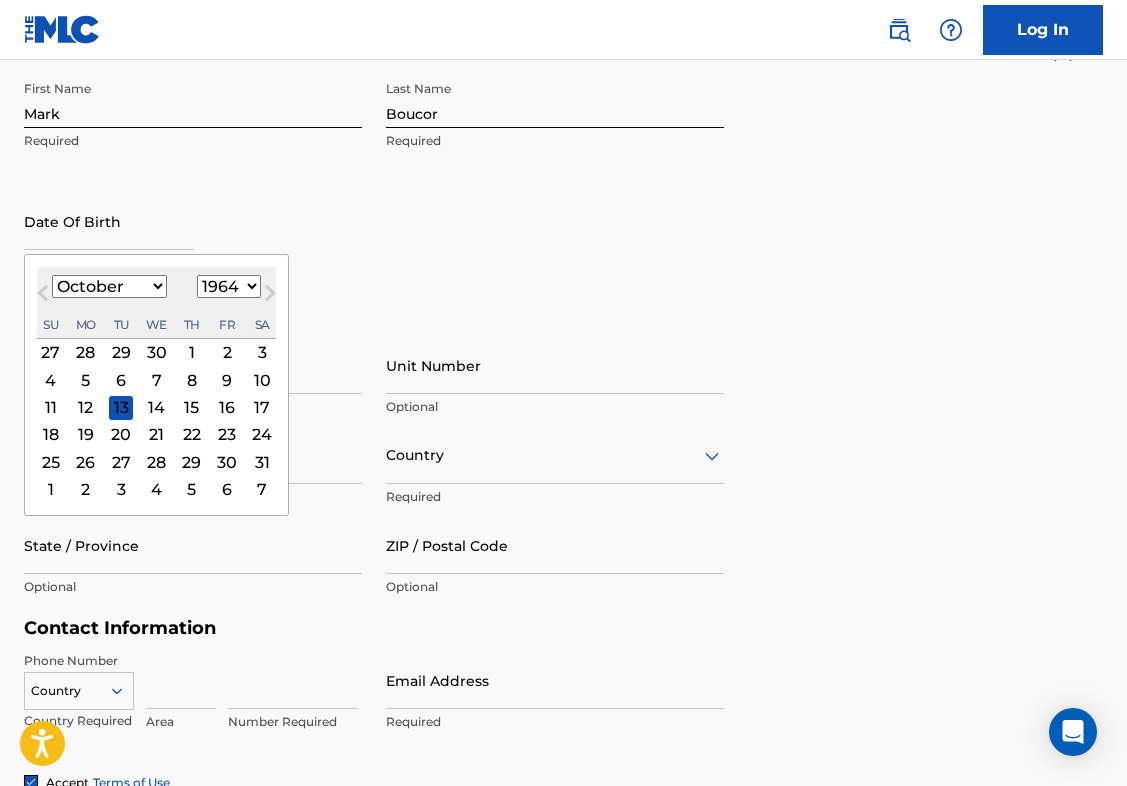 click on "3" at bounding box center [262, 352] 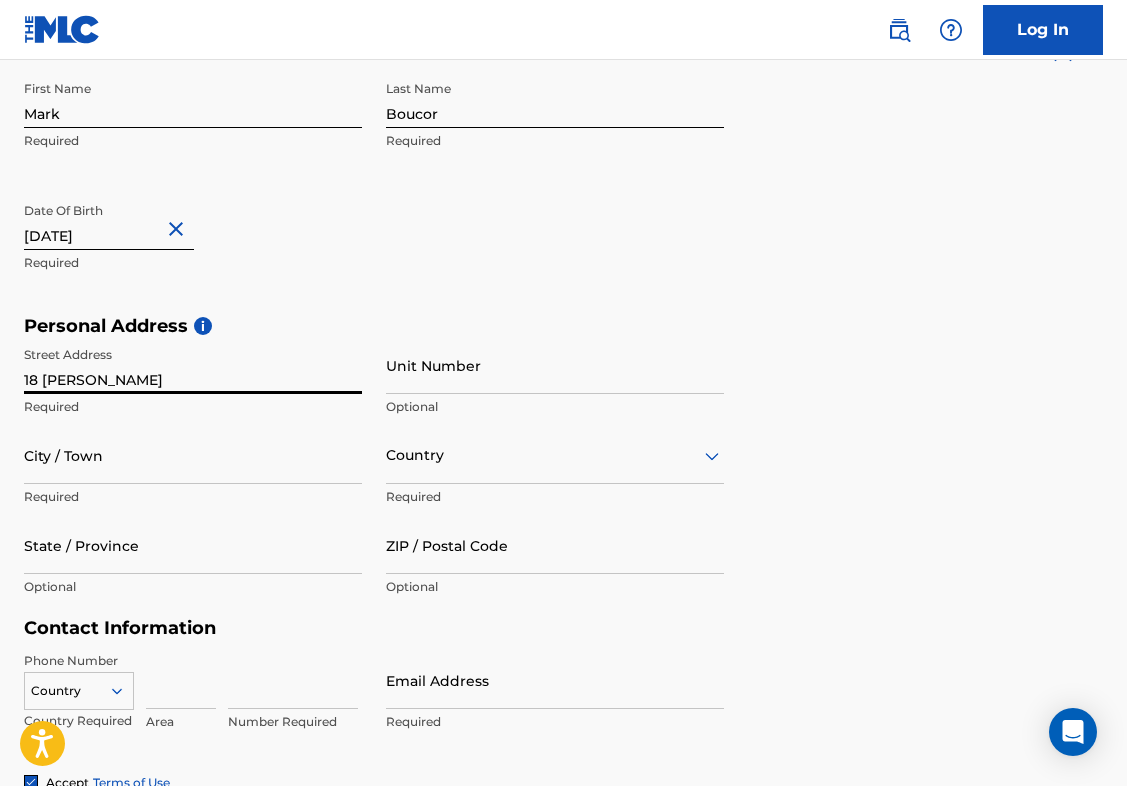 type on "18 [PERSON_NAME]" 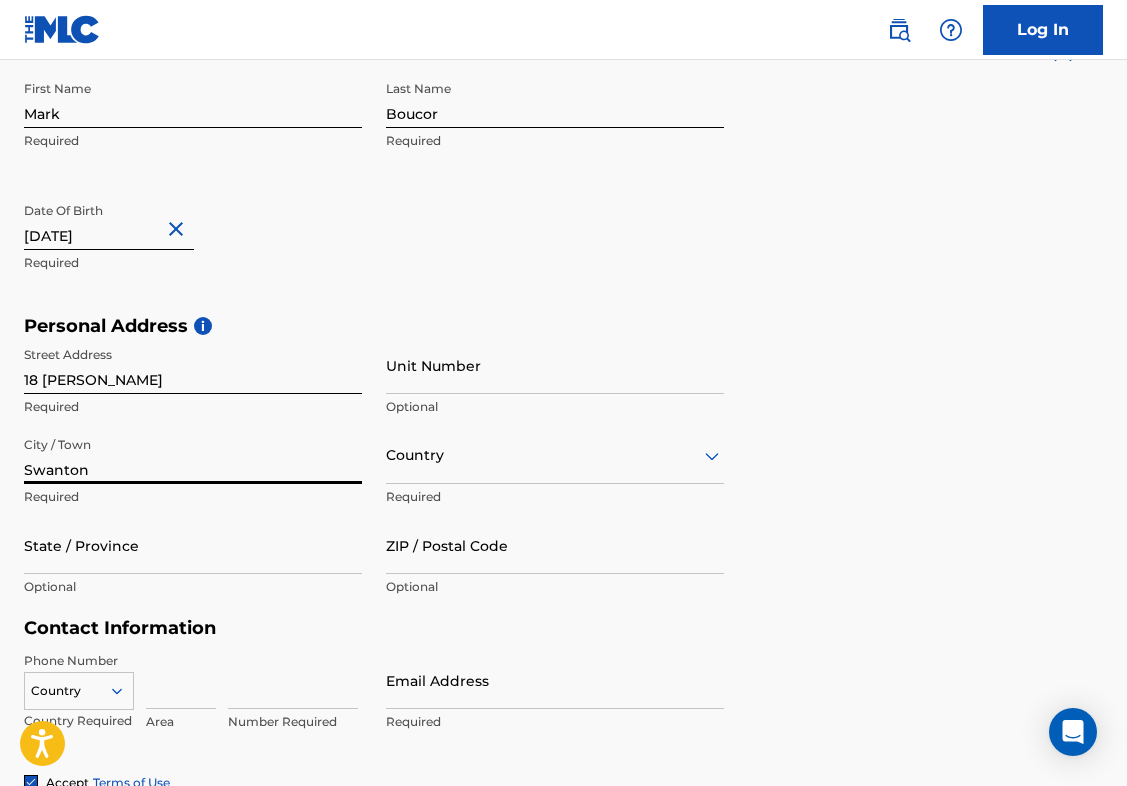 type on "Swanton" 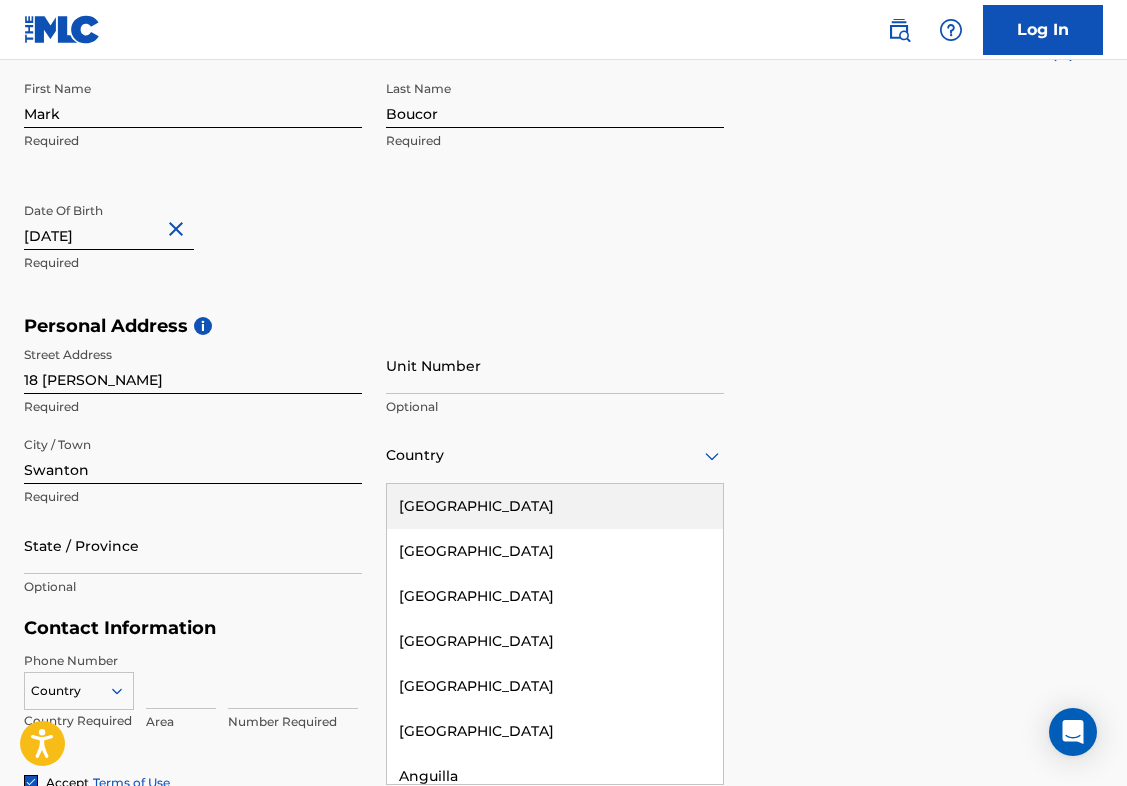 click at bounding box center (555, 455) 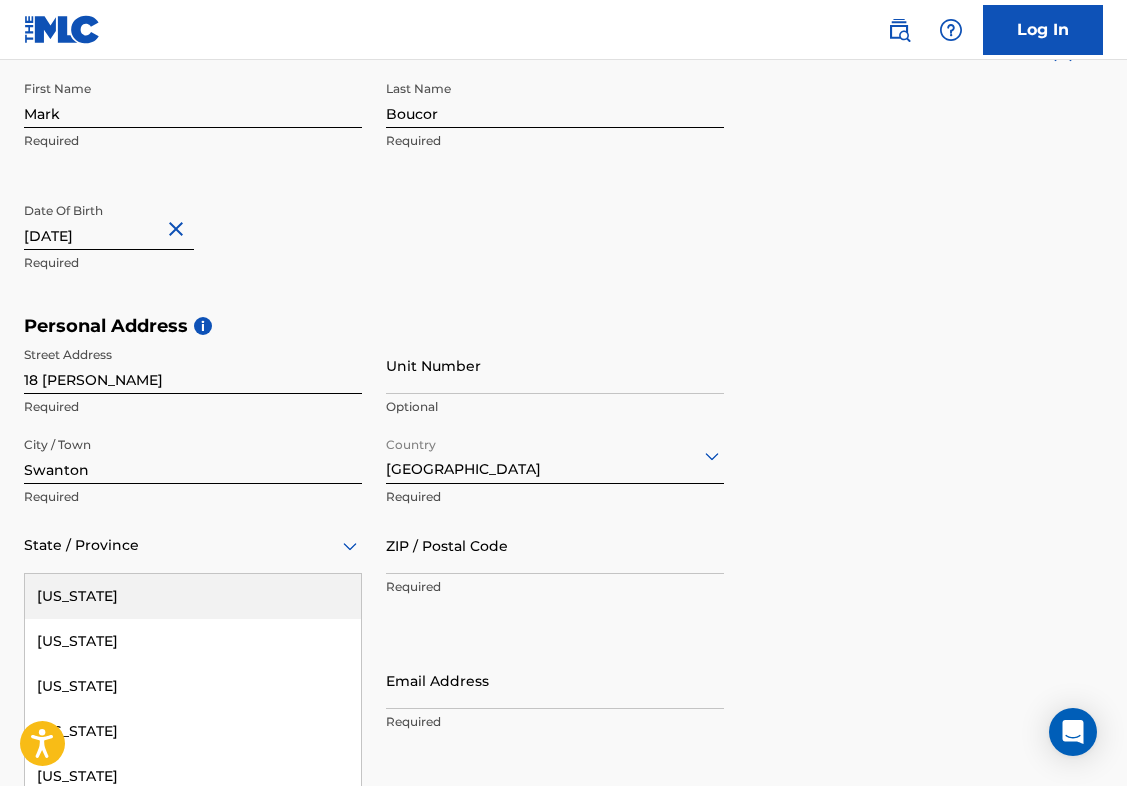 scroll, scrollTop: 521, scrollLeft: 0, axis: vertical 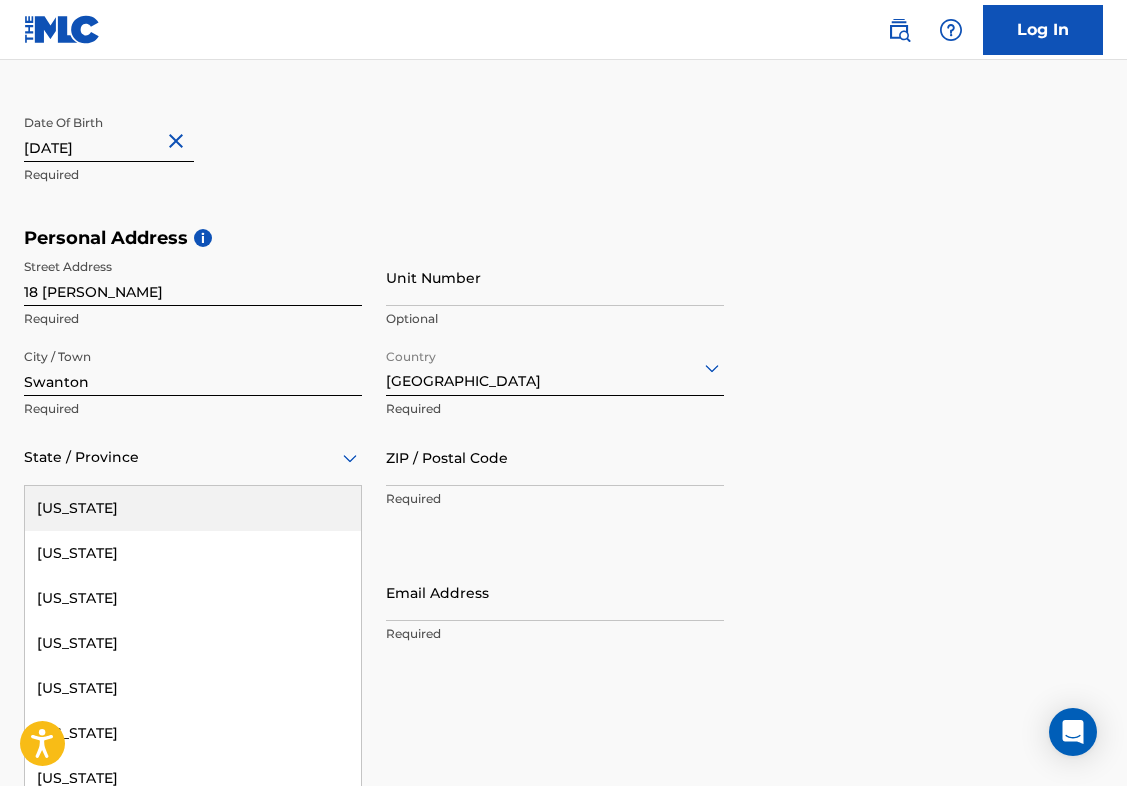 click on "[US_STATE], 1 of 57. 57 results available. Use Up and Down to choose options, press Enter to select the currently focused option, press Escape to exit the menu, press Tab to select the option and exit the menu. State / Province [US_STATE] [US_STATE] [US_STATE] [US_STATE] [US_STATE] [US_STATE] [US_STATE] [US_STATE] [US_STATE] [GEOGRAPHIC_DATA][US_STATE][GEOGRAPHIC_DATA] [US_STATE] [US_STATE] [US_STATE] [US_STATE] [US_STATE] [US_STATE] [US_STATE] [US_STATE] [US_STATE] [US_STATE] [US_STATE] [US_STATE] [US_STATE] [US_STATE] [US_STATE] [US_STATE] [US_STATE] [US_STATE] [US_STATE] [US_STATE] [US_STATE] [US_STATE] [US_STATE] [US_STATE] [US_STATE] [US_STATE] [US_STATE] [US_STATE] [US_STATE] [US_STATE] [US_STATE] [US_STATE] [US_STATE] [US_STATE] [US_STATE] [US_STATE] [US_STATE] [US_STATE] [US_STATE] [US_STATE] [US_STATE] [GEOGRAPHIC_DATA], [GEOGRAPHIC_DATA] [US_STATE][PERSON_NAME][US_STATE] [US_STATE][PERSON_NAME] [US_STATE] [US_STATE]" at bounding box center [193, 457] 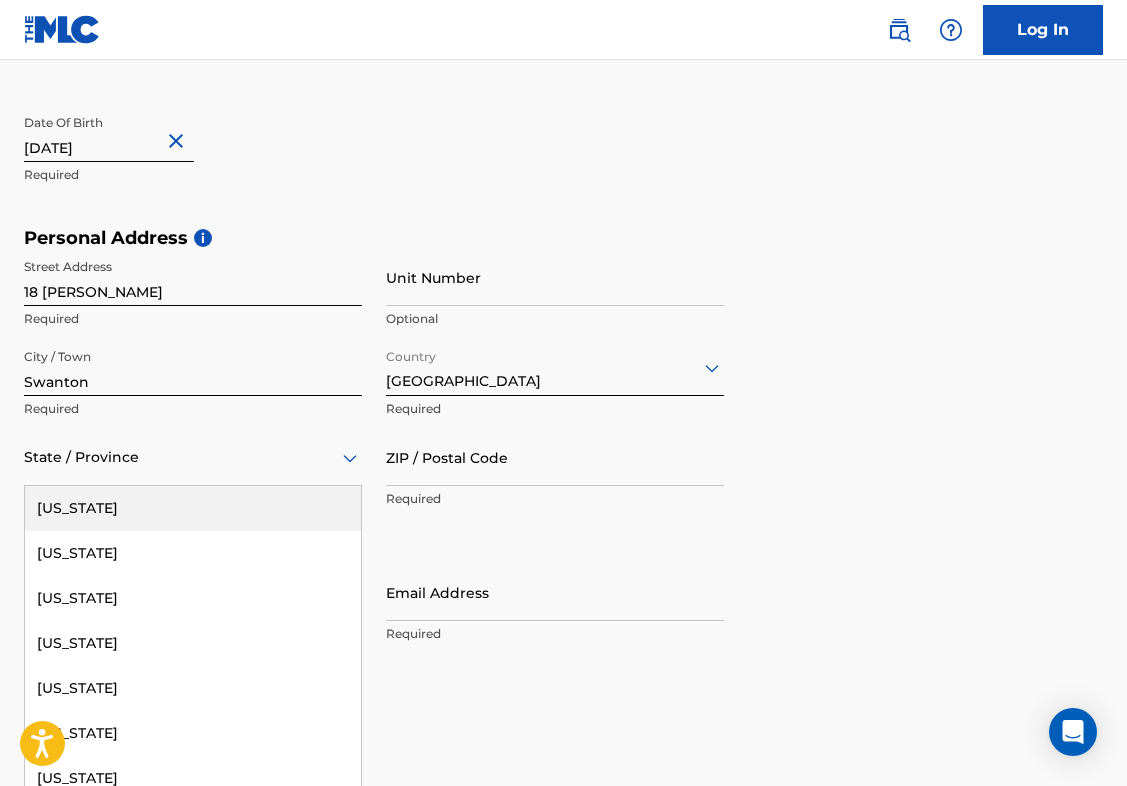 type on "m" 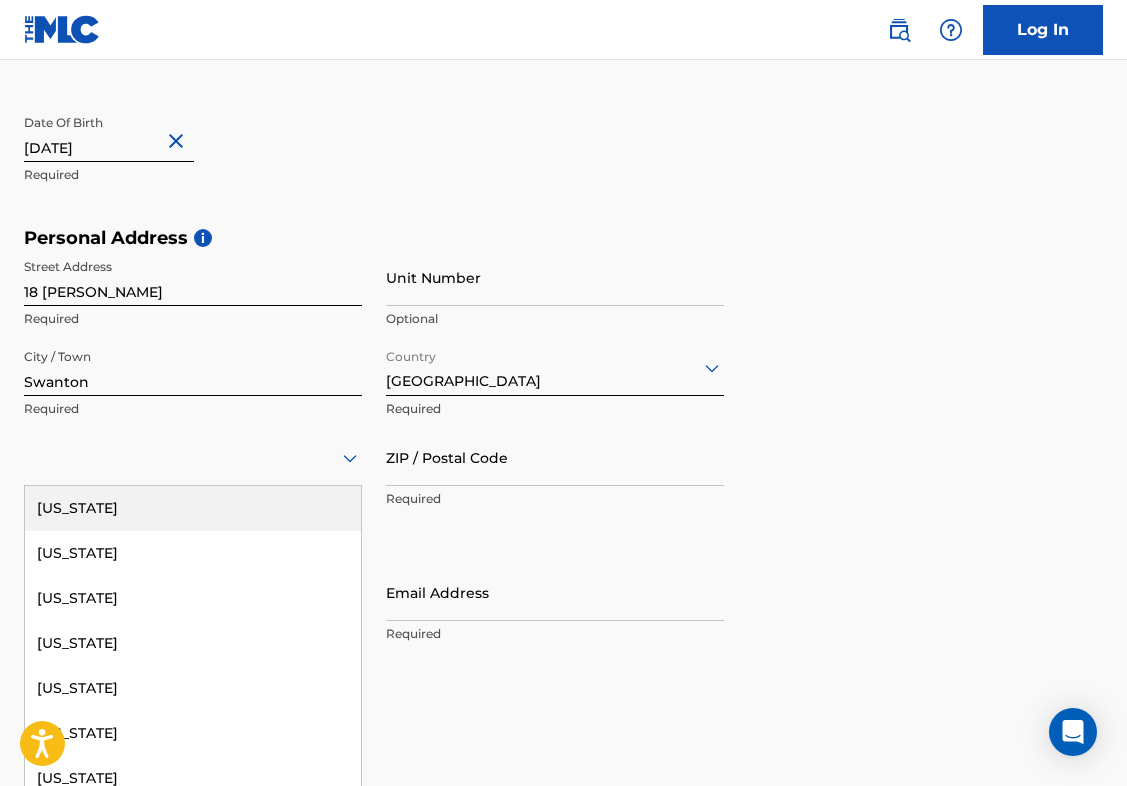 type on "MD" 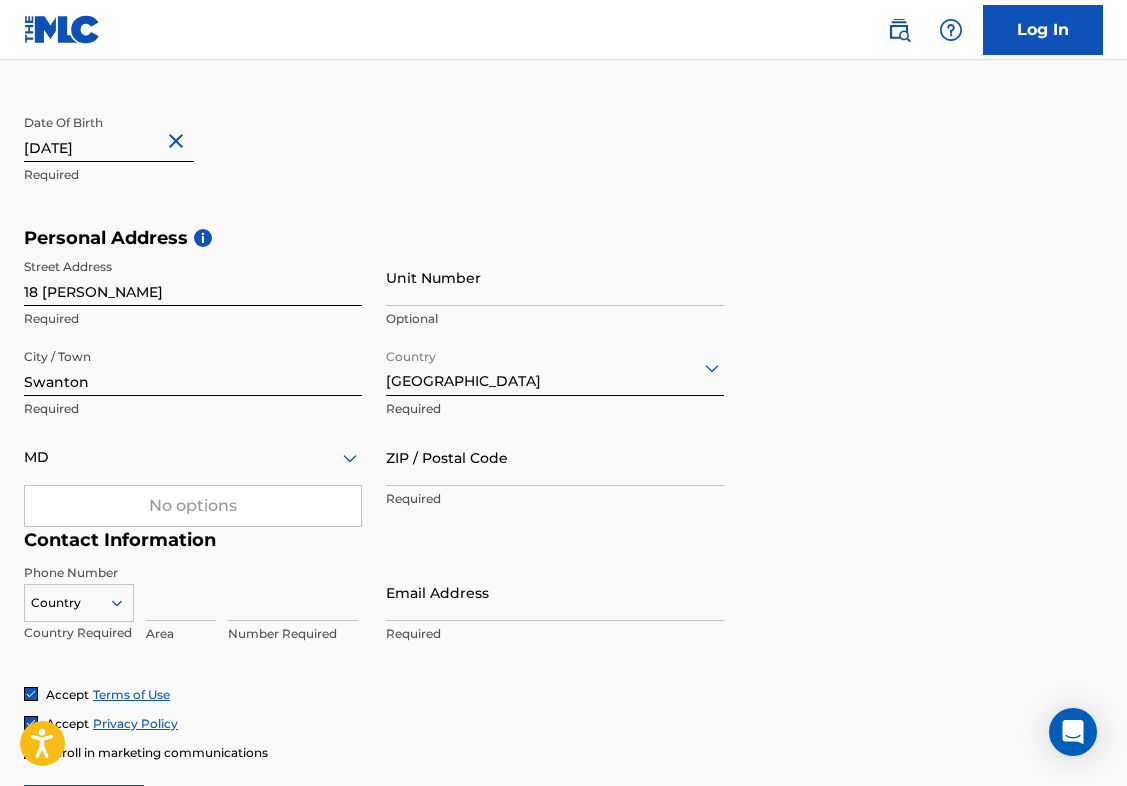 type 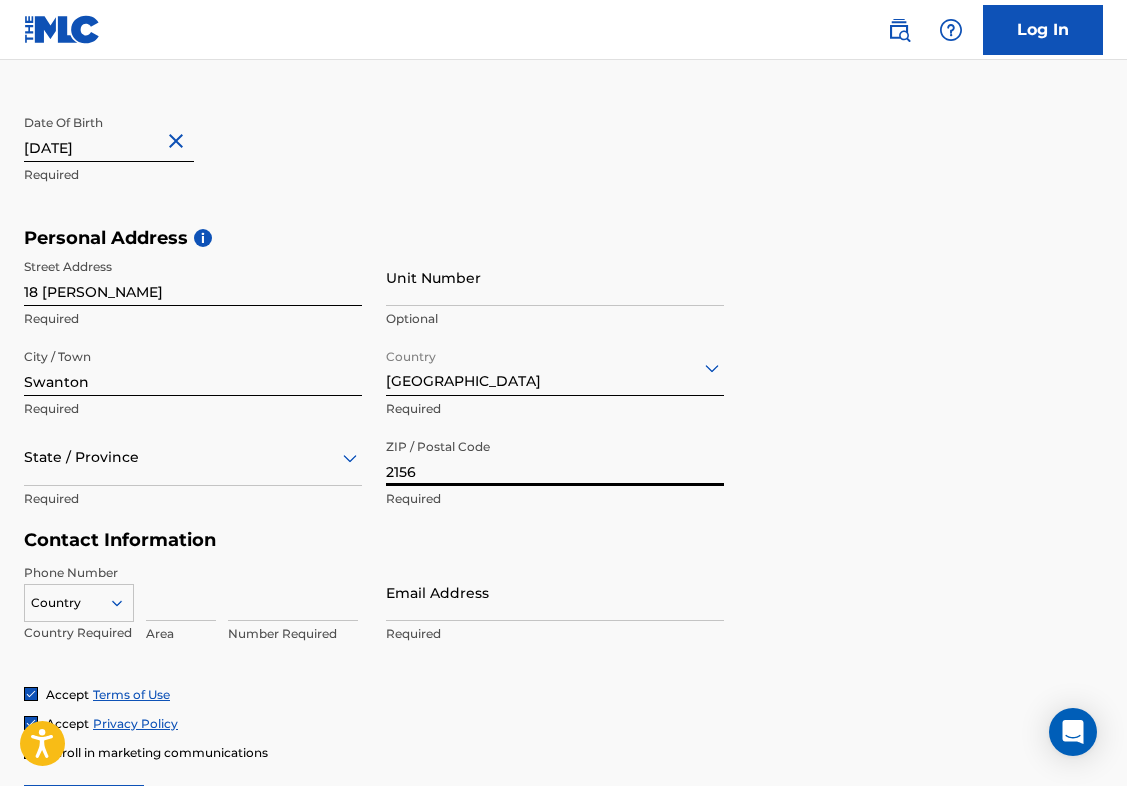 type on "21561" 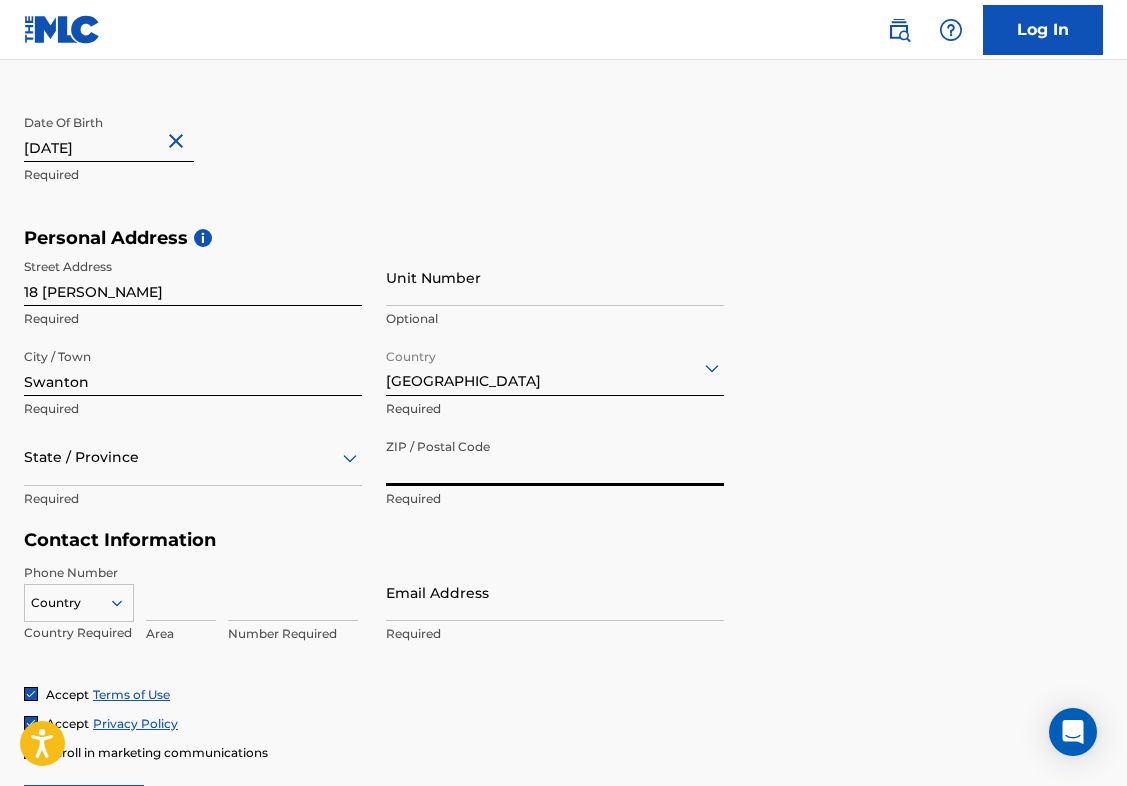 type on "21561" 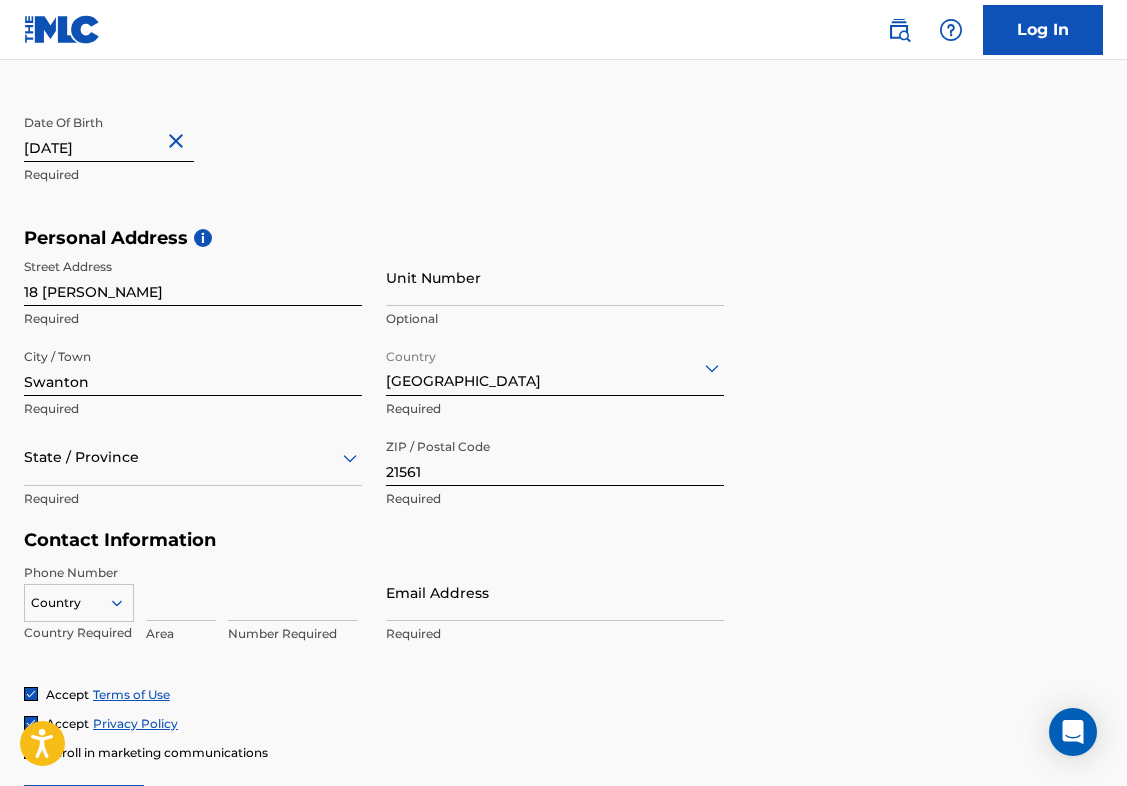 click on "Contact Information" at bounding box center [374, 540] 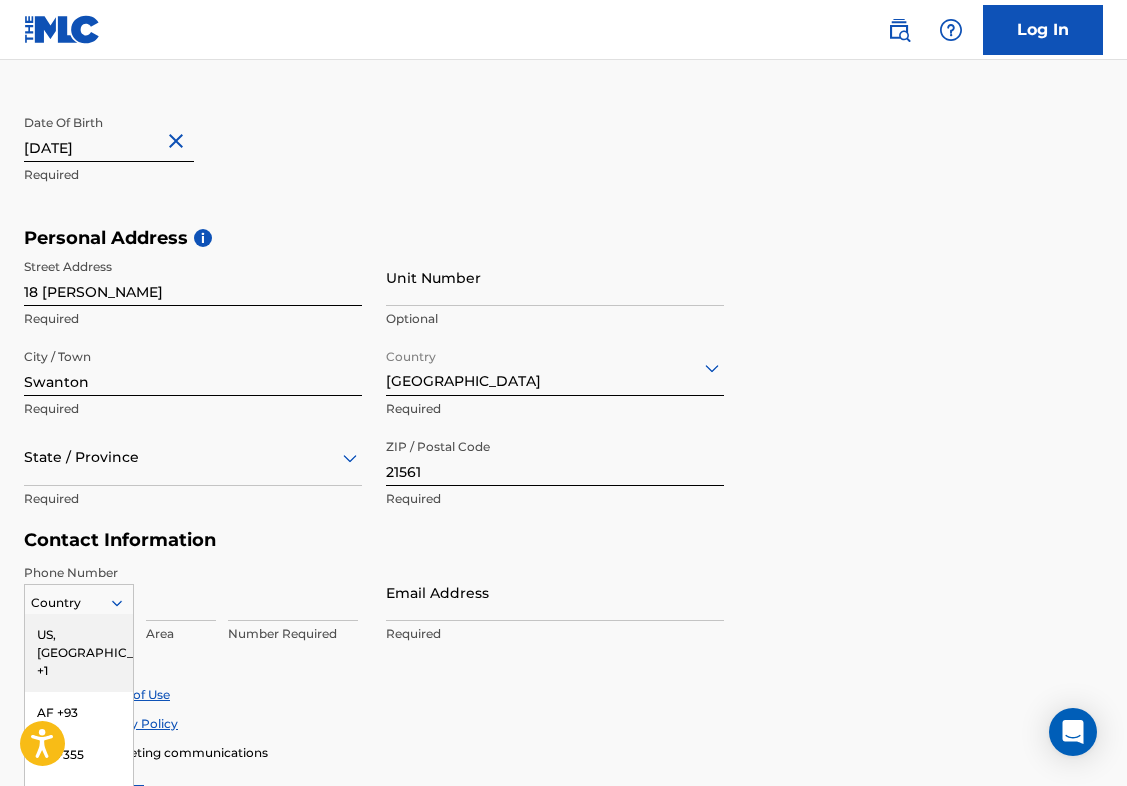 scroll, scrollTop: 648, scrollLeft: 0, axis: vertical 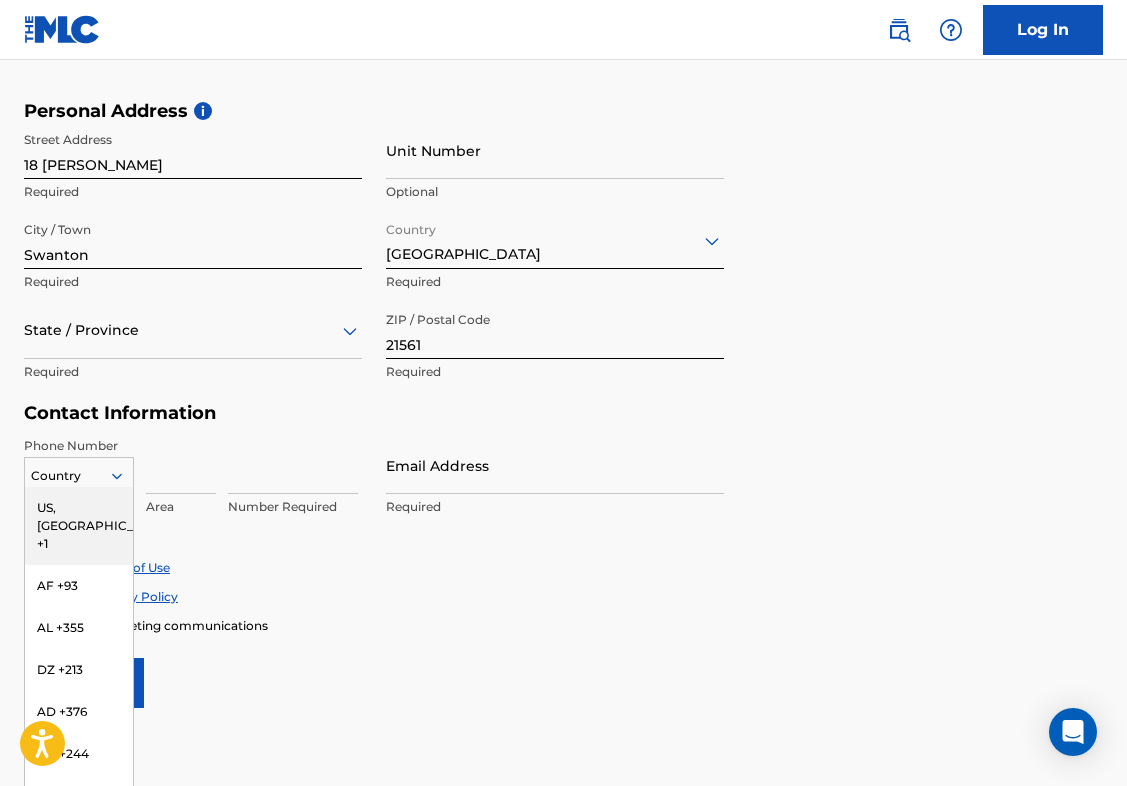 click on "US, [GEOGRAPHIC_DATA] +1" at bounding box center [79, 526] 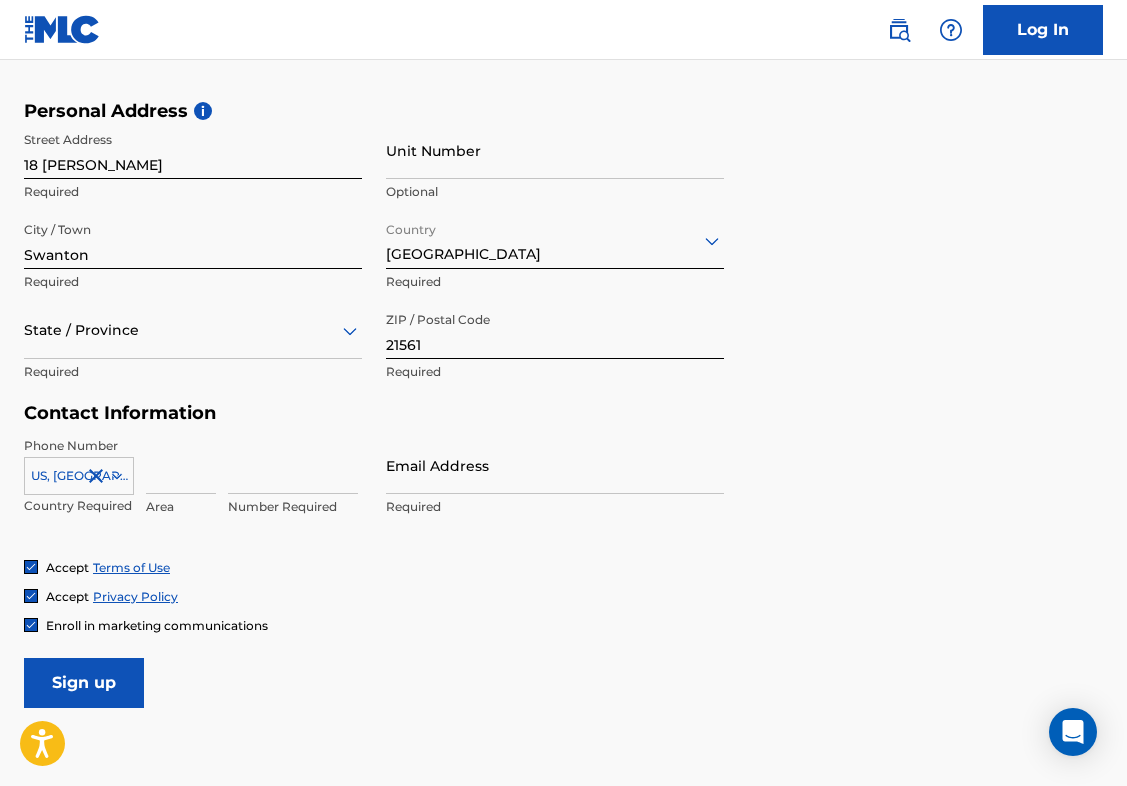 click 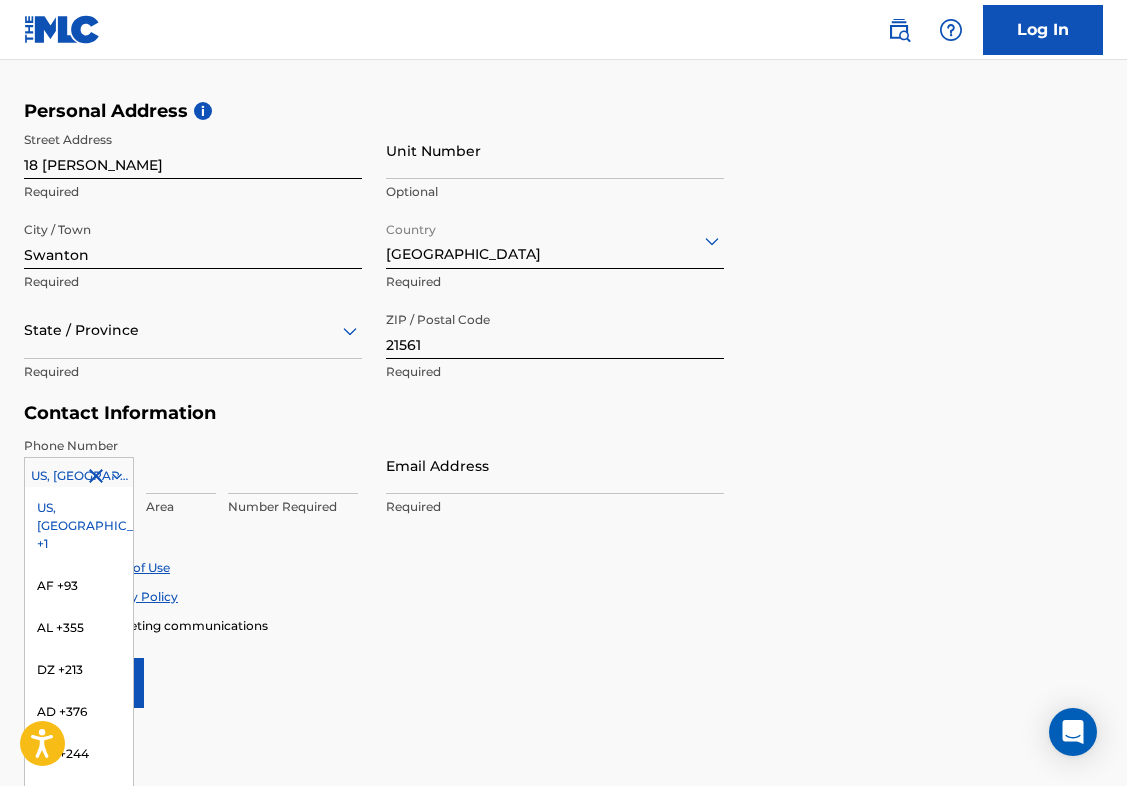 click 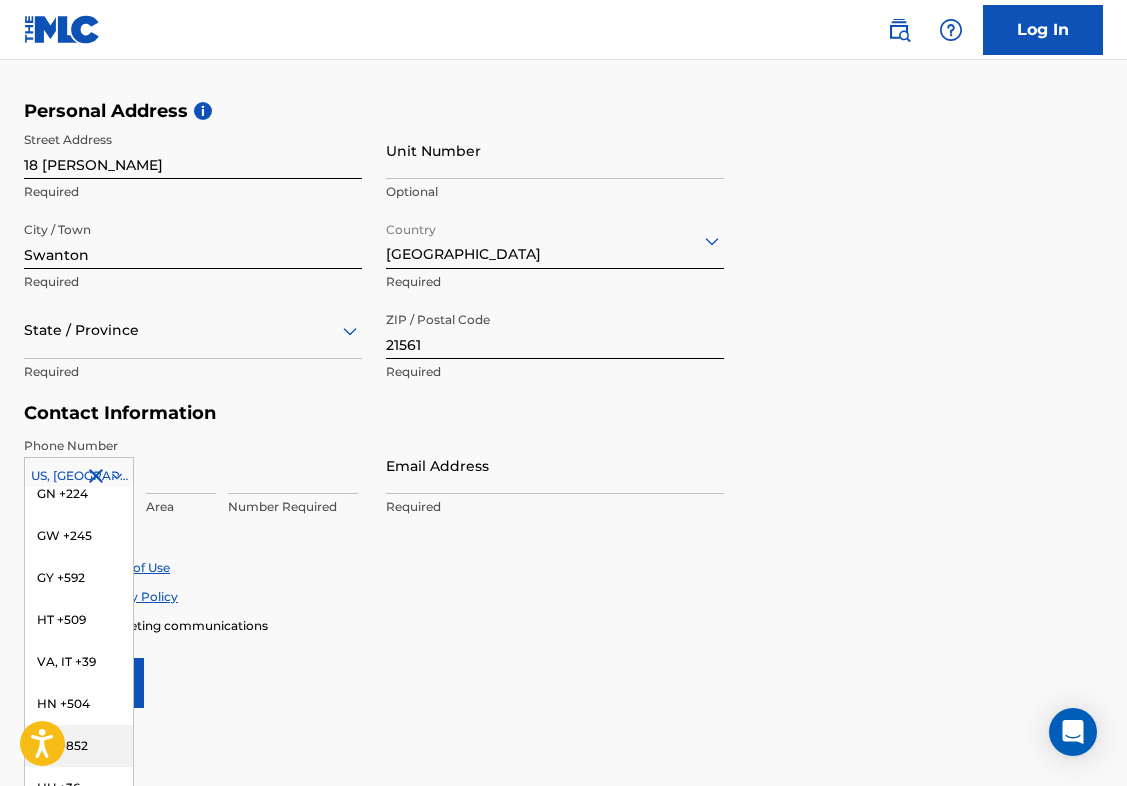 scroll, scrollTop: 3410, scrollLeft: 0, axis: vertical 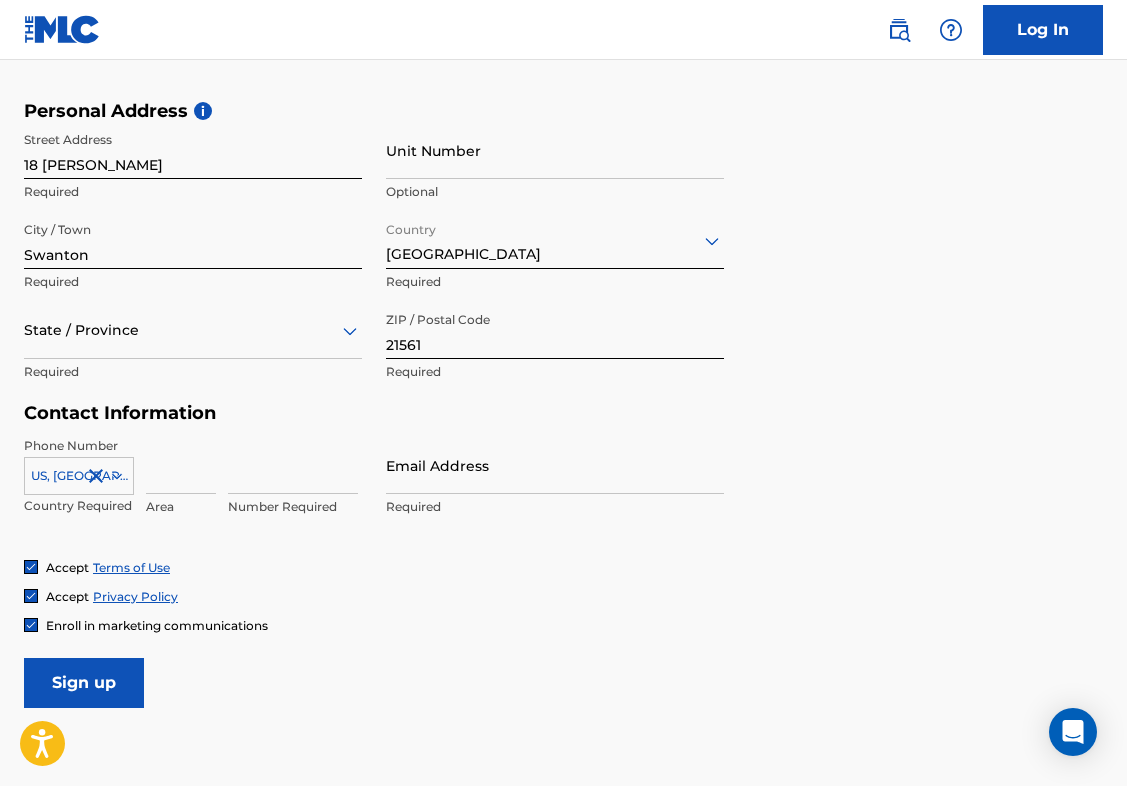 click at bounding box center [181, 465] 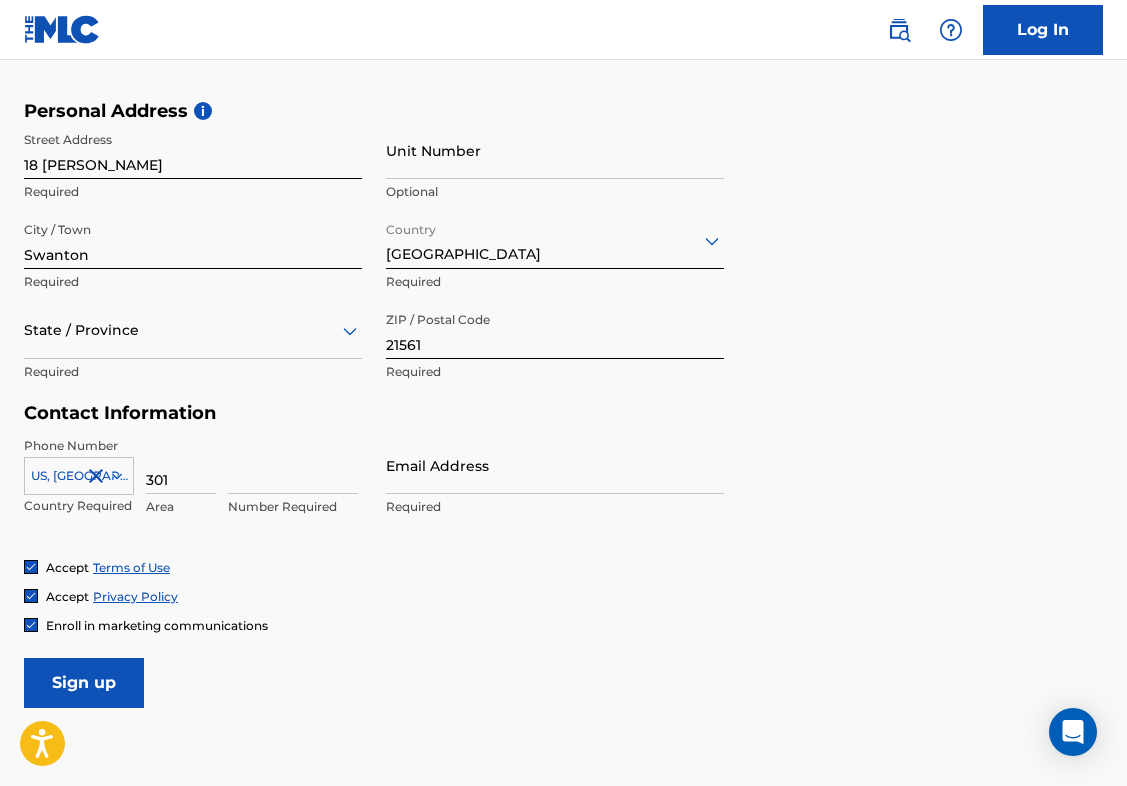 type on "301" 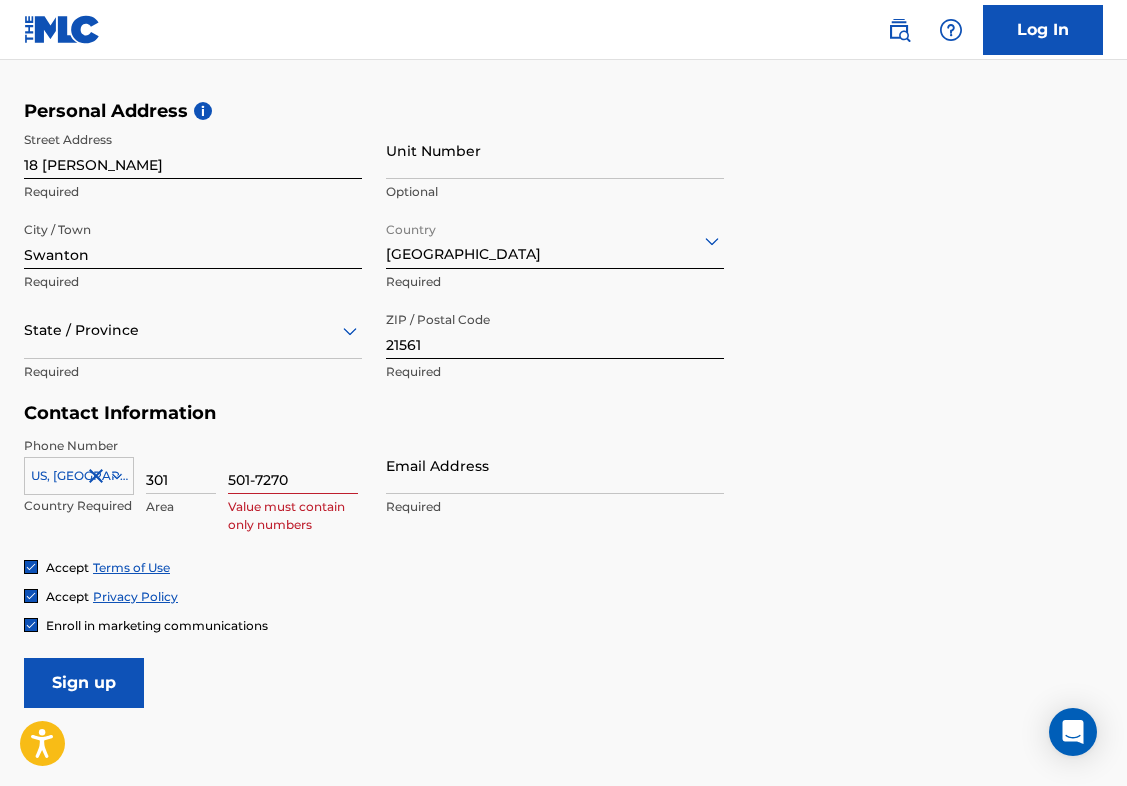type on "501-7270" 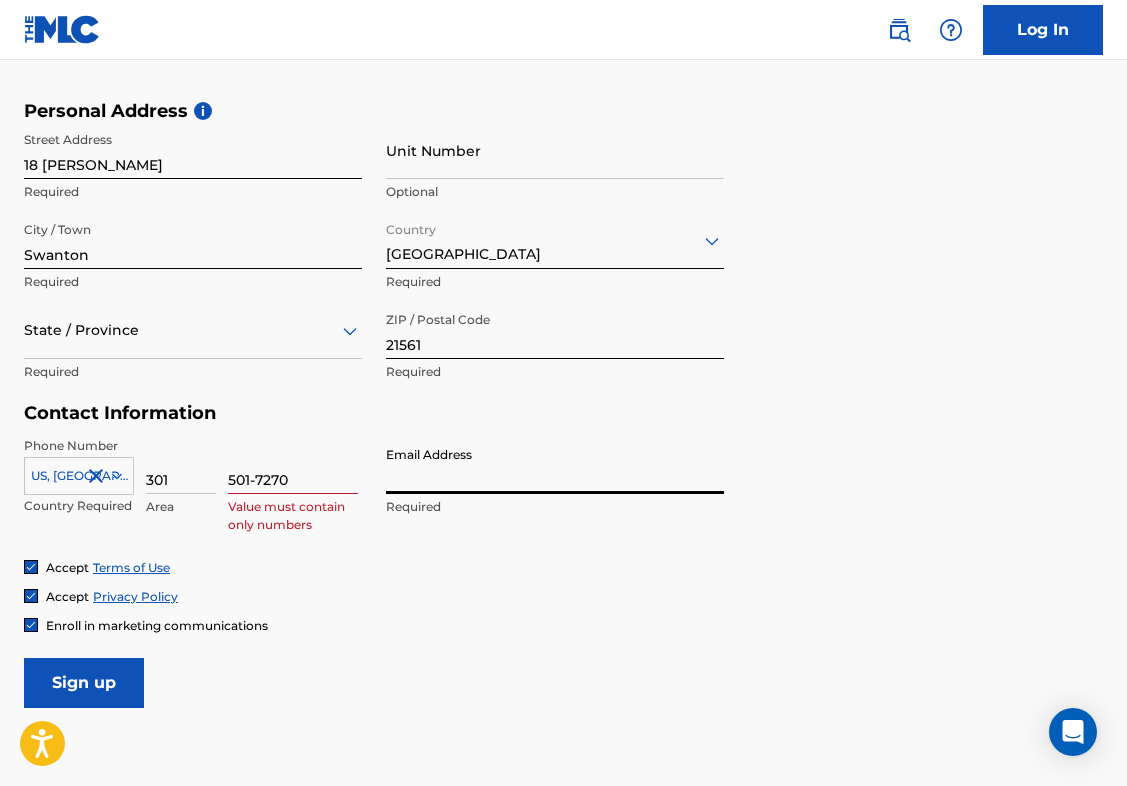type on "[EMAIL_ADDRESS][DOMAIN_NAME]" 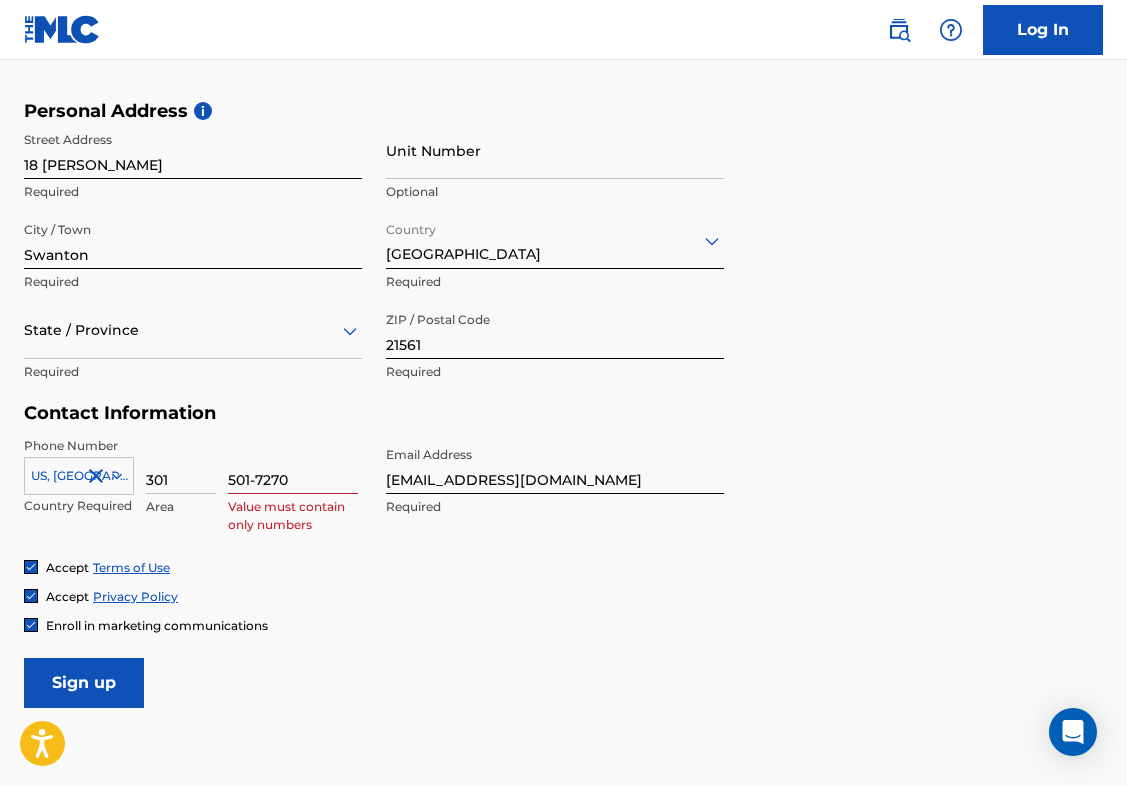 drag, startPoint x: 257, startPoint y: 479, endPoint x: 343, endPoint y: 327, distance: 174.64249 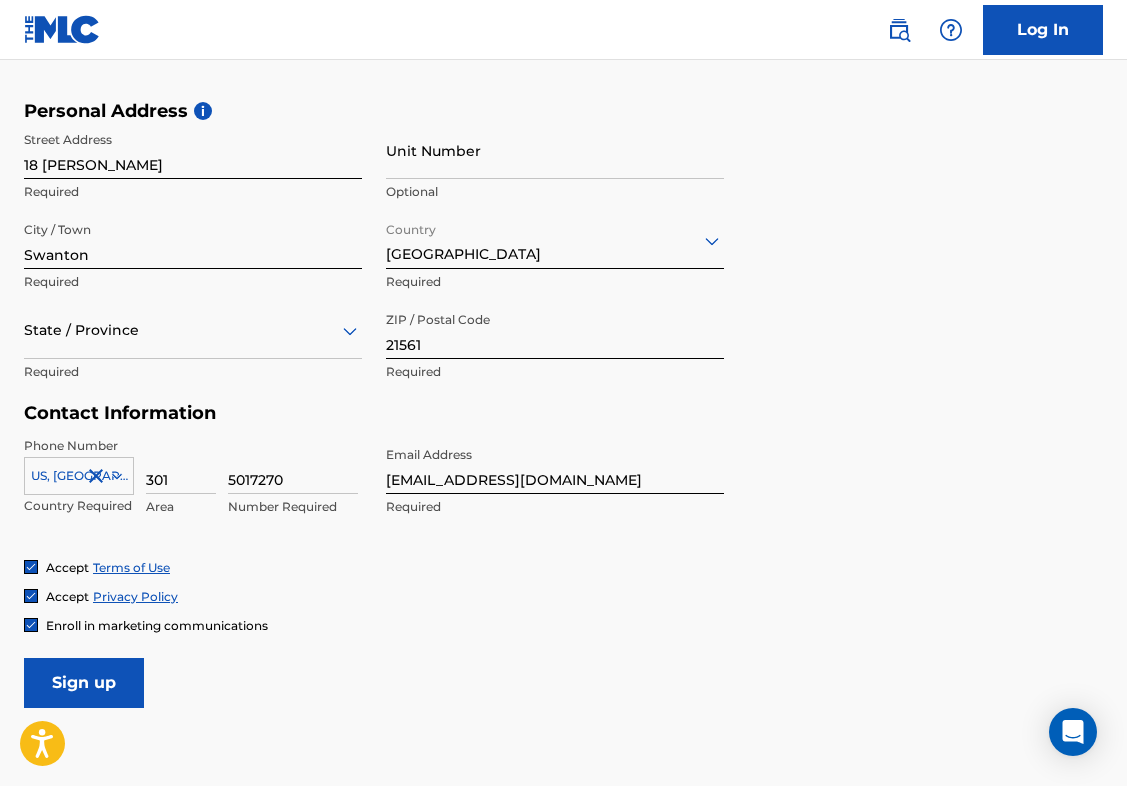 type on "5017270" 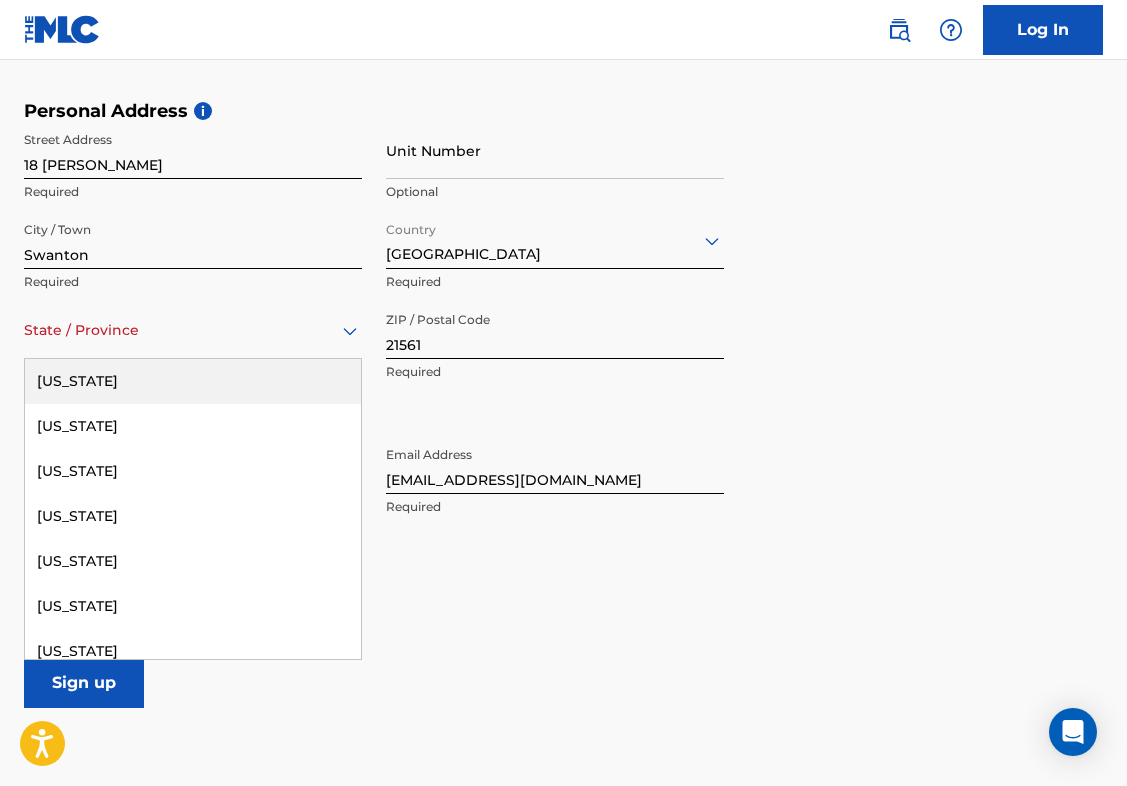 click at bounding box center (193, 330) 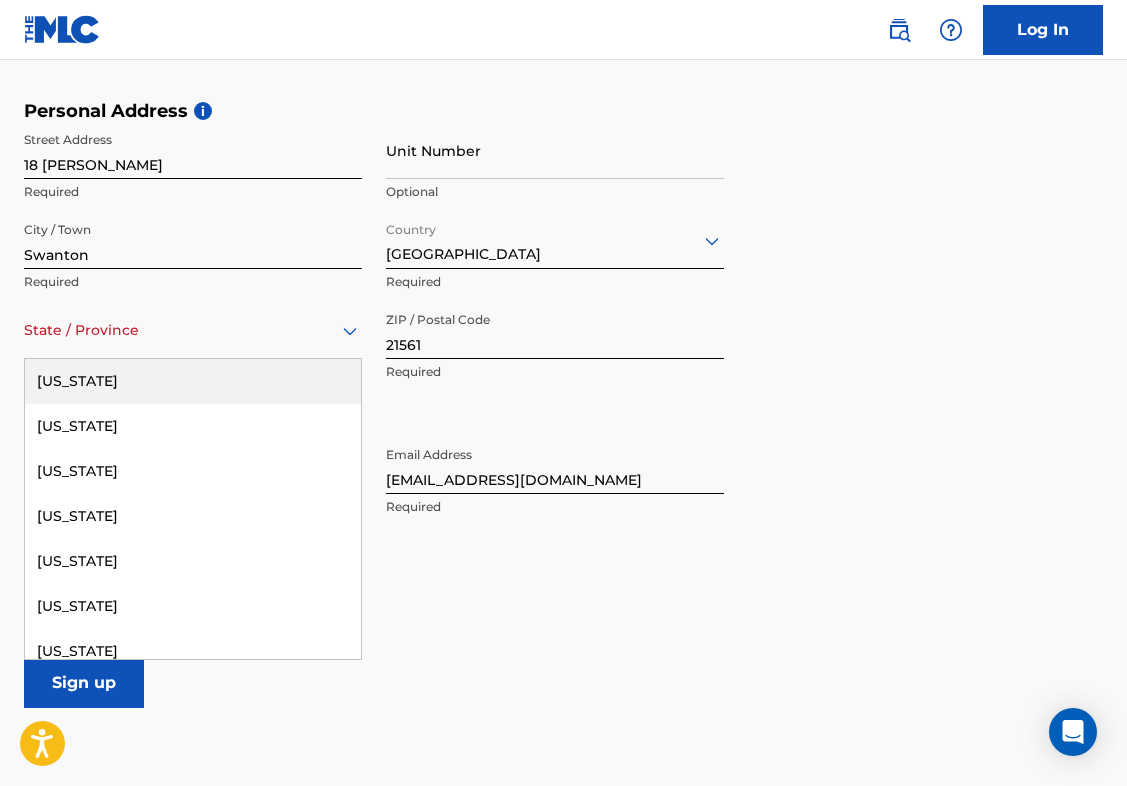 type on "m" 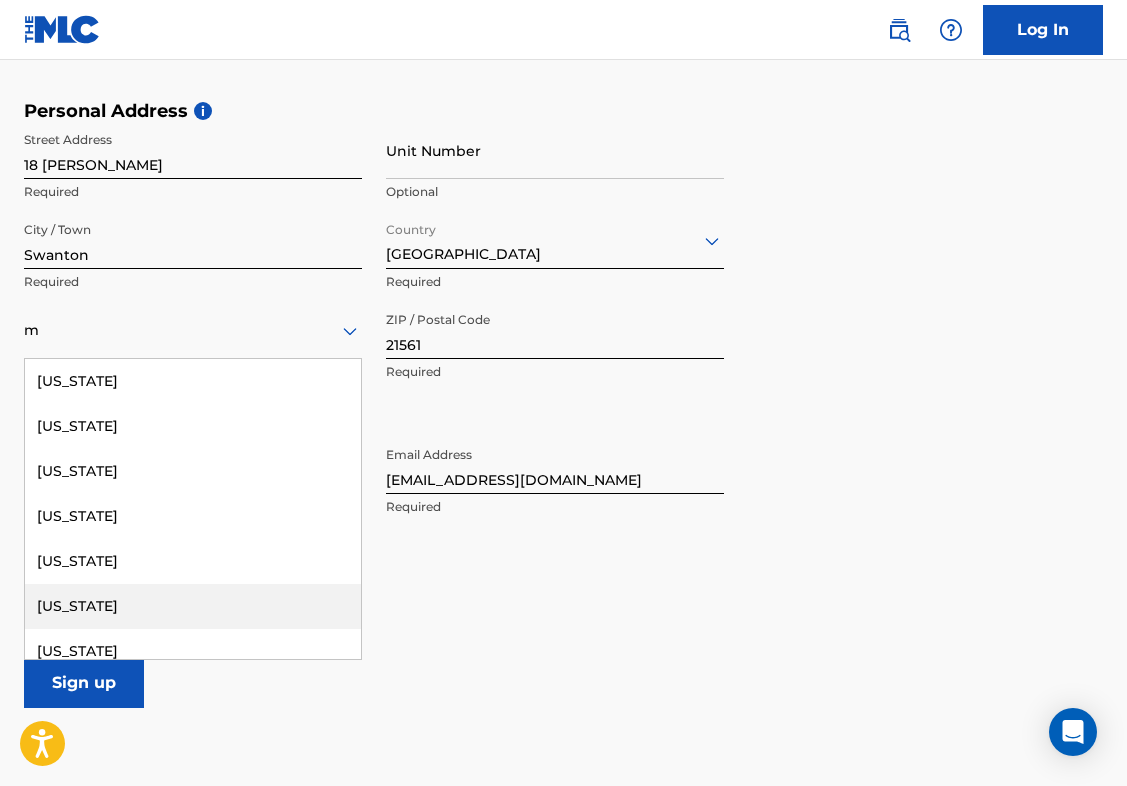 click on "[US_STATE]" at bounding box center (193, 606) 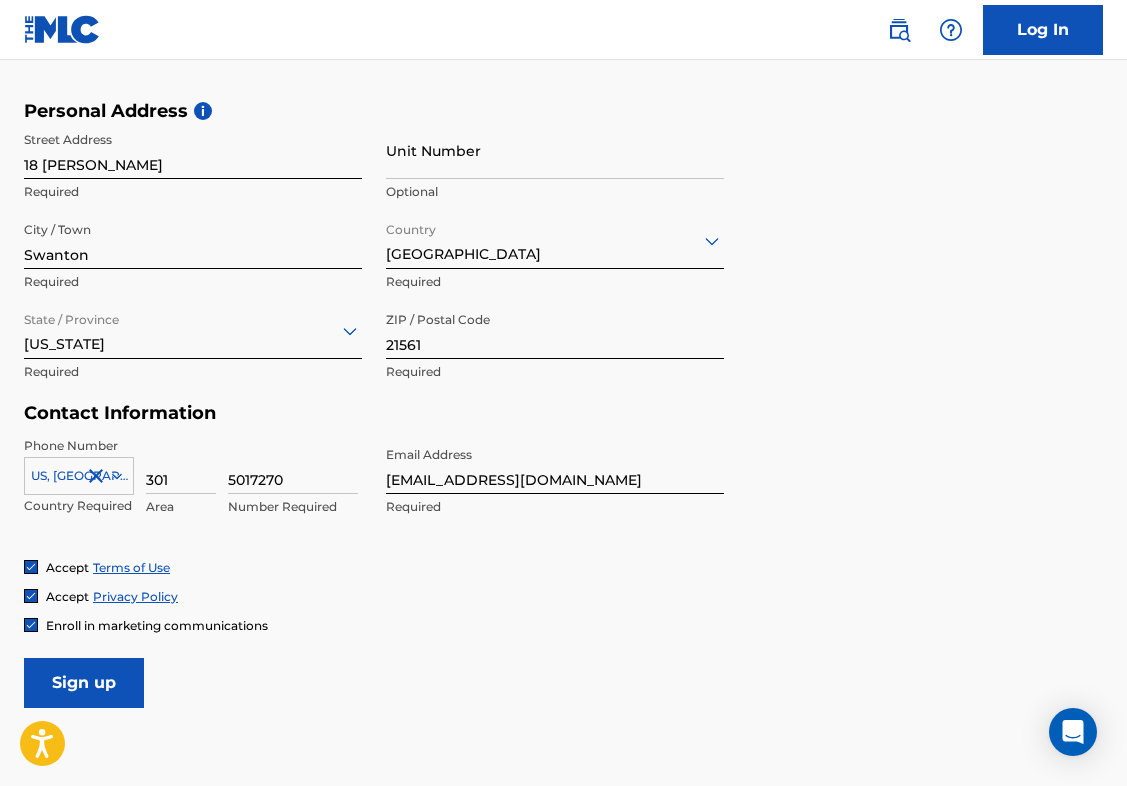 click on "Sign up" at bounding box center (84, 683) 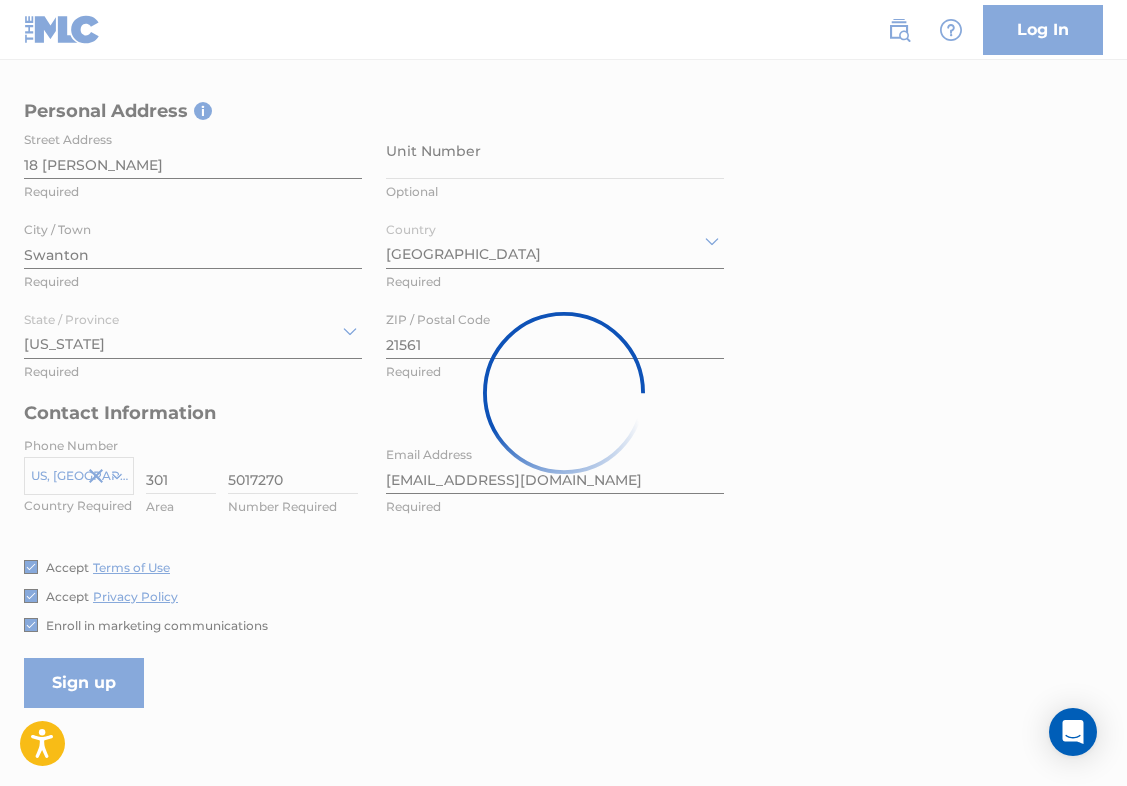scroll, scrollTop: 0, scrollLeft: 0, axis: both 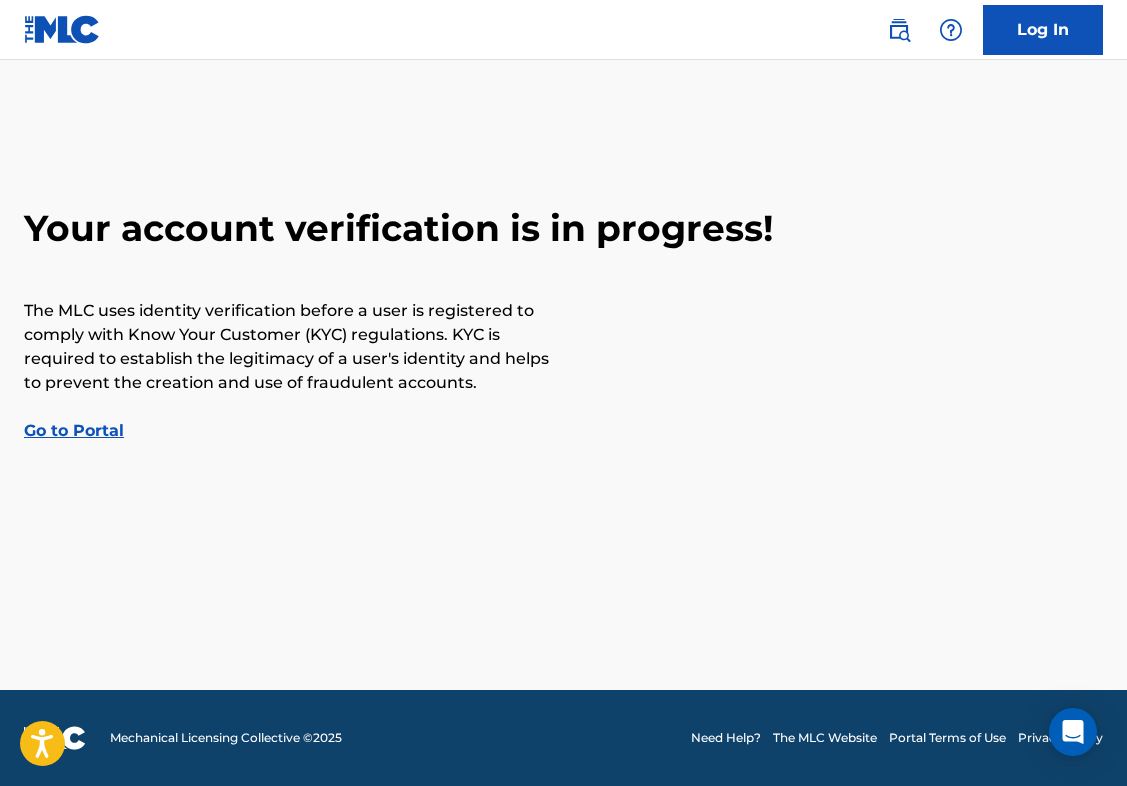 click on "Go to Portal" at bounding box center (74, 430) 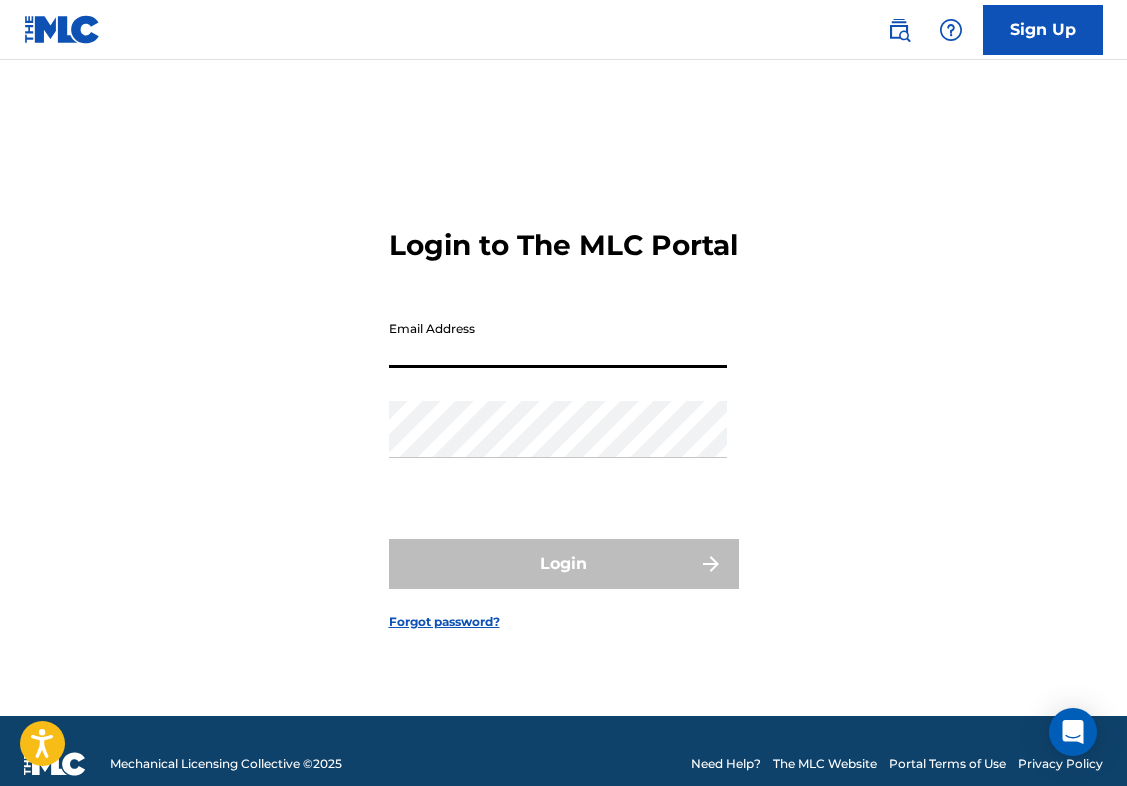 type on "[EMAIL_ADDRESS][DOMAIN_NAME]" 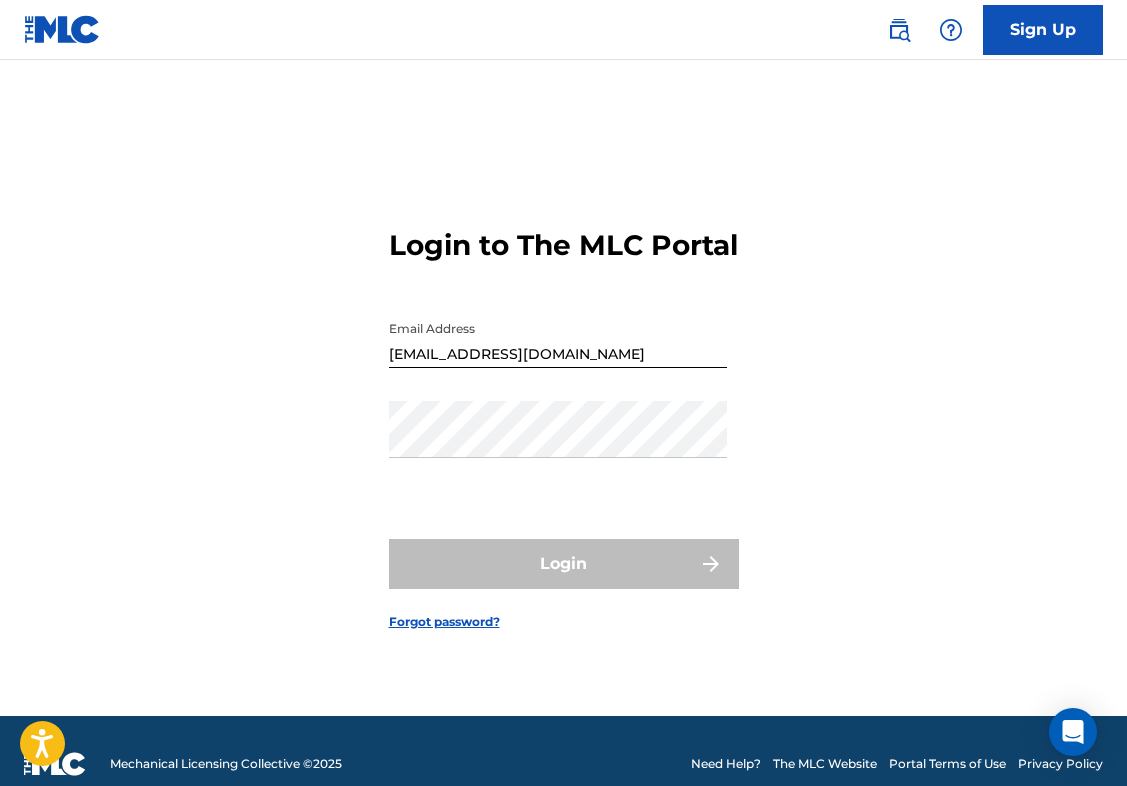 click on "Sign Up" at bounding box center (1043, 30) 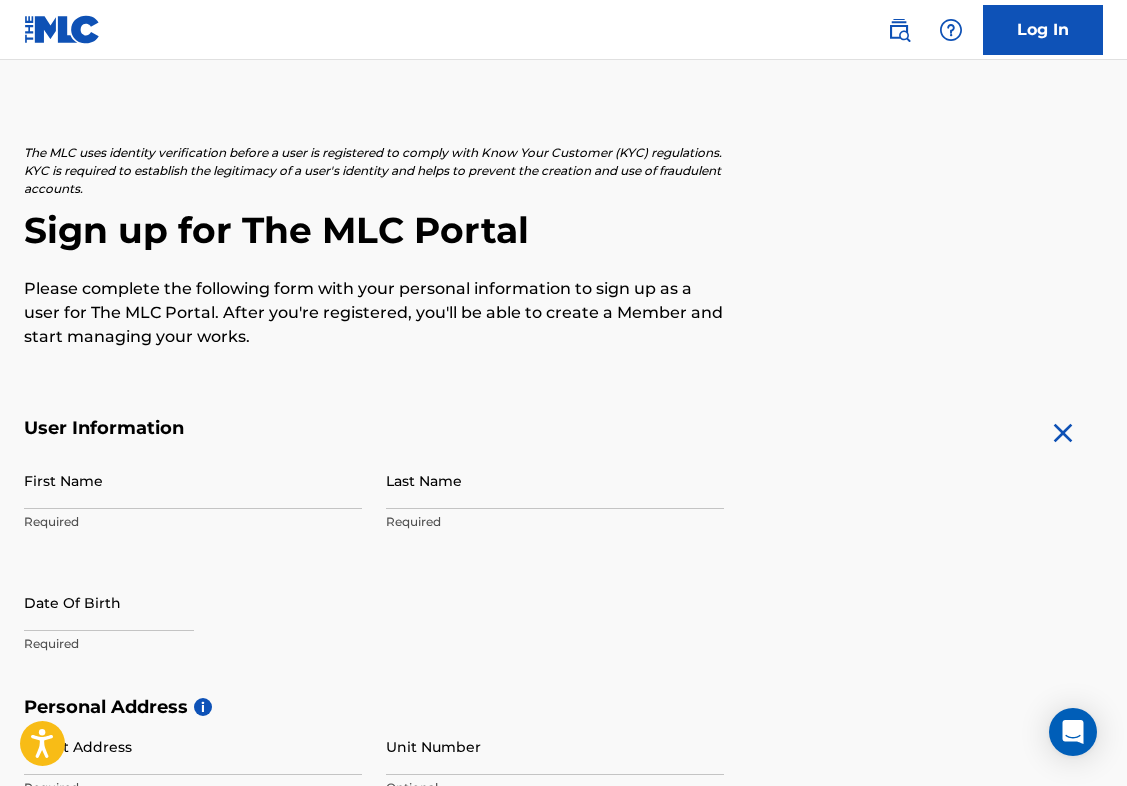 scroll, scrollTop: 53, scrollLeft: 0, axis: vertical 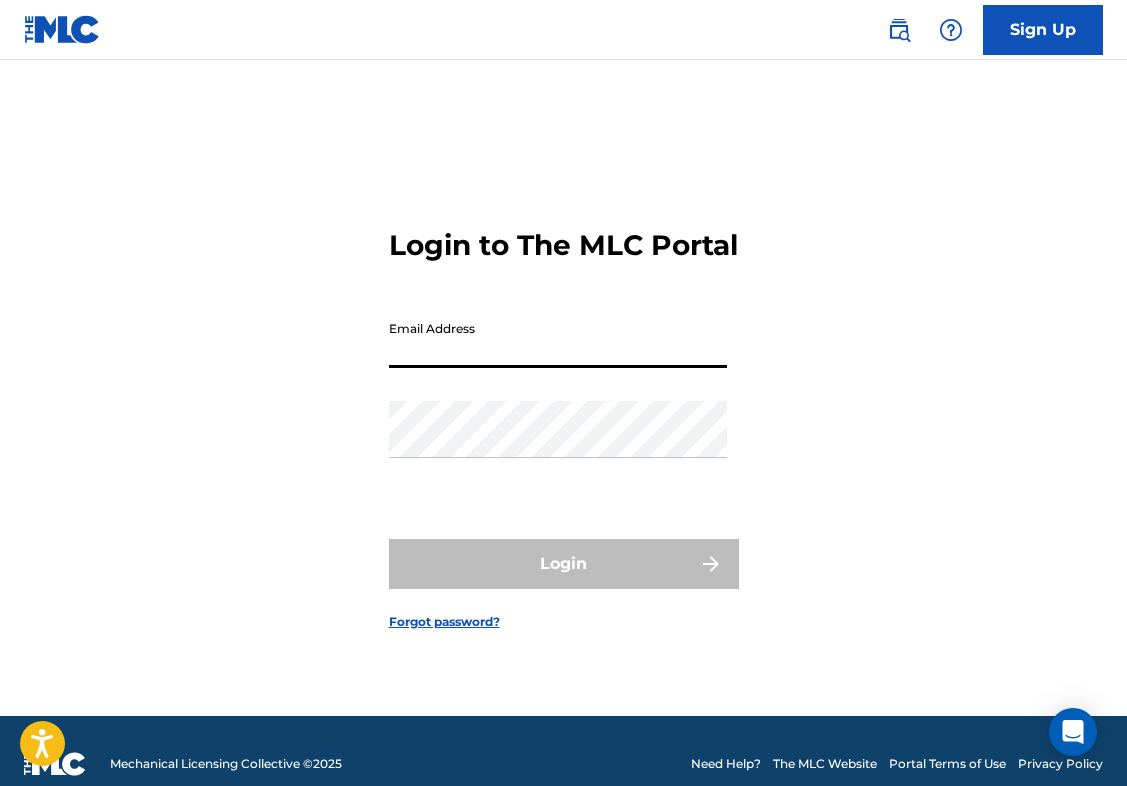 type on "[EMAIL_ADDRESS][DOMAIN_NAME]" 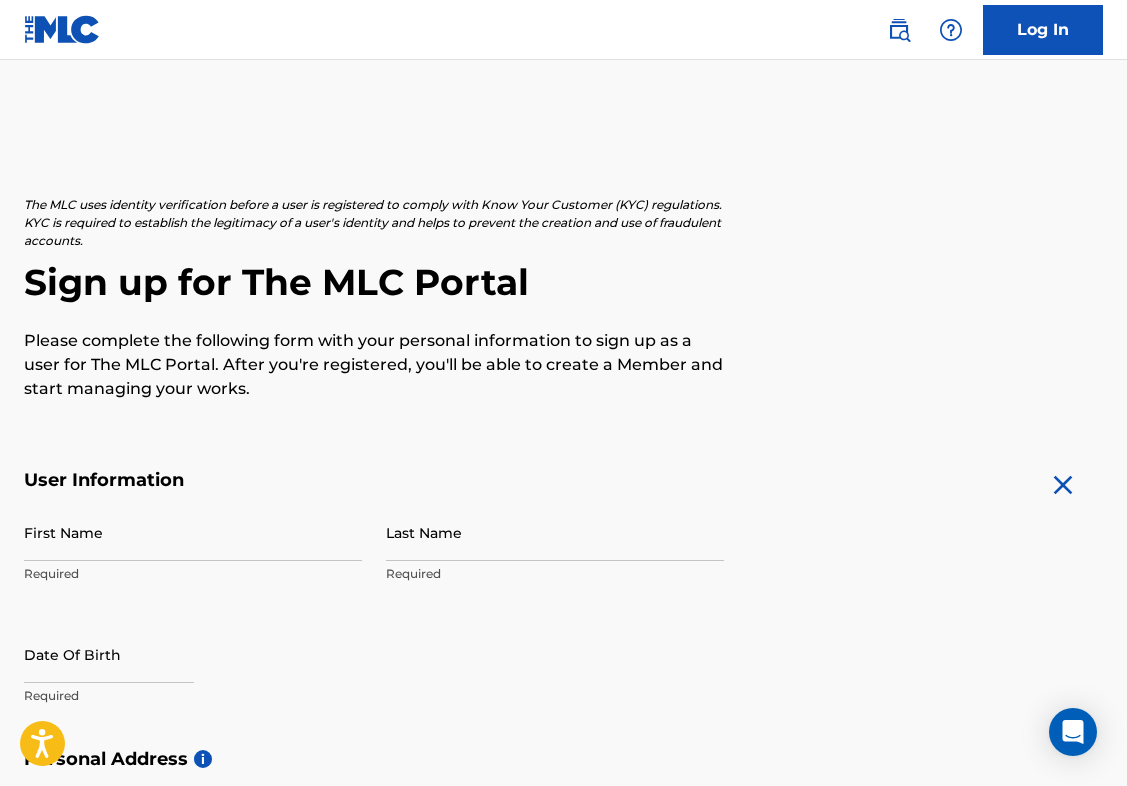 scroll, scrollTop: 648, scrollLeft: 0, axis: vertical 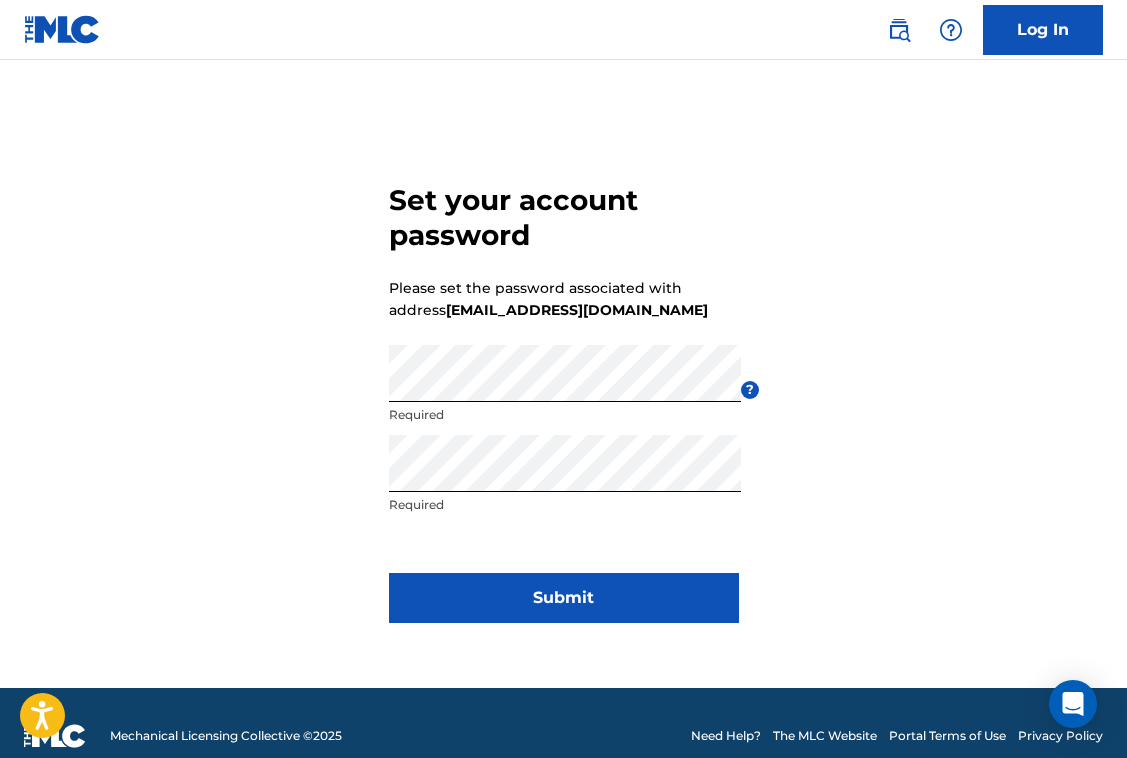 click on "Submit" at bounding box center (564, 598) 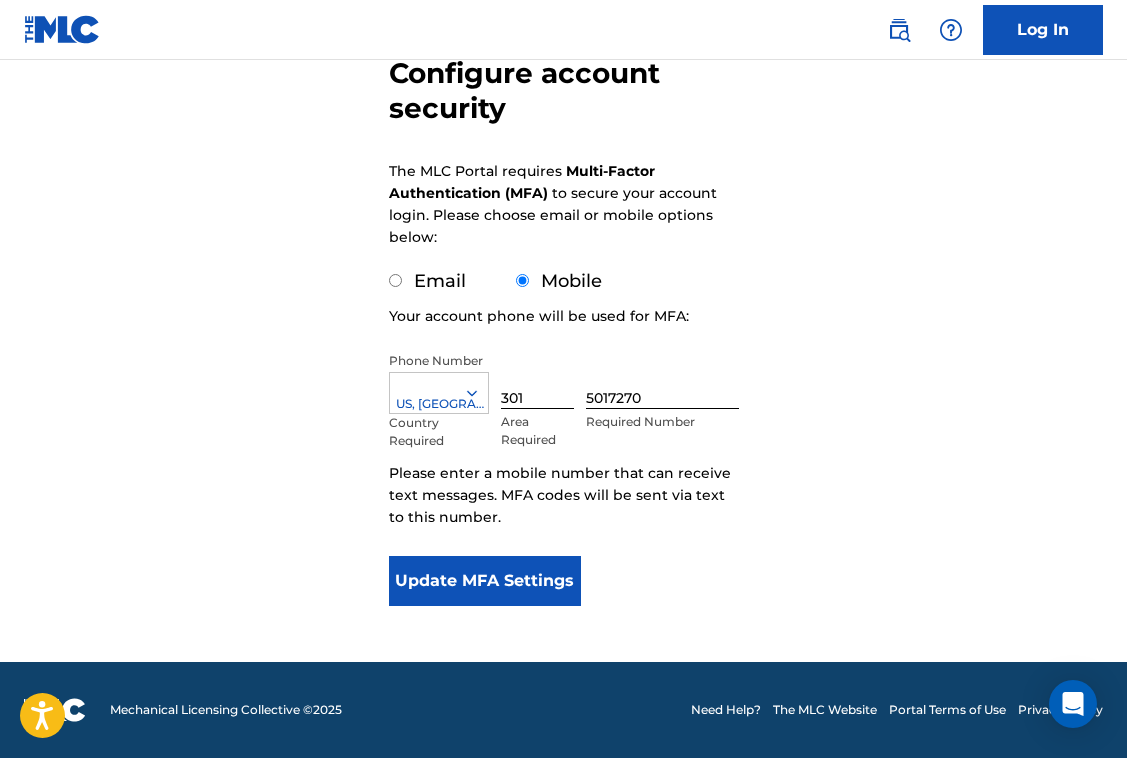 scroll, scrollTop: 204, scrollLeft: 0, axis: vertical 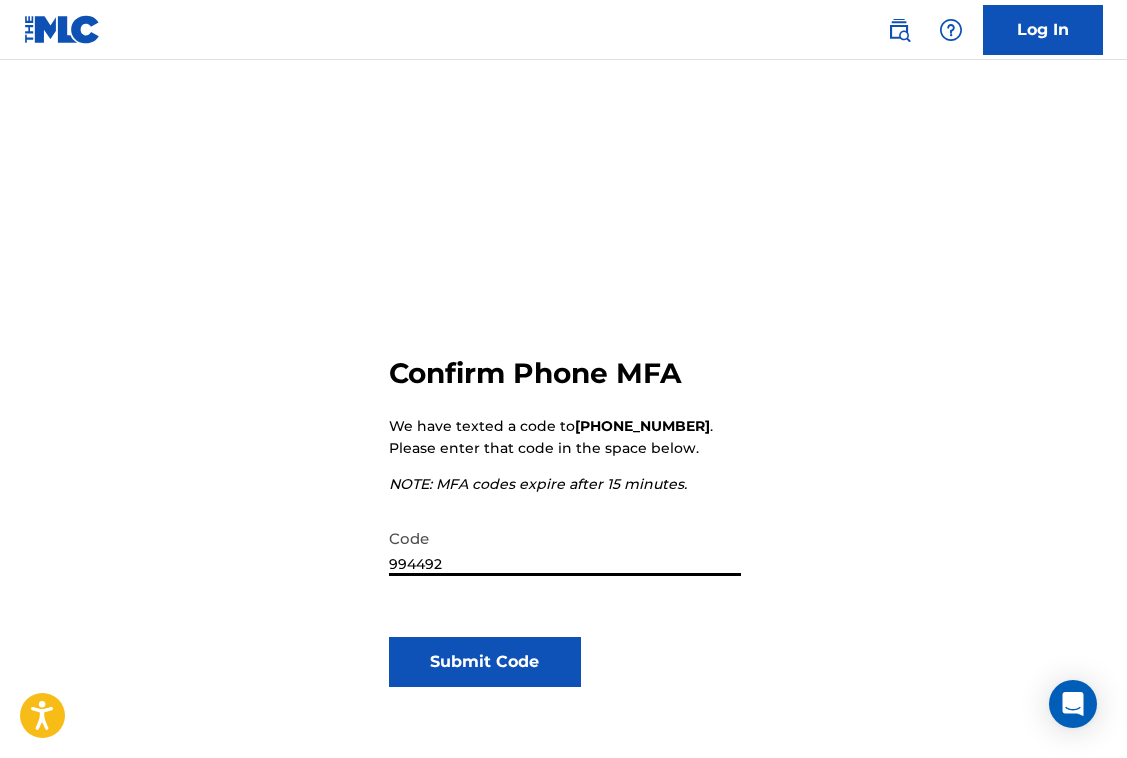 type on "994492" 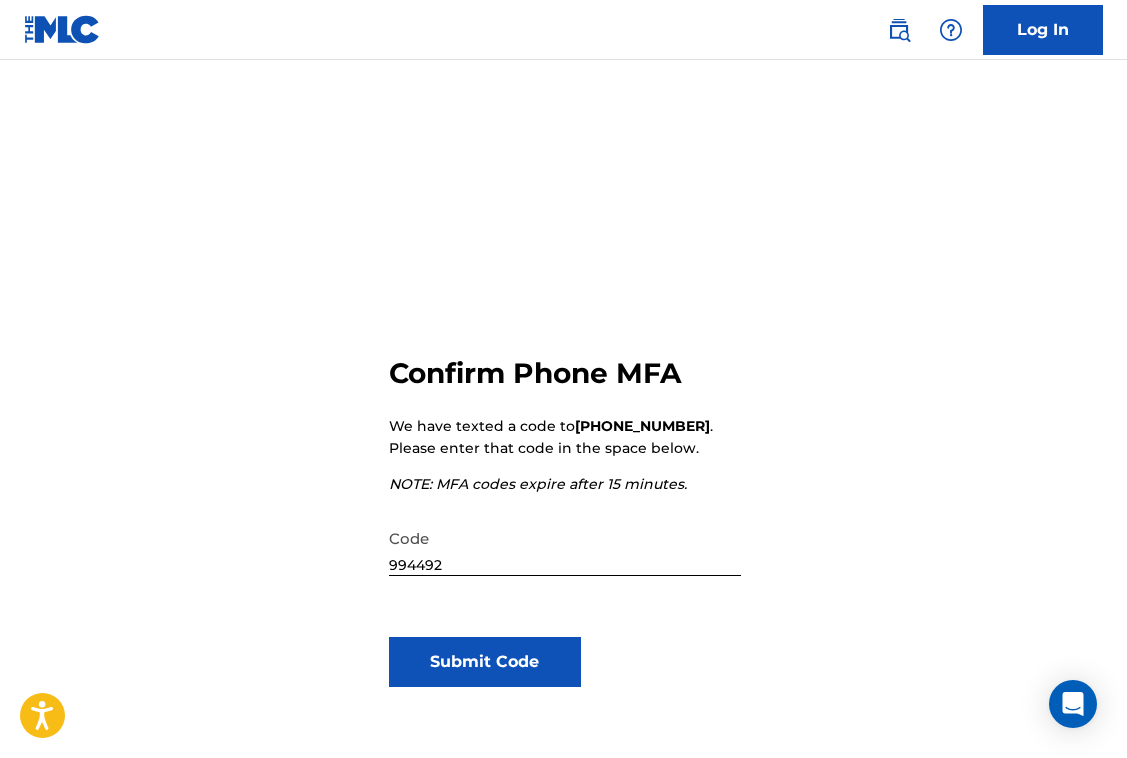 click on "Submit Code" at bounding box center [485, 662] 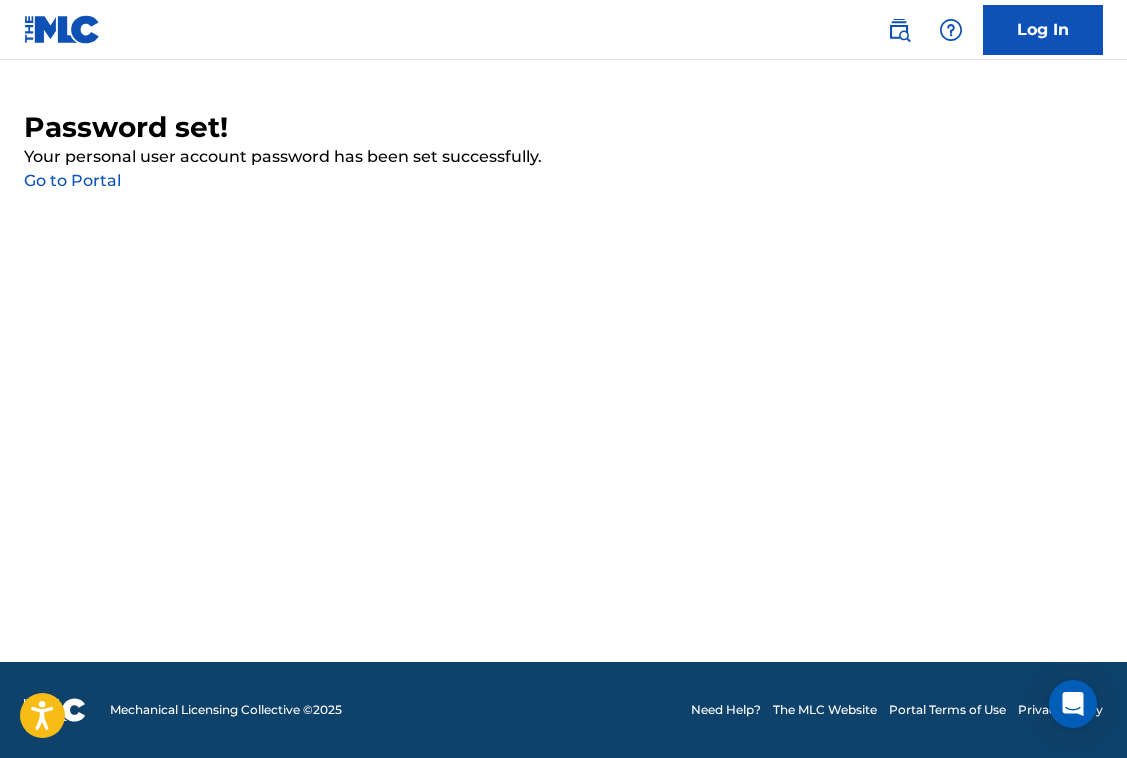 click on "Log In" at bounding box center [1043, 30] 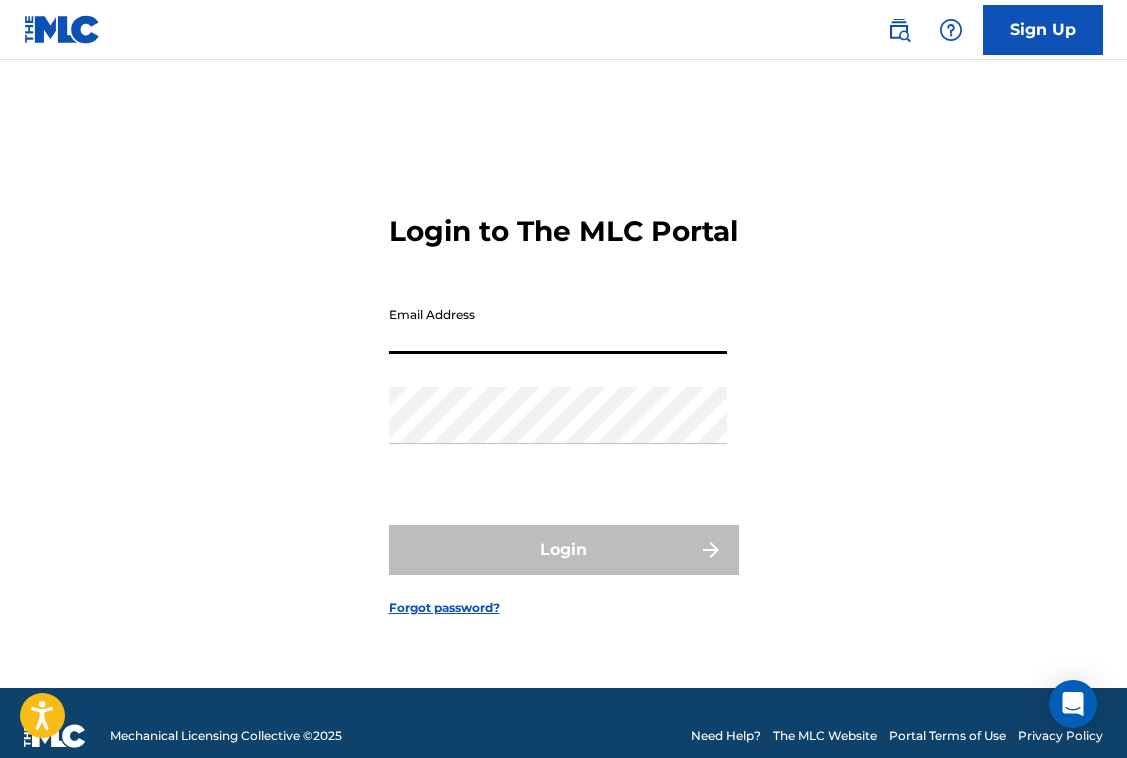 type on "[EMAIL_ADDRESS][DOMAIN_NAME]" 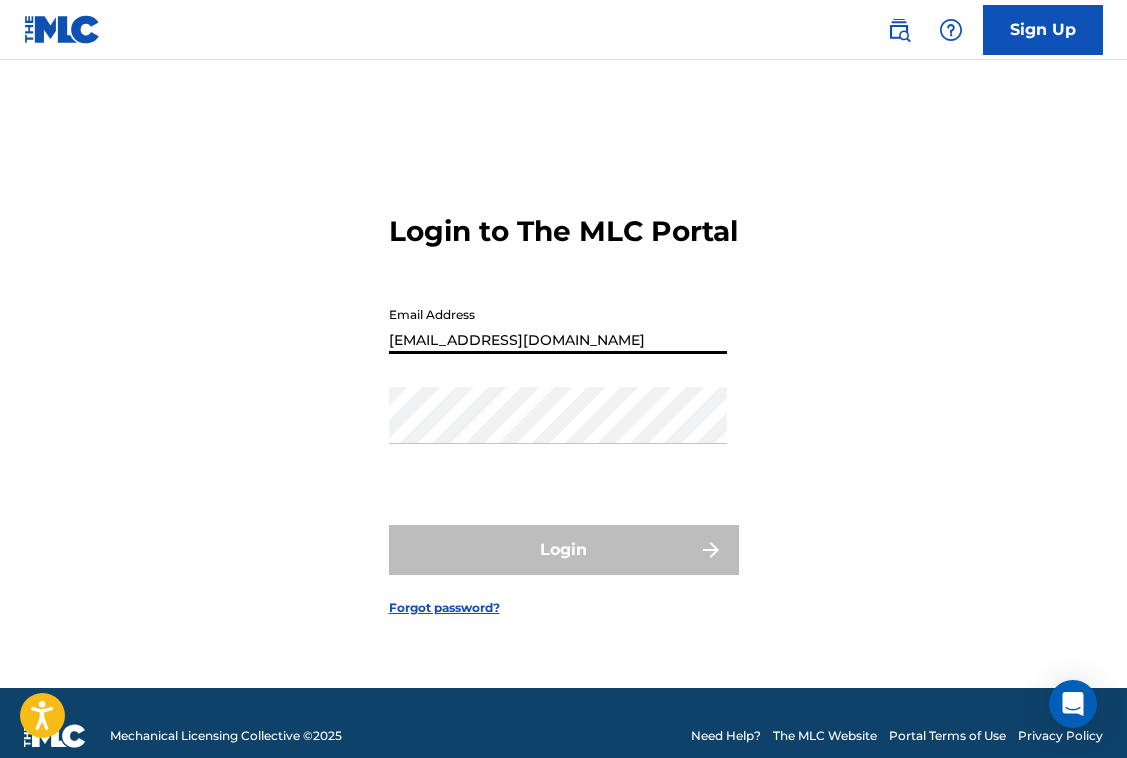 click on "Login" at bounding box center (564, 550) 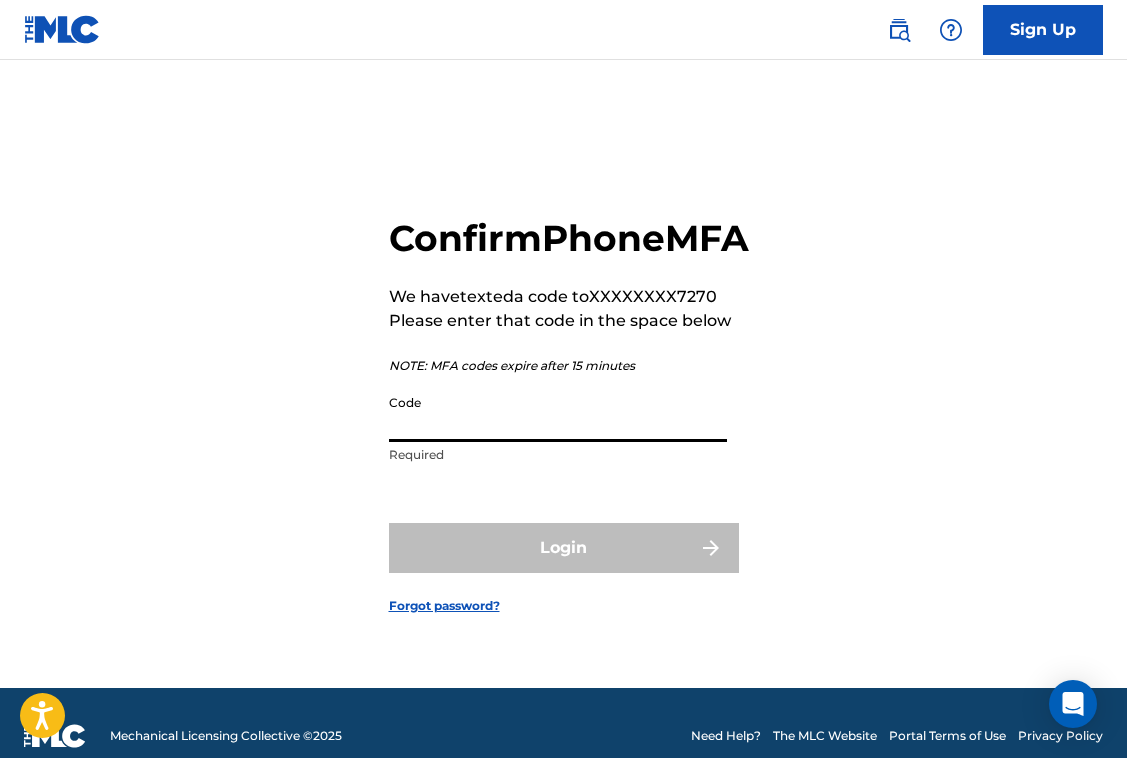 click on "Code" at bounding box center (558, 413) 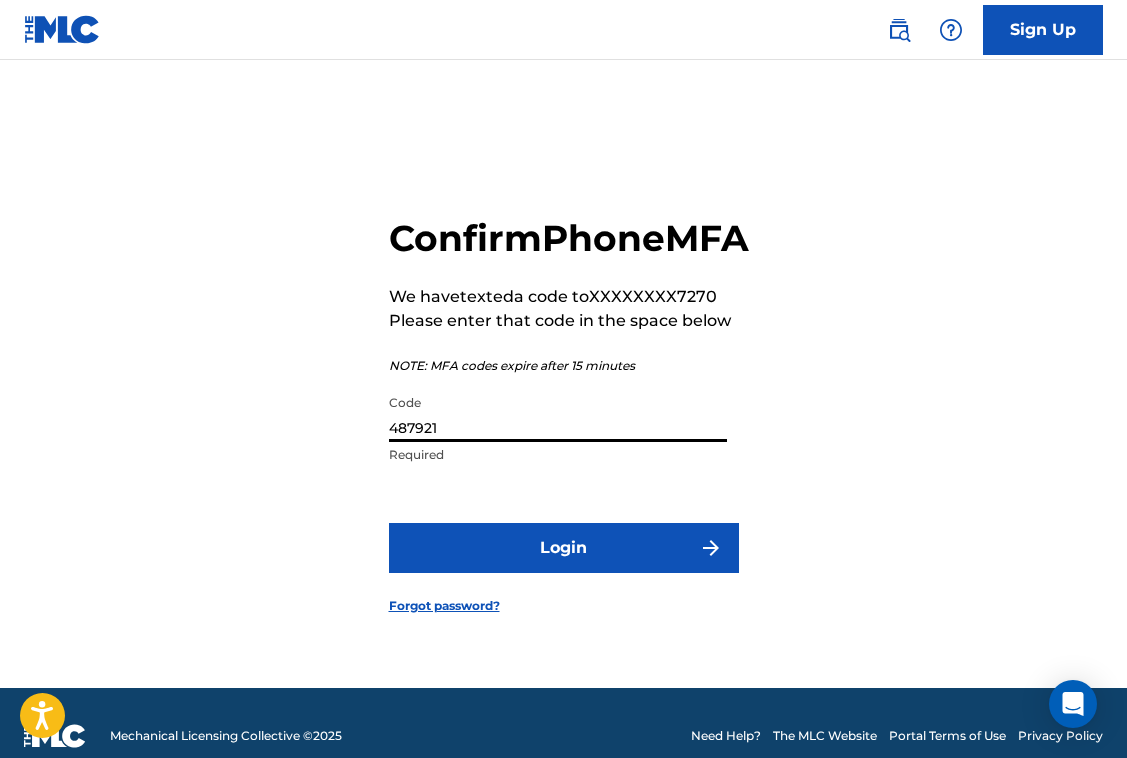 type on "487921" 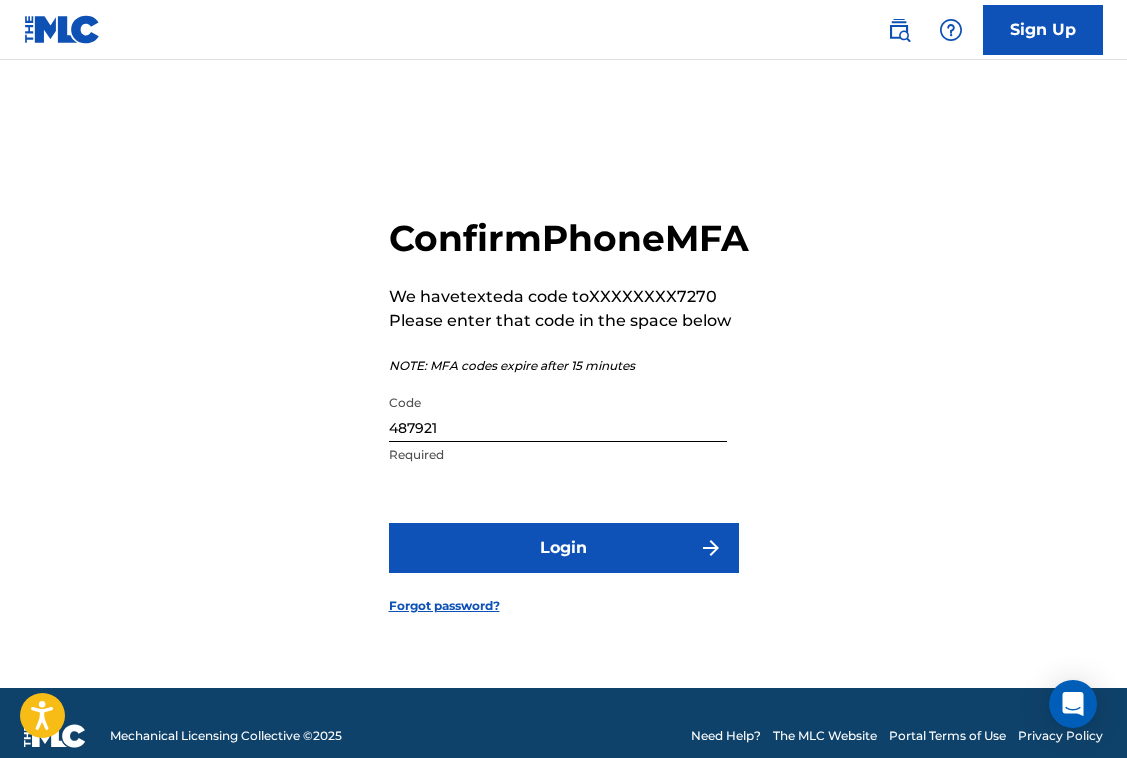 click on "Login" at bounding box center [564, 548] 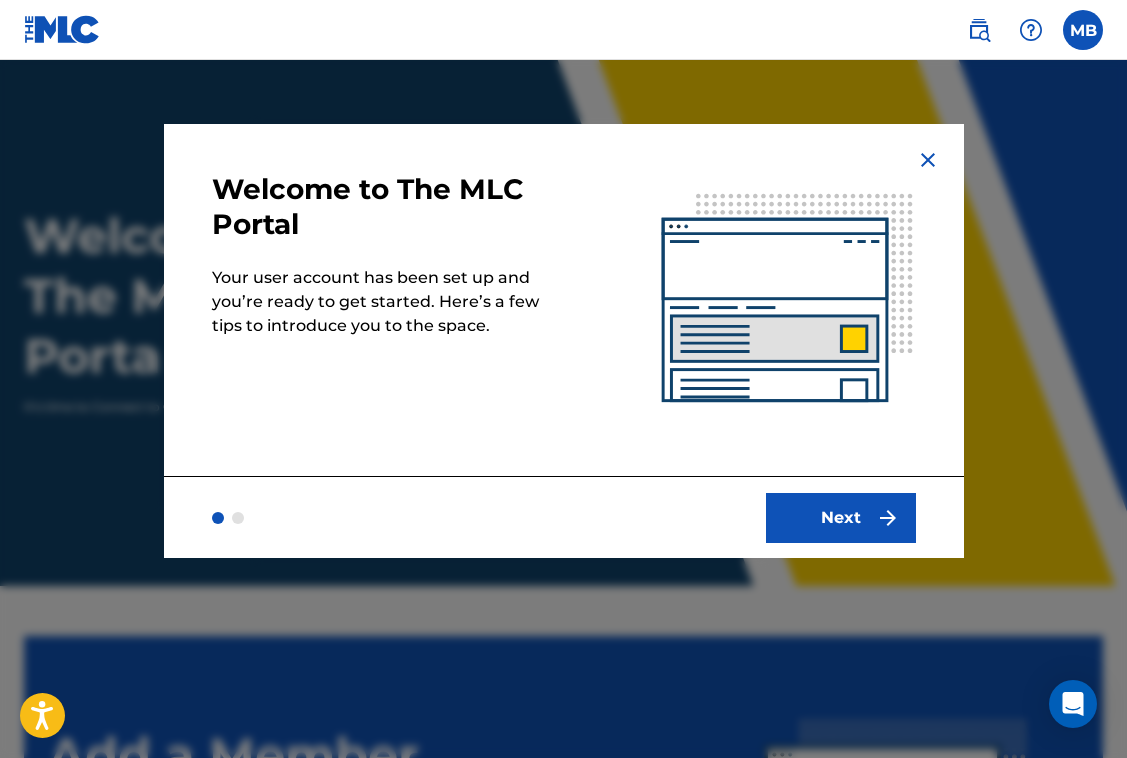 scroll, scrollTop: 0, scrollLeft: 0, axis: both 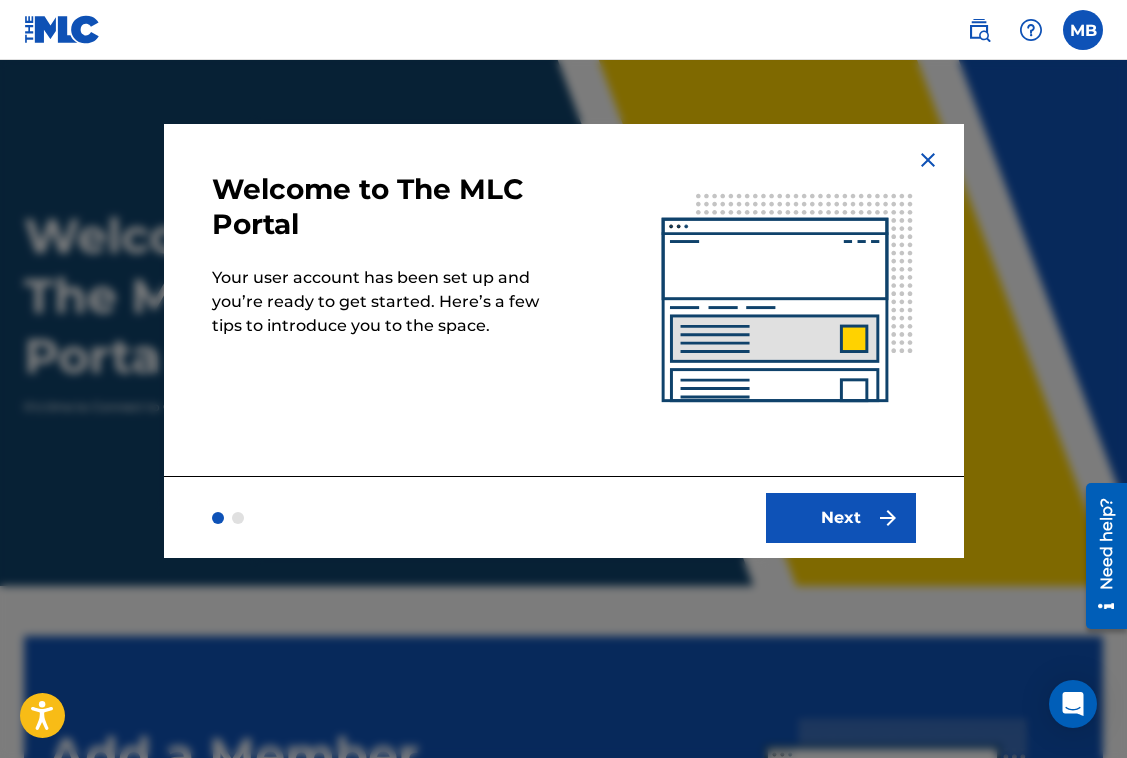 click on "Next" at bounding box center (841, 518) 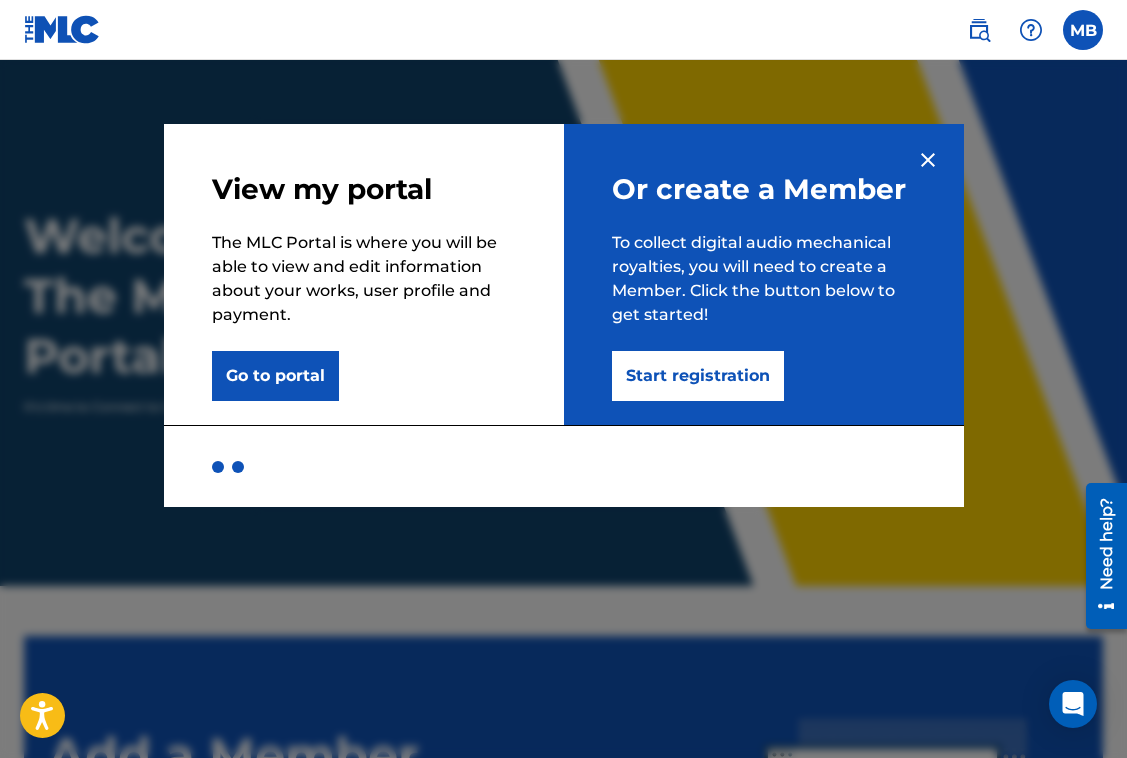 click on "Start registration" at bounding box center [698, 376] 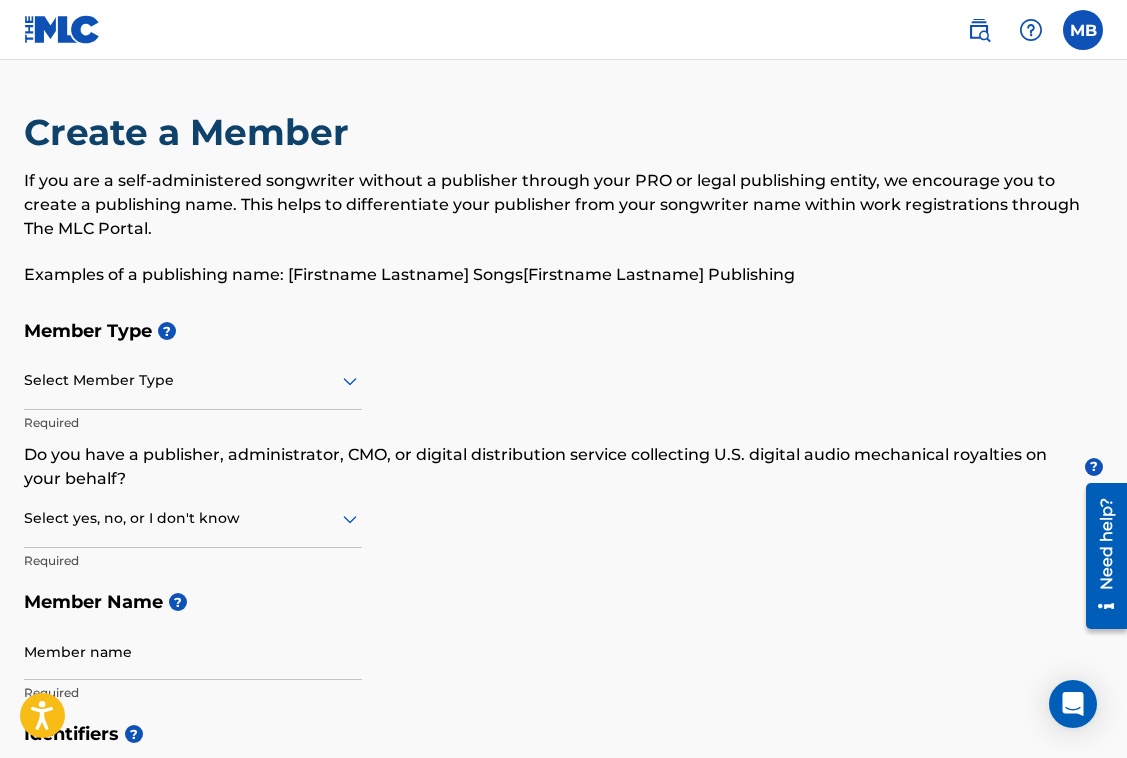 click 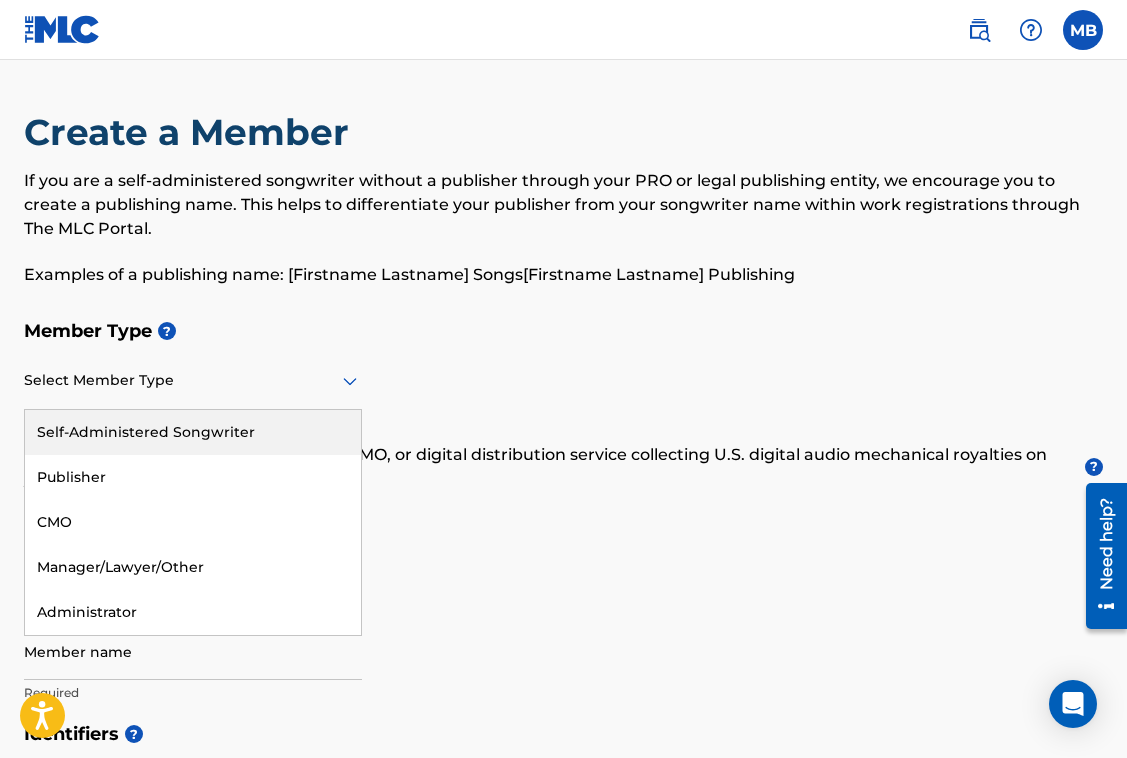 click on "Self-Administered Songwriter" at bounding box center [193, 432] 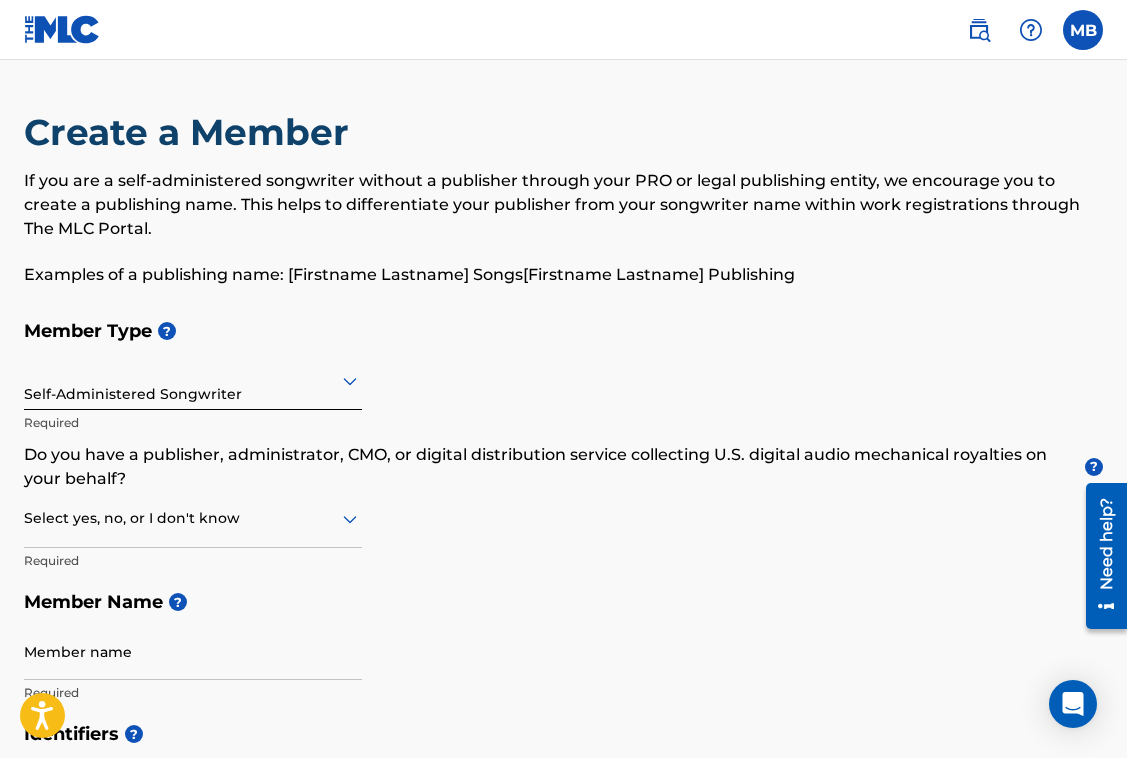 click at bounding box center (193, 380) 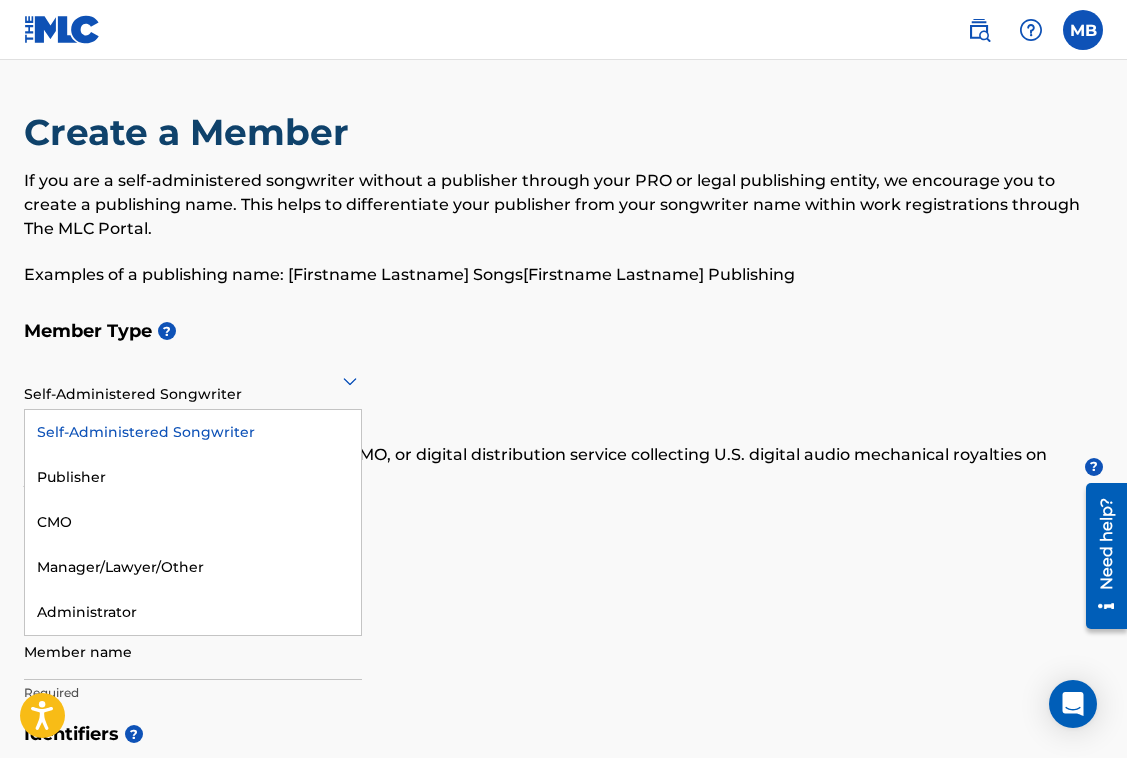 click on "Self-Administered Songwriter" at bounding box center [193, 432] 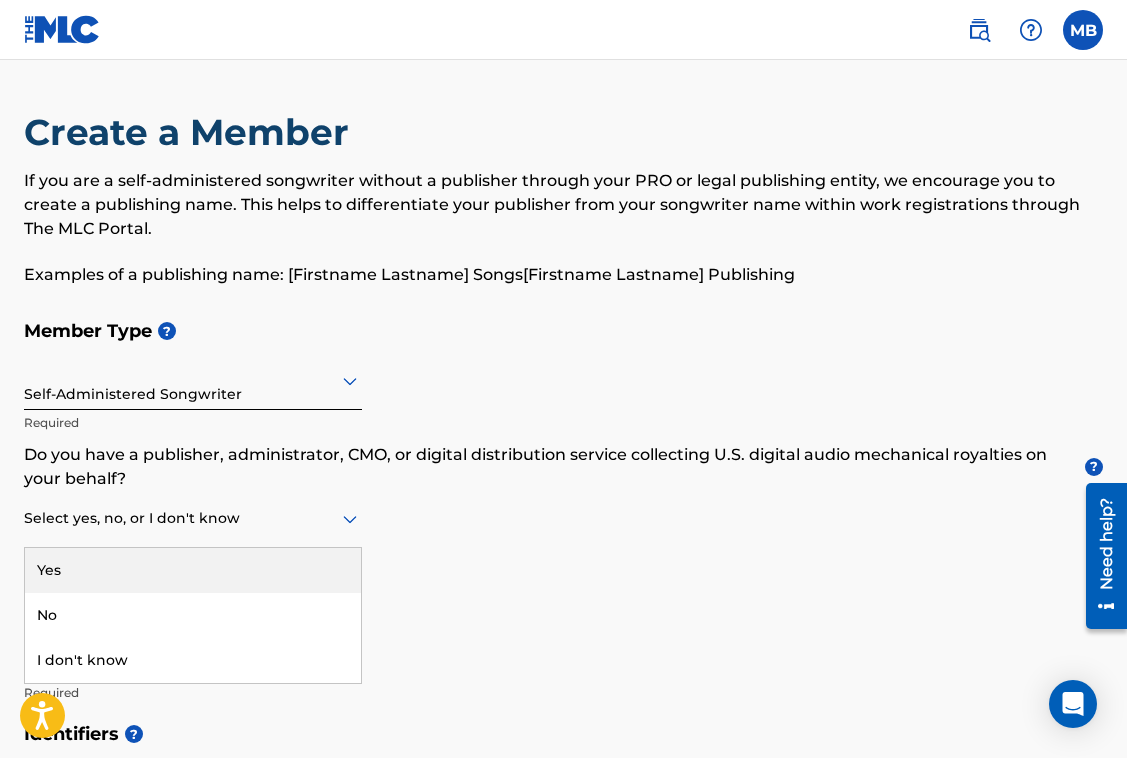 click 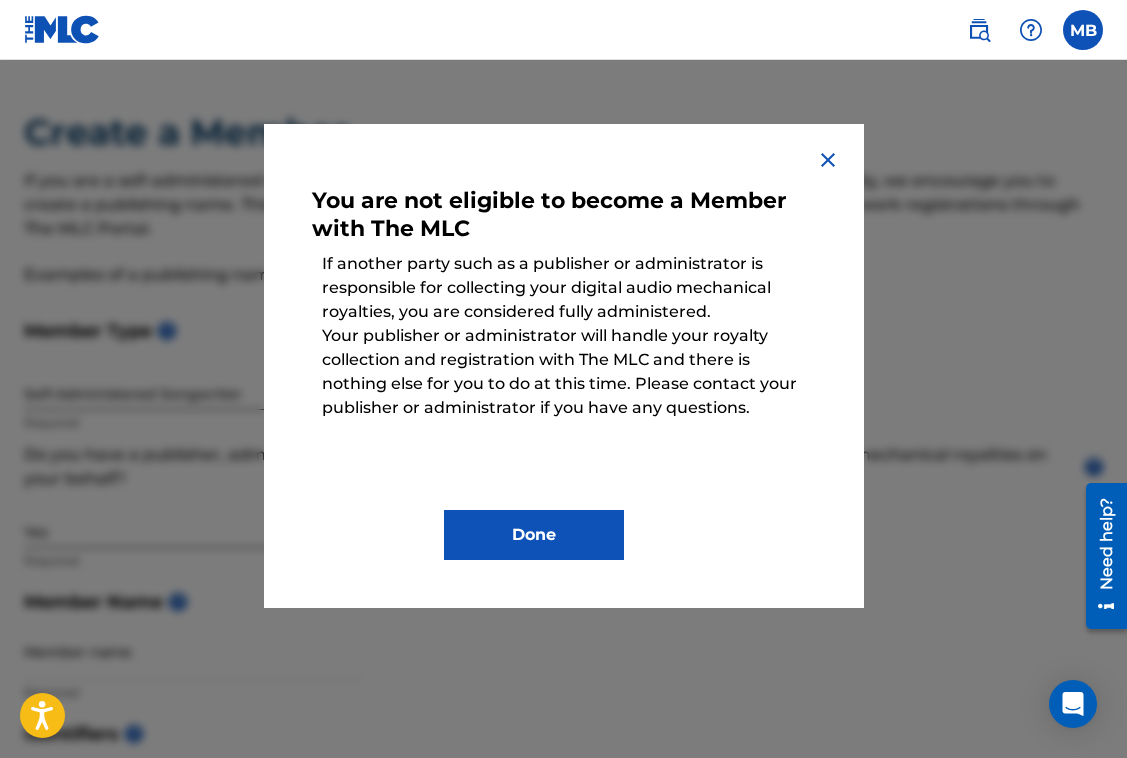 click at bounding box center (828, 160) 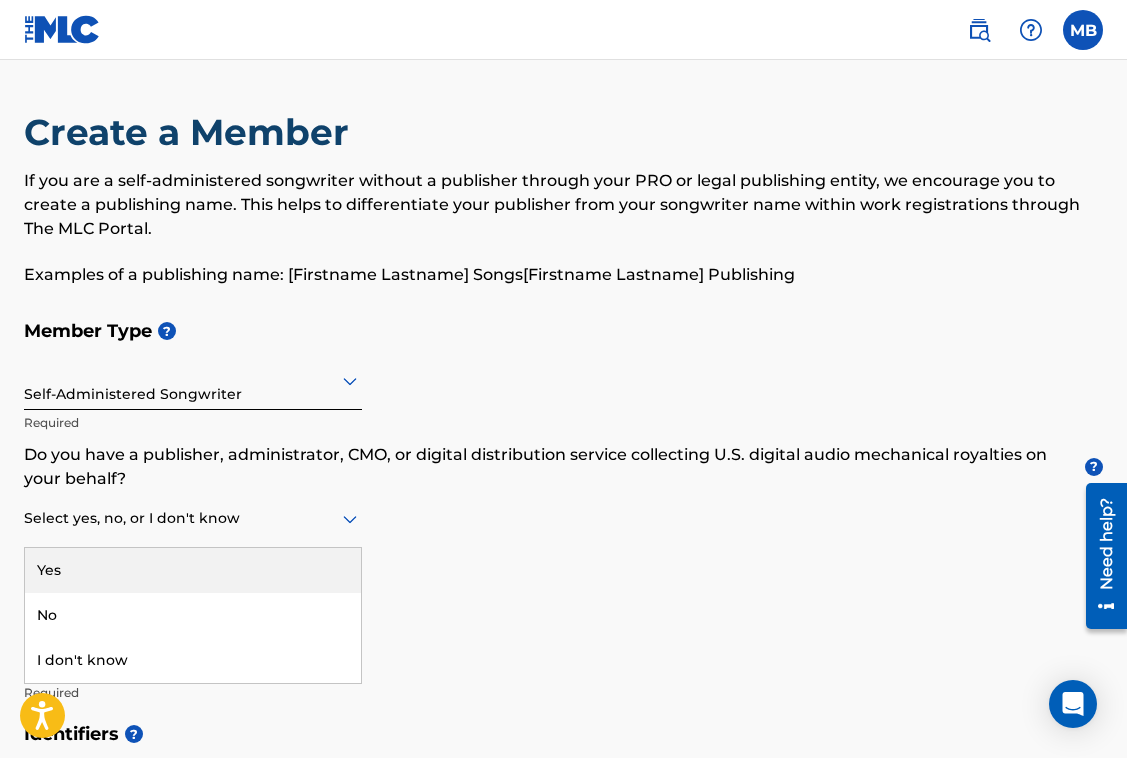 click 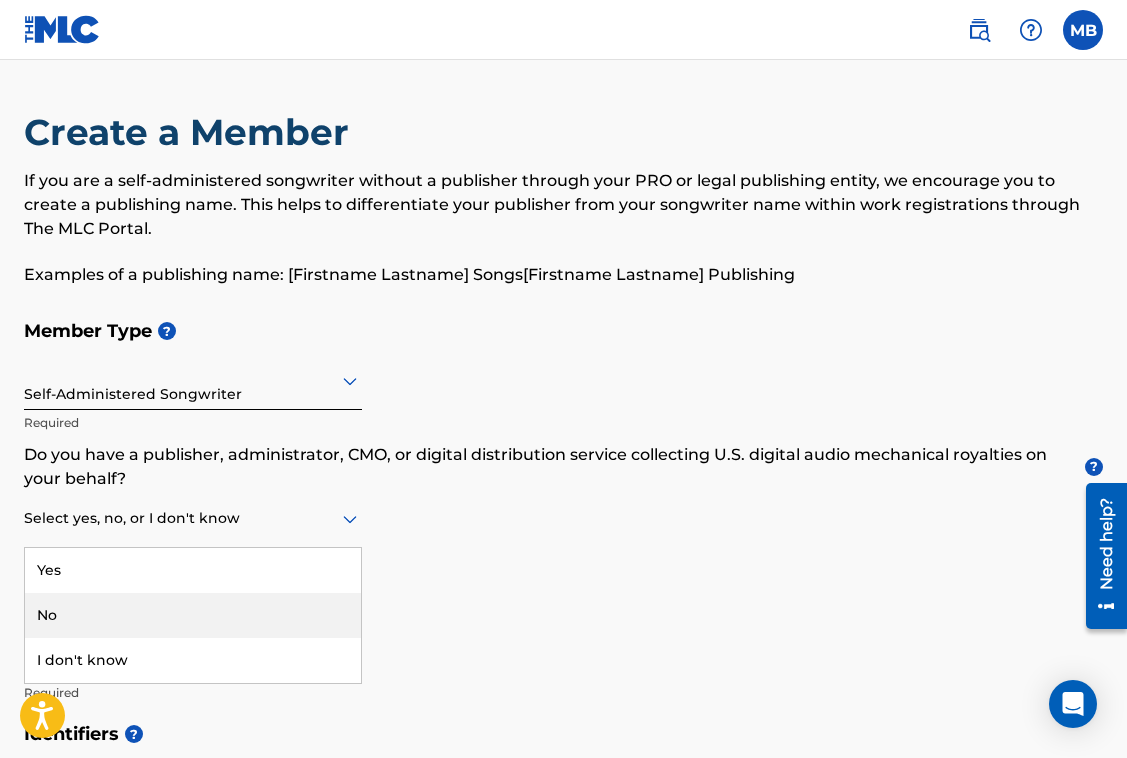 click on "No" at bounding box center [193, 615] 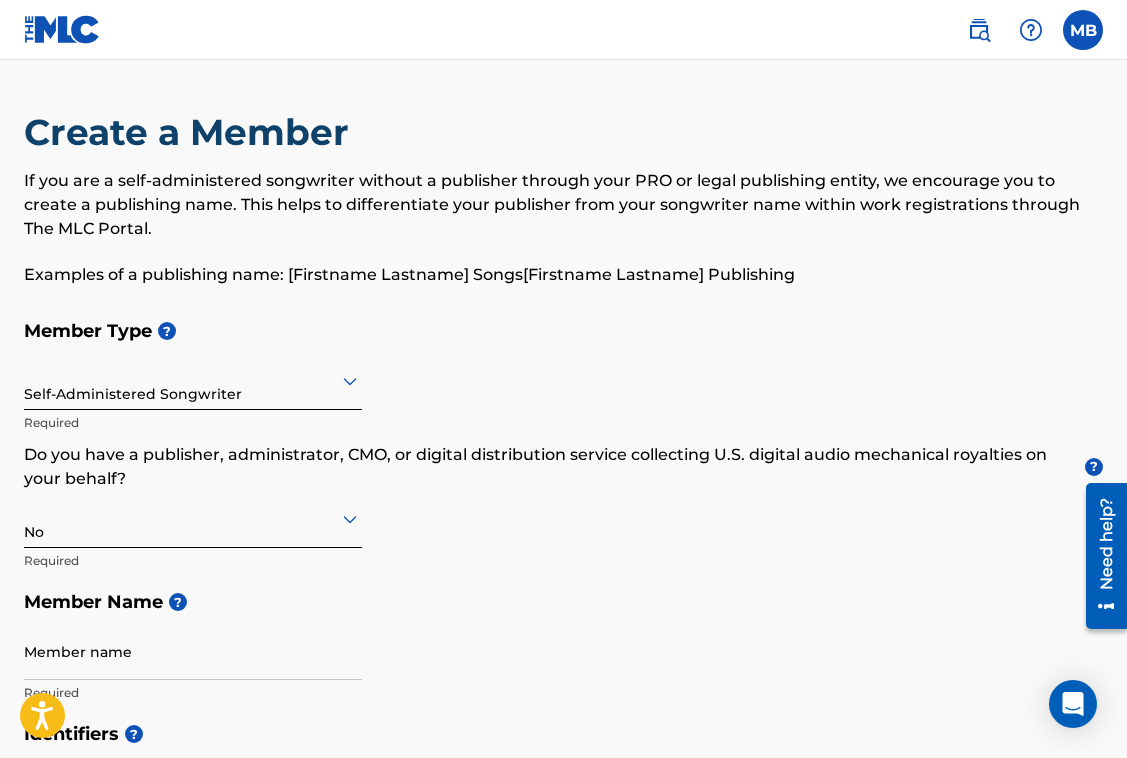 click on "Member Type ? Self-Administered Songwriter Required Do you have a publisher, administrator, CMO, or digital distribution service collecting U.S. digital audio mechanical royalties on your behalf? ? No Required Member Name ? Member name Required" at bounding box center (563, 511) 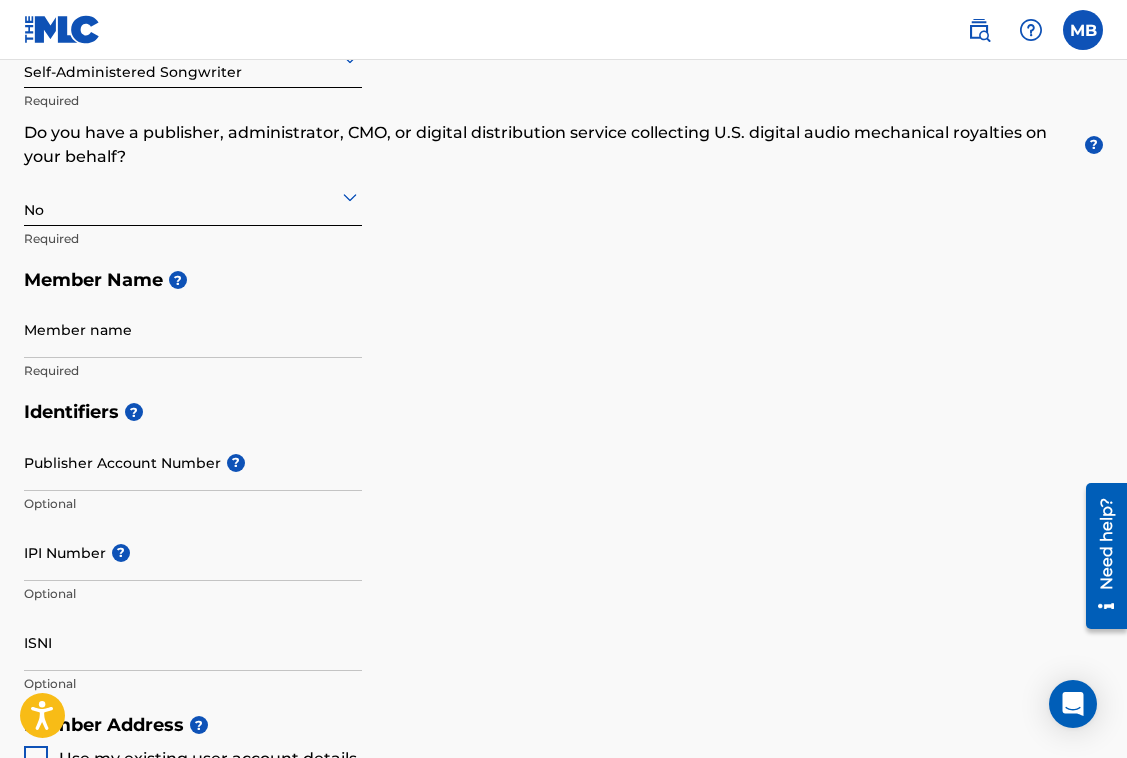 scroll, scrollTop: 336, scrollLeft: 0, axis: vertical 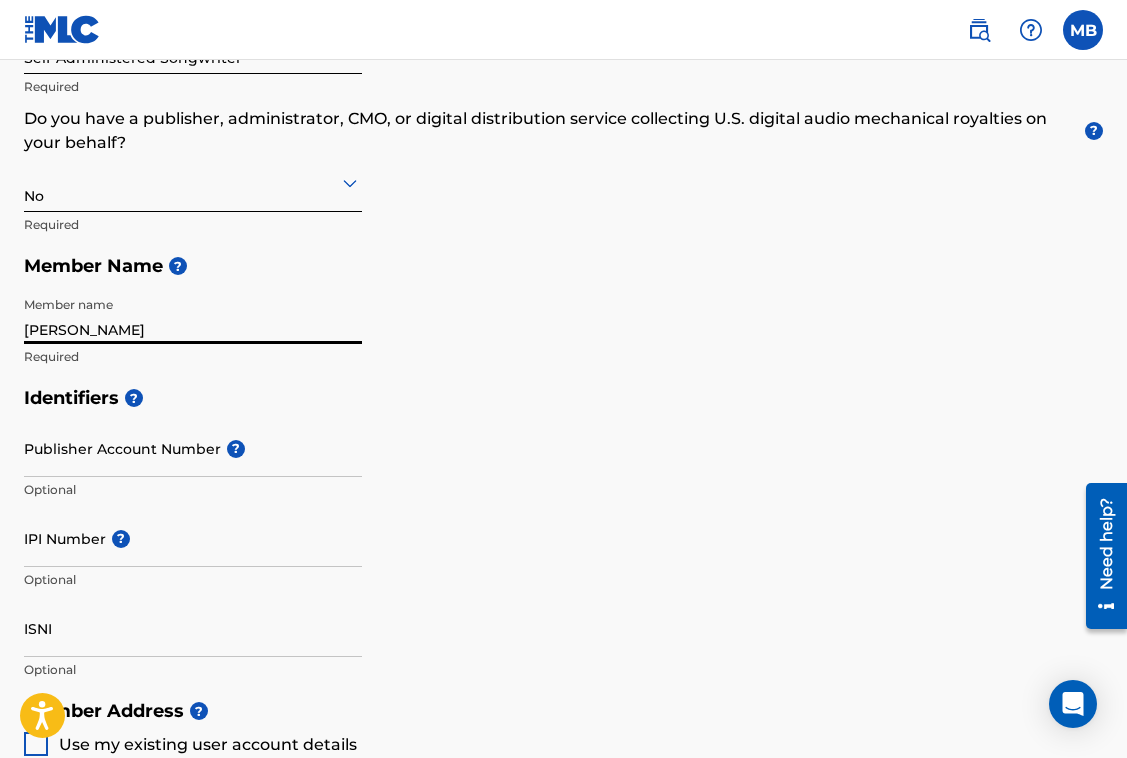 type on "Mark Boucot" 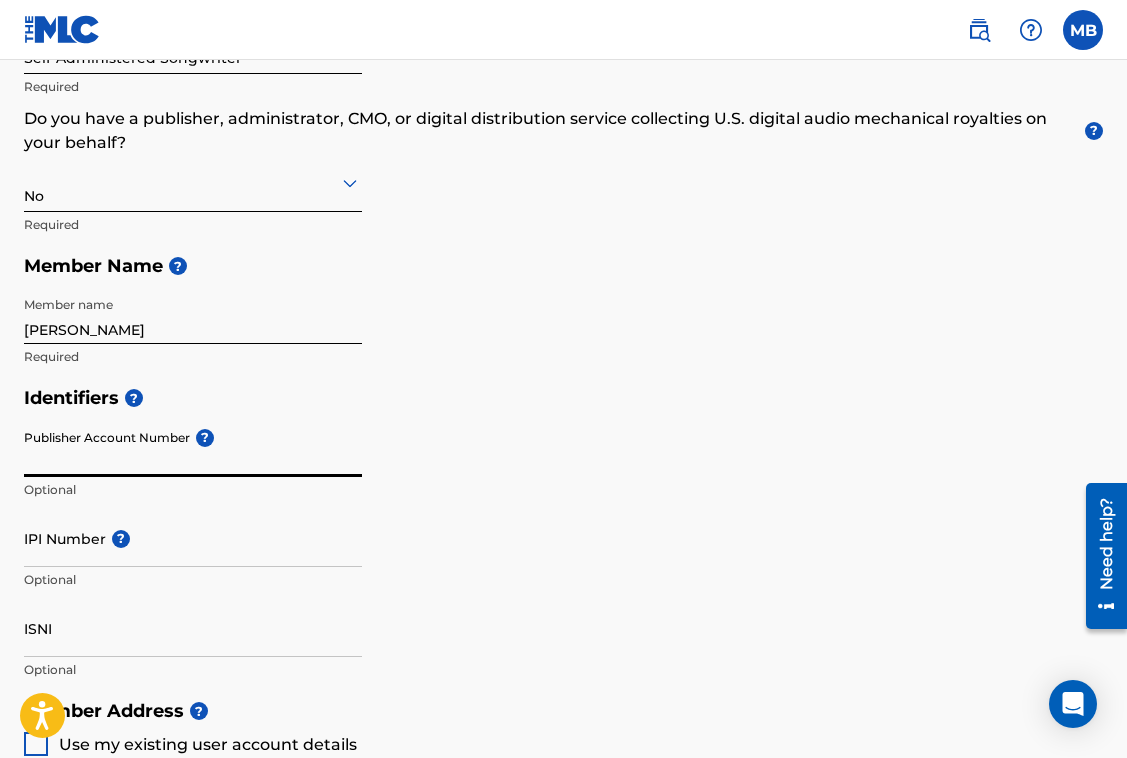 click on "Publisher Account Number ?" at bounding box center (193, 448) 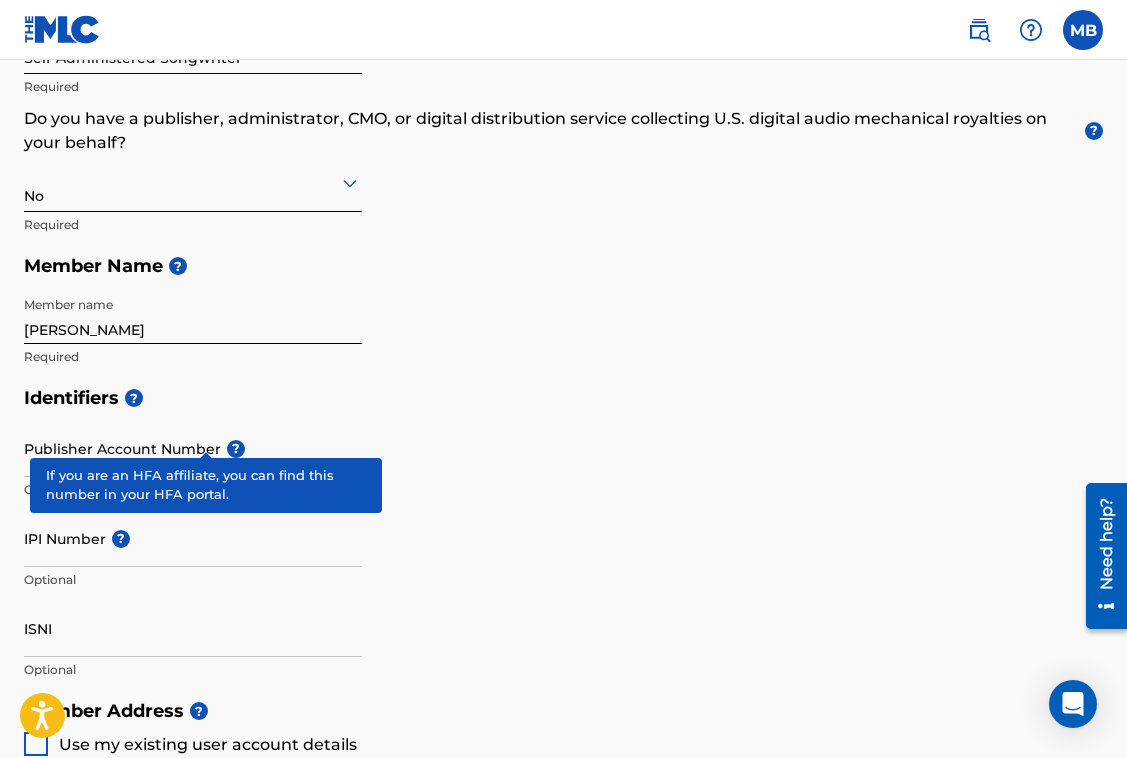 click on "Publisher Account Number ? Optional" at bounding box center (193, 465) 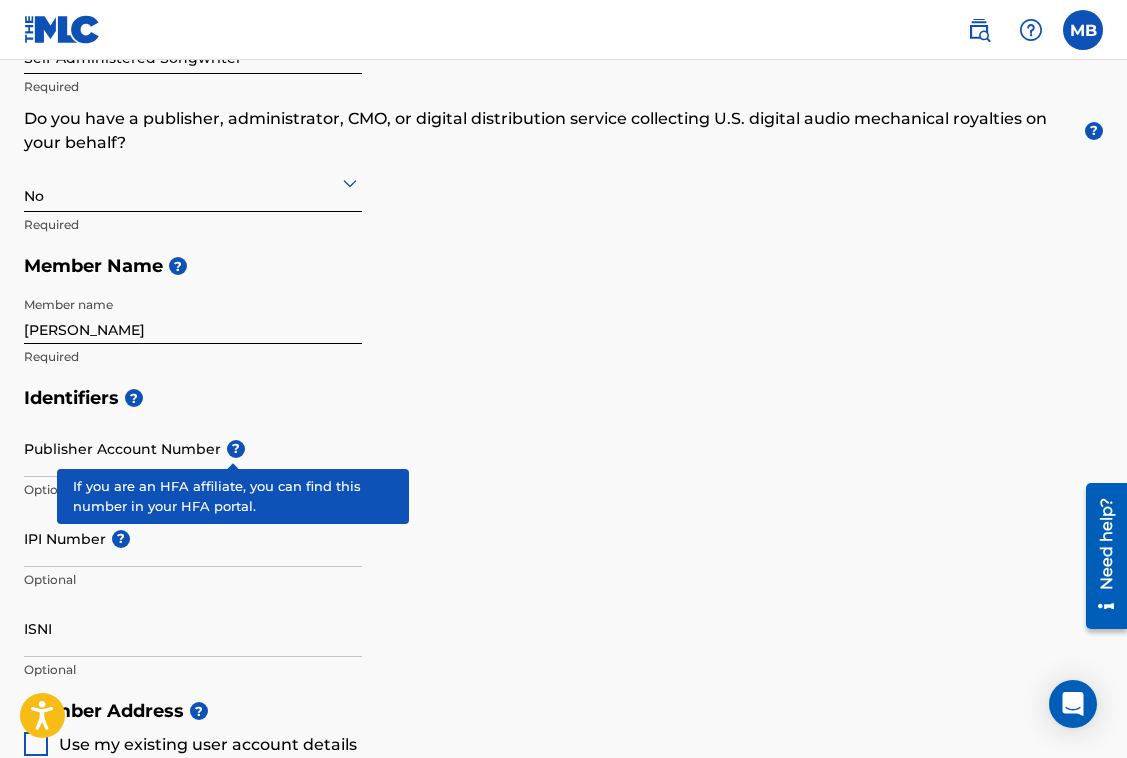 click on "?" at bounding box center (236, 449) 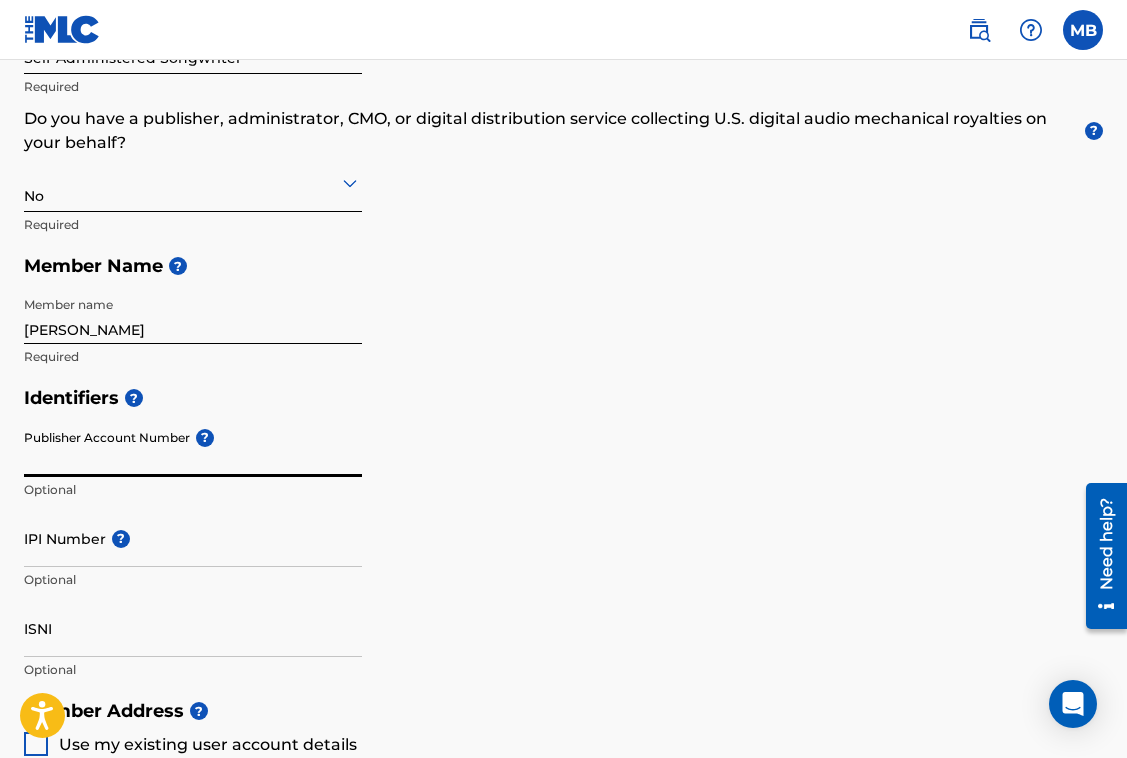 click on "Publisher Account Number ?" at bounding box center [193, 448] 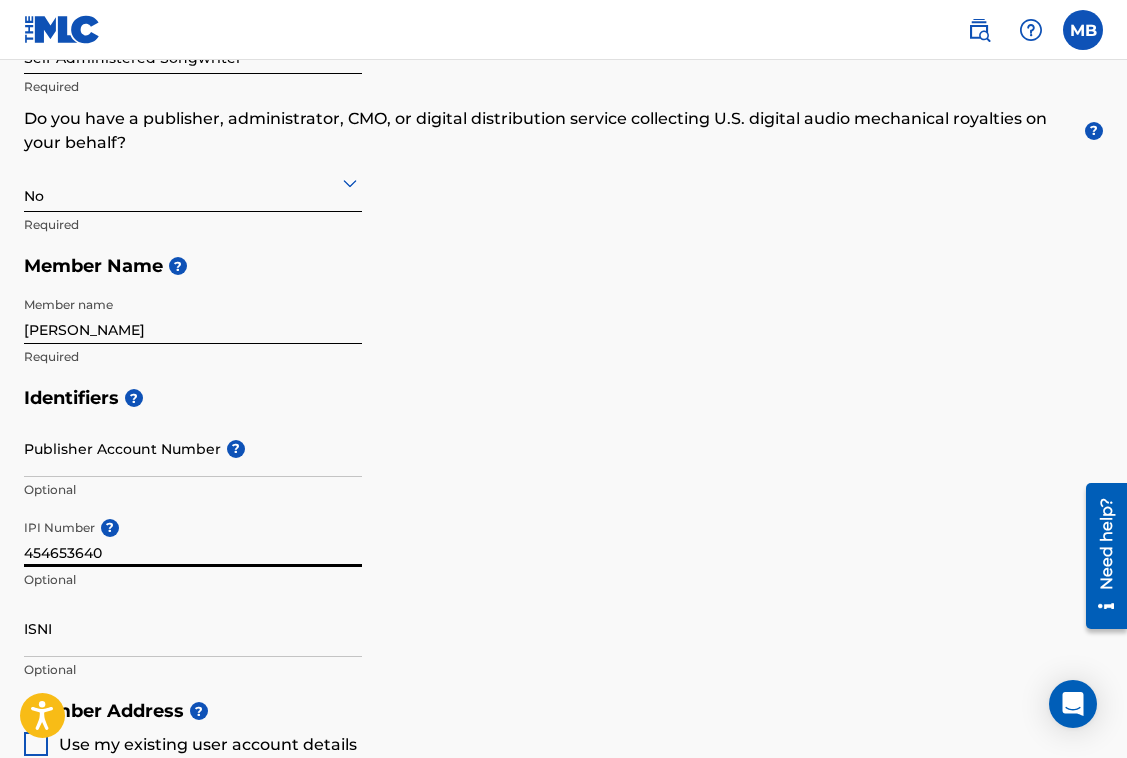 drag, startPoint x: 109, startPoint y: 548, endPoint x: 13, endPoint y: 552, distance: 96.0833 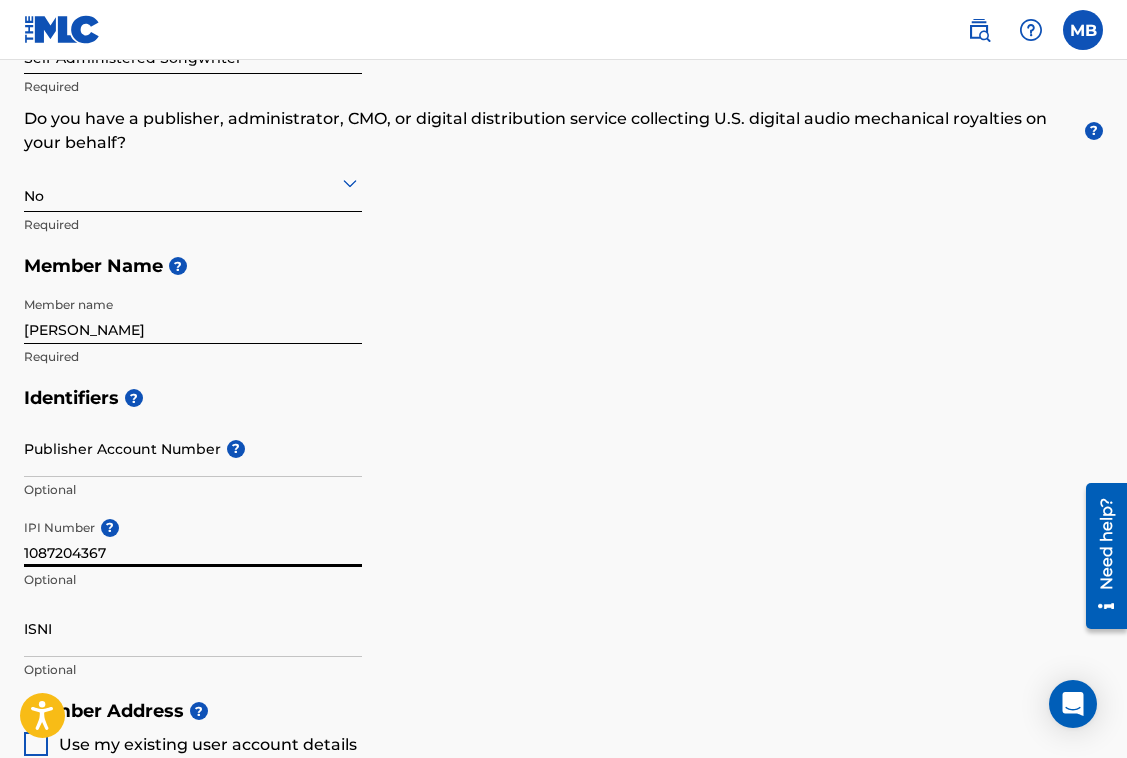 type on "1087204367" 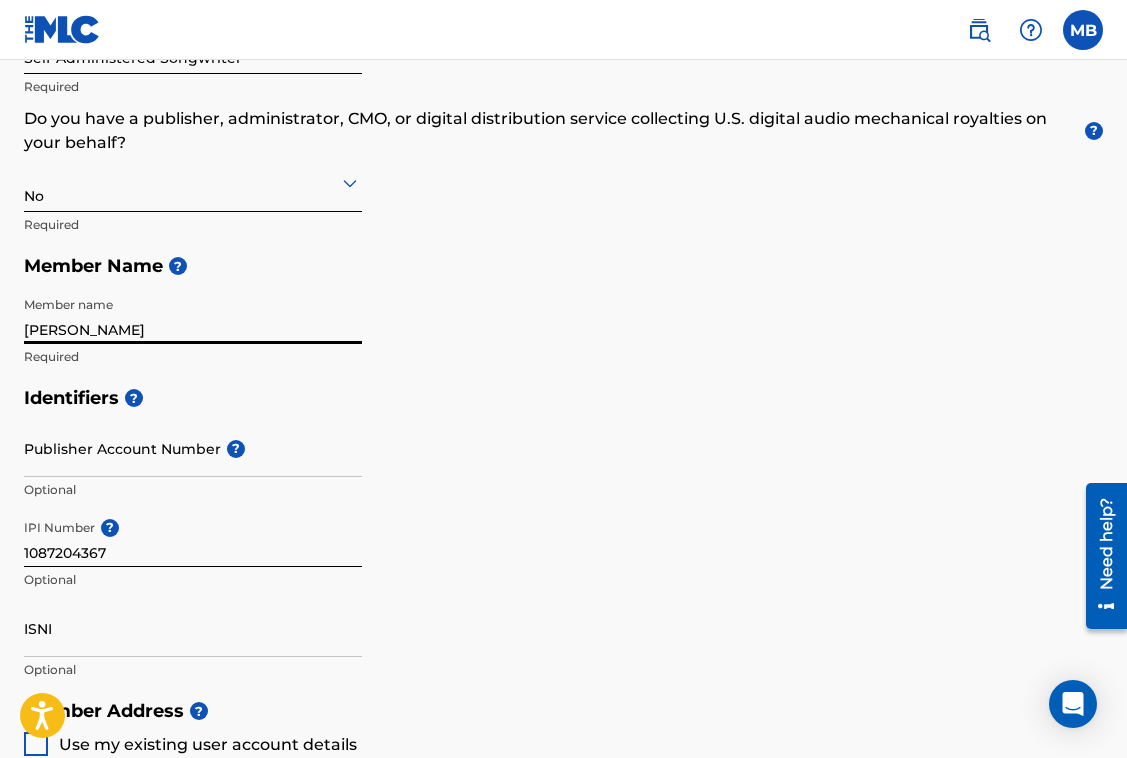 click on "Mark Boucot" at bounding box center [193, 315] 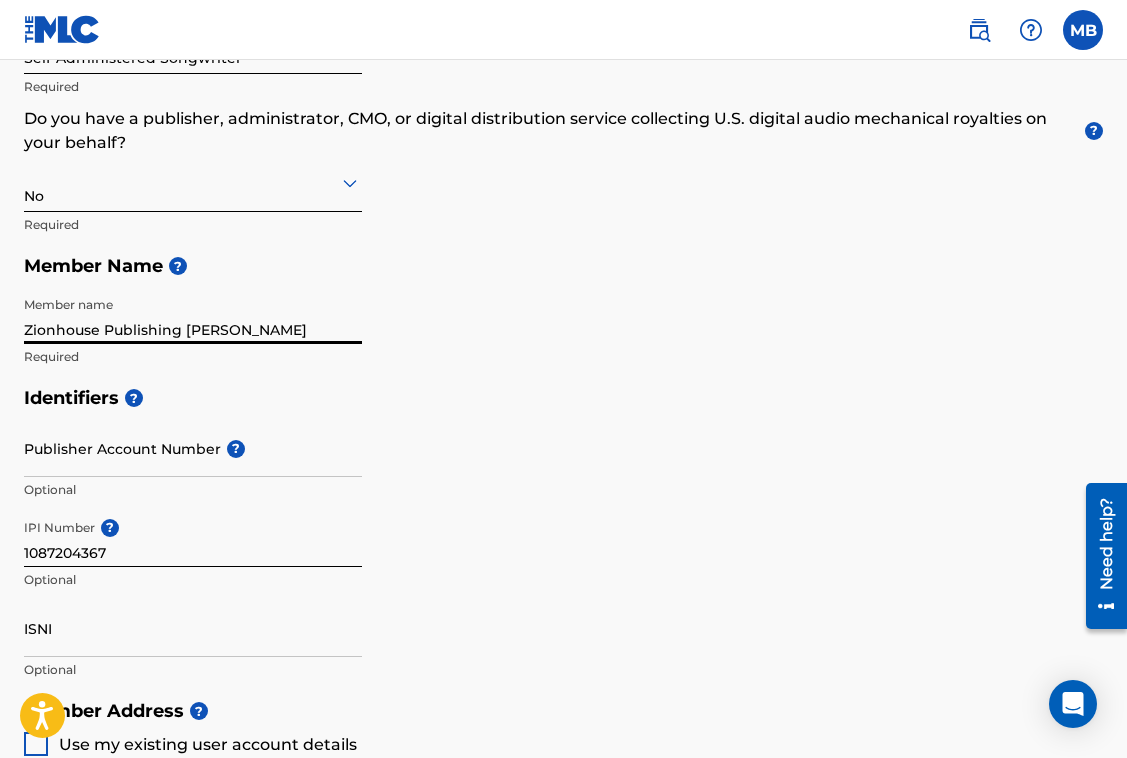 drag, startPoint x: 278, startPoint y: 328, endPoint x: 249, endPoint y: 321, distance: 29.832869 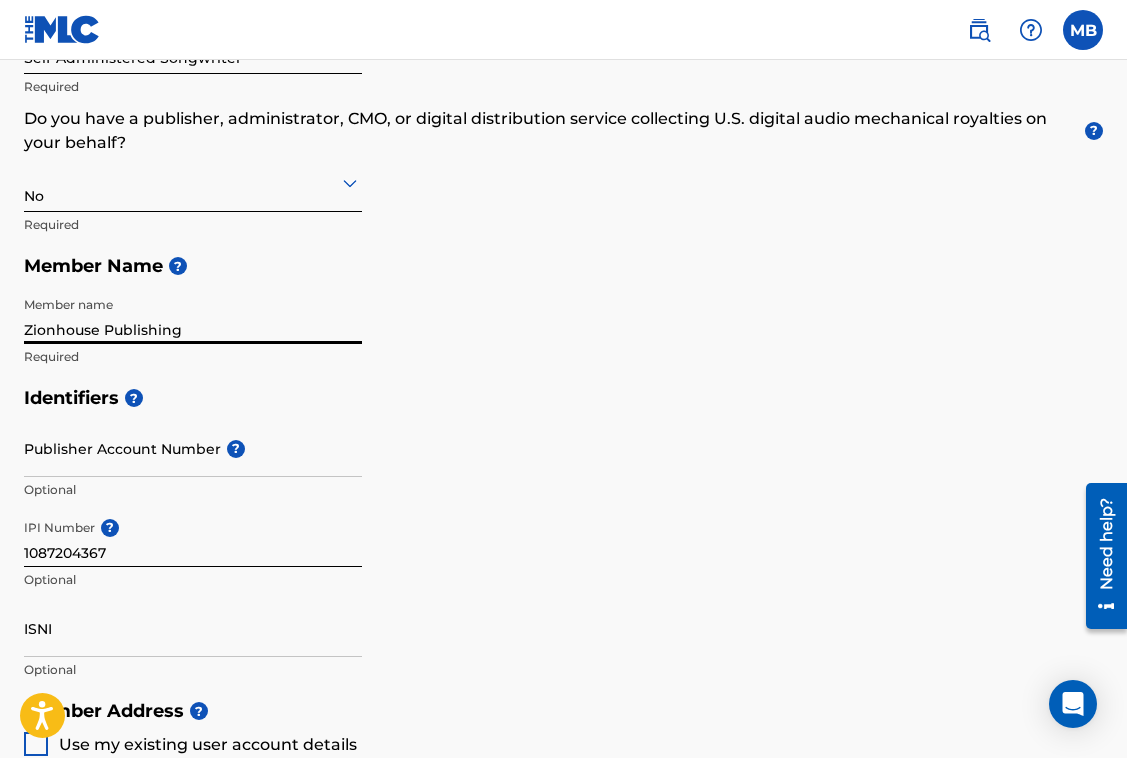 type on "Zionhouse Publishing" 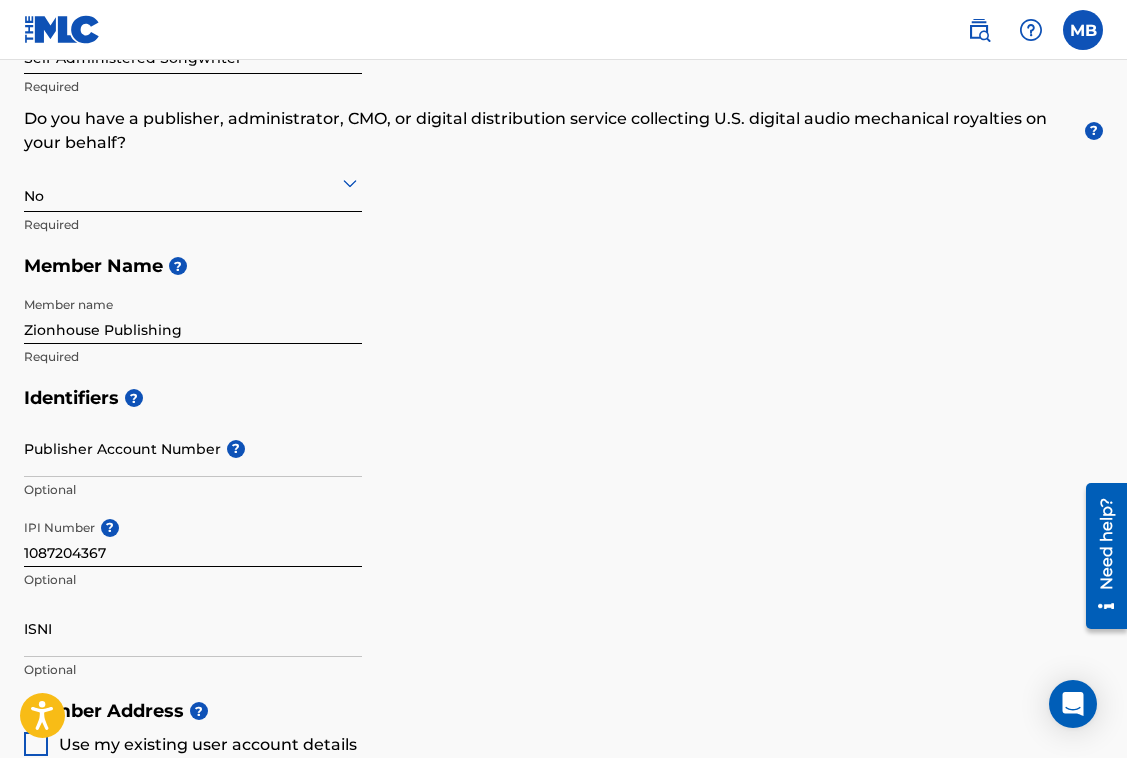 click on "Identifiers ? Publisher Account Number ? Optional IPI Number ? 1087204367 Optional ISNI Optional" at bounding box center (563, 533) 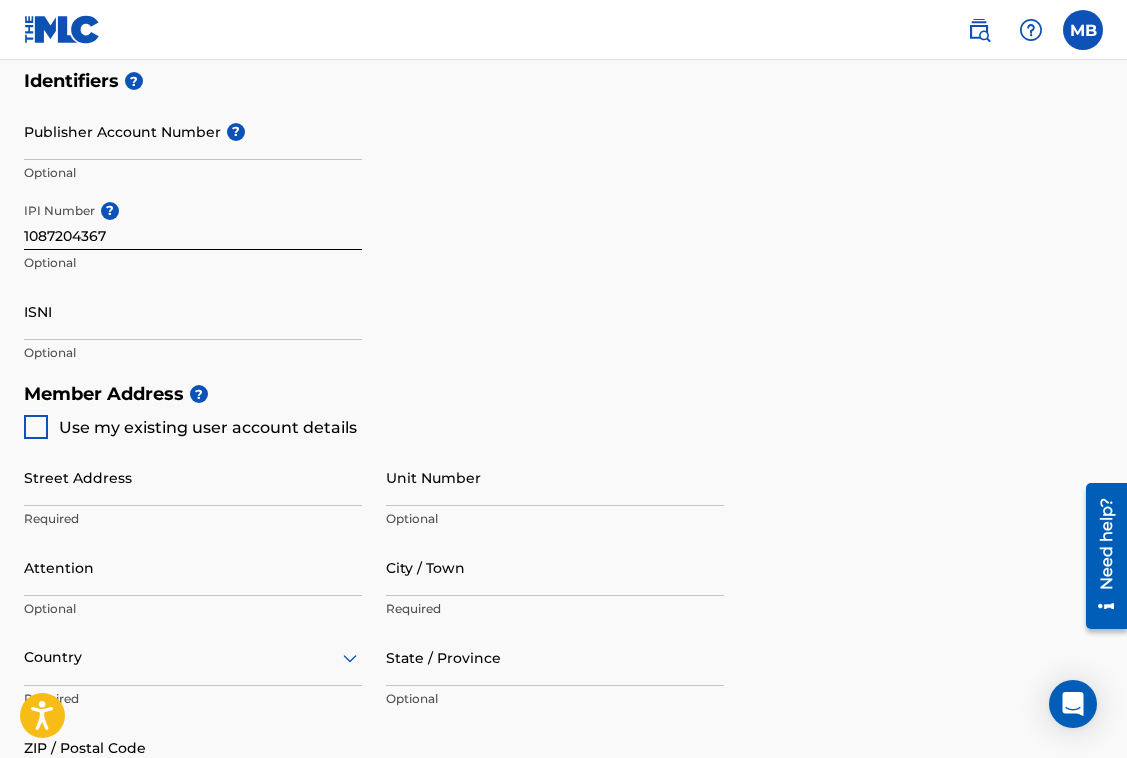 scroll, scrollTop: 654, scrollLeft: 0, axis: vertical 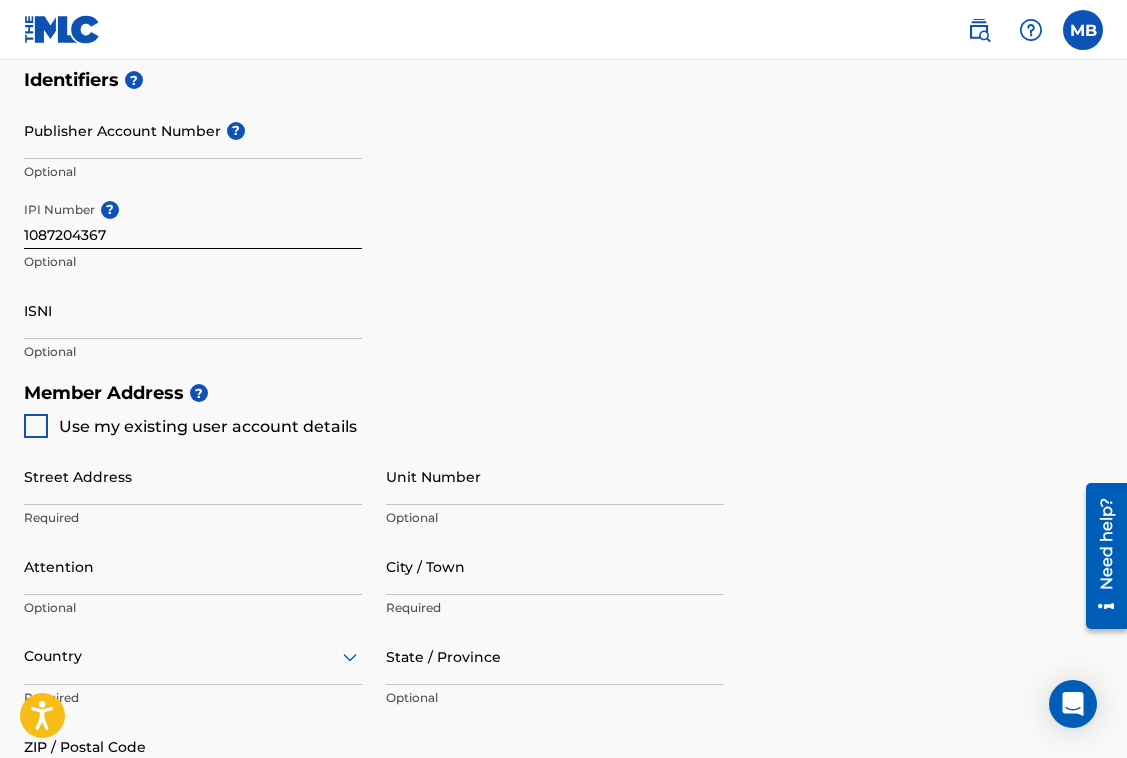 click at bounding box center (36, 426) 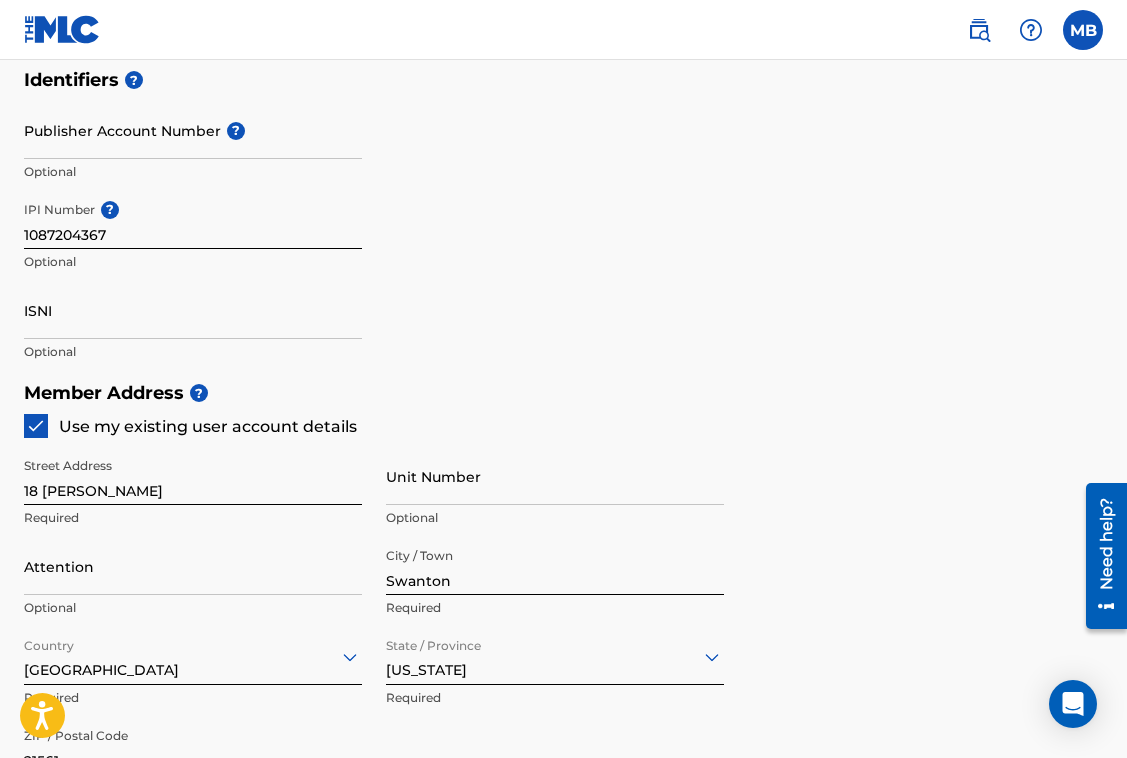 click on "Create a Member If you are a self-administered songwriter without a publisher through your PRO or legal publishing entity, we encourage you to create a publishing name. This helps to differentiate your publisher from your songwriter name within work registrations through The MLC Portal. Examples of a publishing name: [Firstname Lastname] Songs[Firstname Lastname] Publishing Member Type ? Self-Administered Songwriter Required Do you have a publisher, administrator, CMO, or digital distribution service collecting U.S. digital audio mechanical royalties on your behalf? ? No Required Member Name ? Member name Zionhouse Publishing Required Identifiers ? Publisher Account Number ? Optional IPI Number ? 1087204367 Optional ISNI Optional Member Address ? Use my existing user account details Street Address 18 Frederick Cir Required Unit Number Optional Attention Optional City / Town Swanton Required Country United States Required State / Province Maryland Required ZIP / Postal Code 21561 Required Member Contact 301" at bounding box center (563, 278) 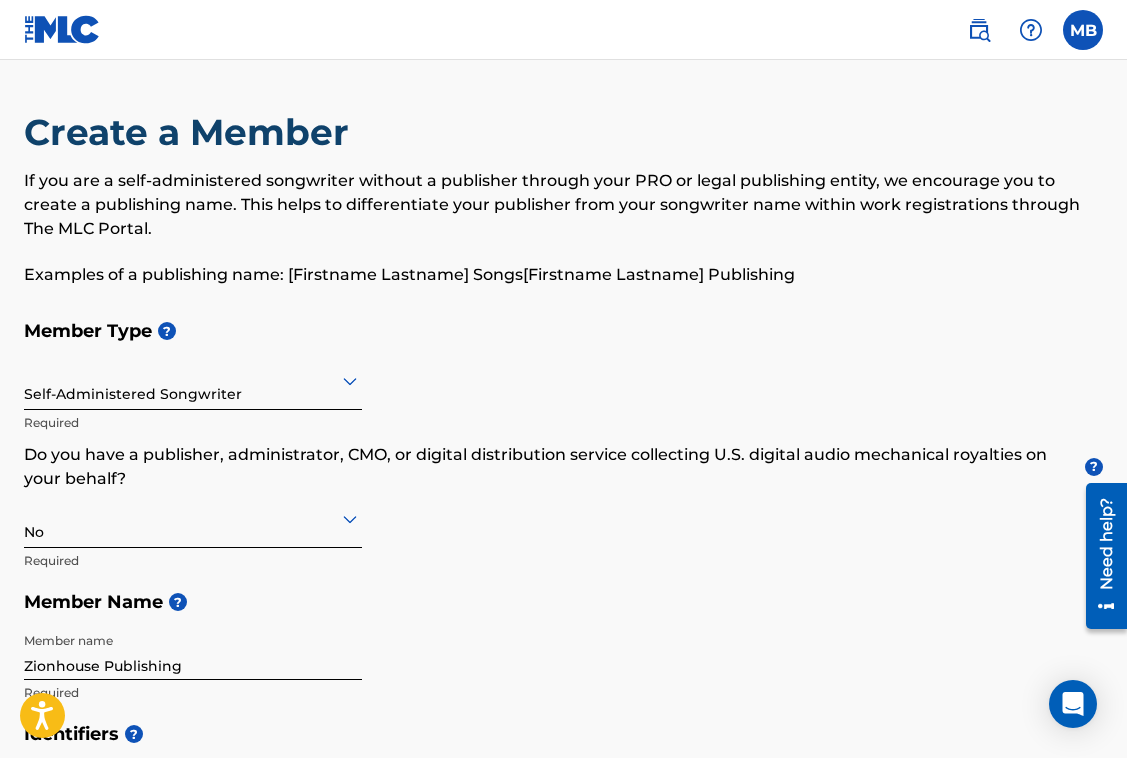scroll, scrollTop: 0, scrollLeft: 0, axis: both 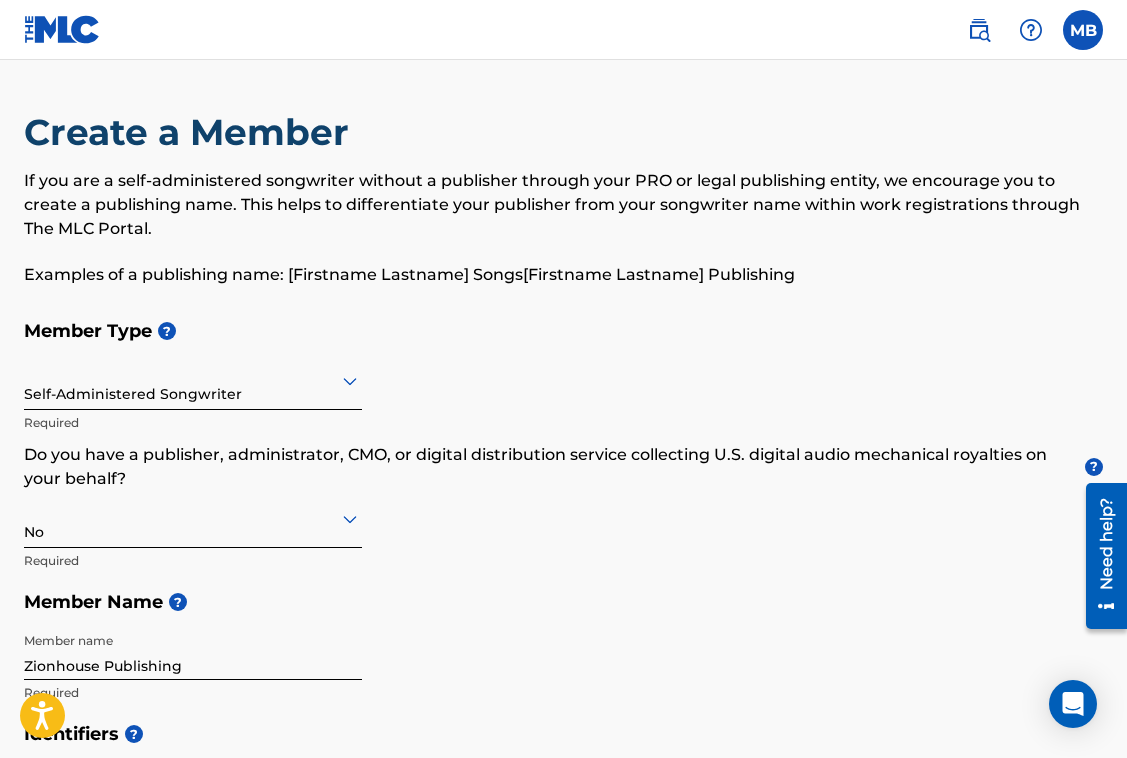 click on "Create a Member If you are a self-administered songwriter without a publisher through your PRO or legal publishing entity, we encourage you to create a publishing name. This helps to differentiate your publisher from your songwriter name within work registrations through The MLC Portal. Examples of a publishing name: [Firstname Lastname] Songs[Firstname Lastname] Publishing Member Type ? Self-Administered Songwriter Required Do you have a publisher, administrator, CMO, or digital distribution service collecting U.S. digital audio mechanical royalties on your behalf? ? No Required Member Name ? Member name Zionhouse Publishing Required Identifiers ? Publisher Account Number ? Optional IPI Number ? 1087204367 Optional ISNI Optional Member Address ? Use my existing user account details Street Address 18 Frederick Cir Required Unit Number Optional Attention Optional City / Town Swanton Required Country United States Required State / Province Maryland Required ZIP / Postal Code 21561 Required Member Contact 301" at bounding box center (563, 932) 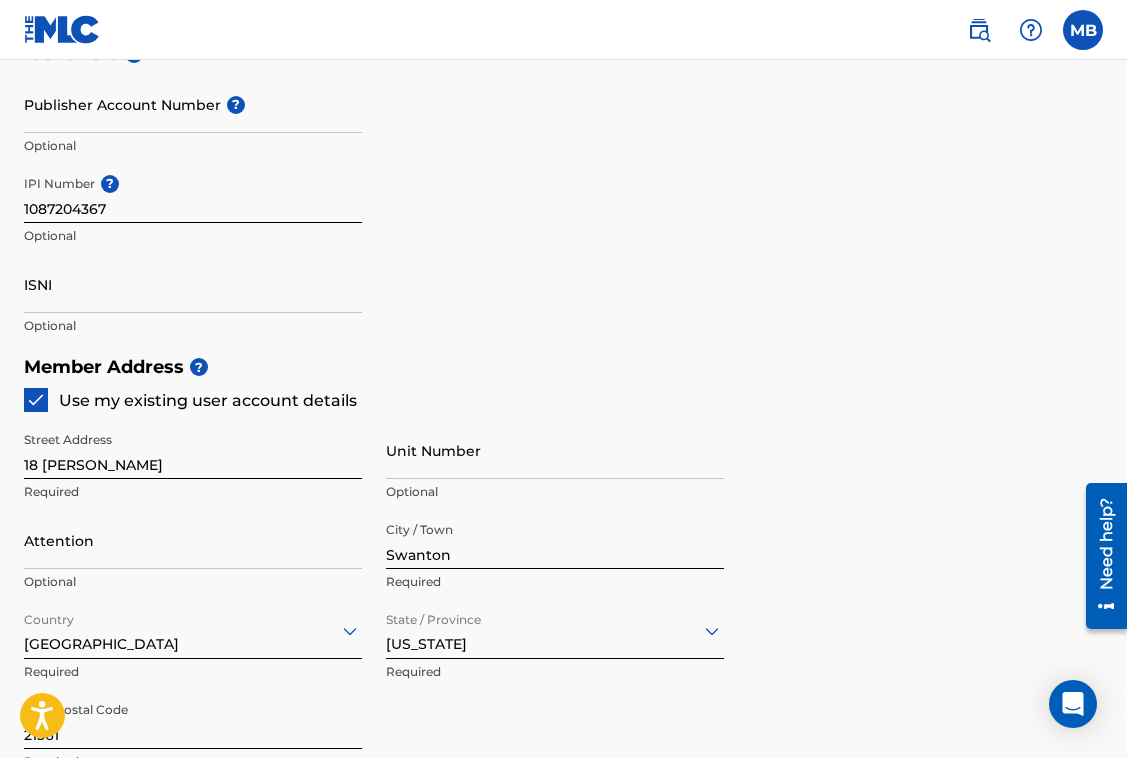scroll, scrollTop: 686, scrollLeft: 0, axis: vertical 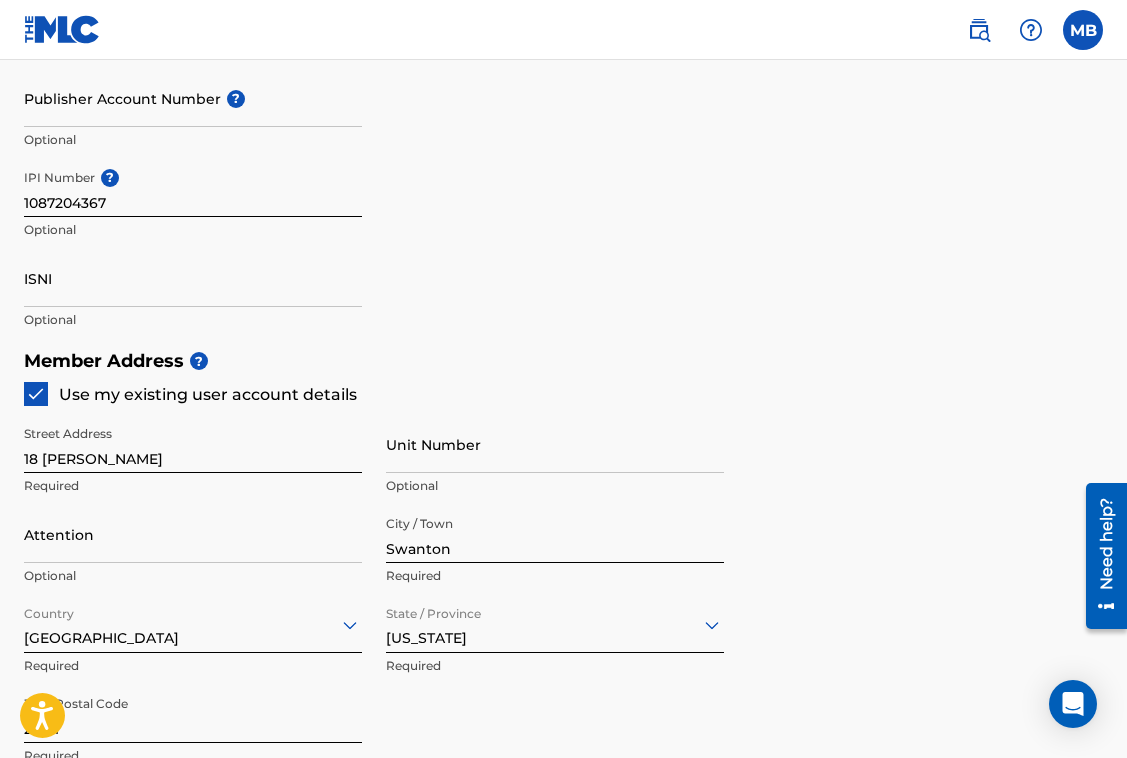 click on "Identifiers ? Publisher Account Number ? Optional IPI Number ? 1087204367 Optional ISNI Optional" at bounding box center [563, 183] 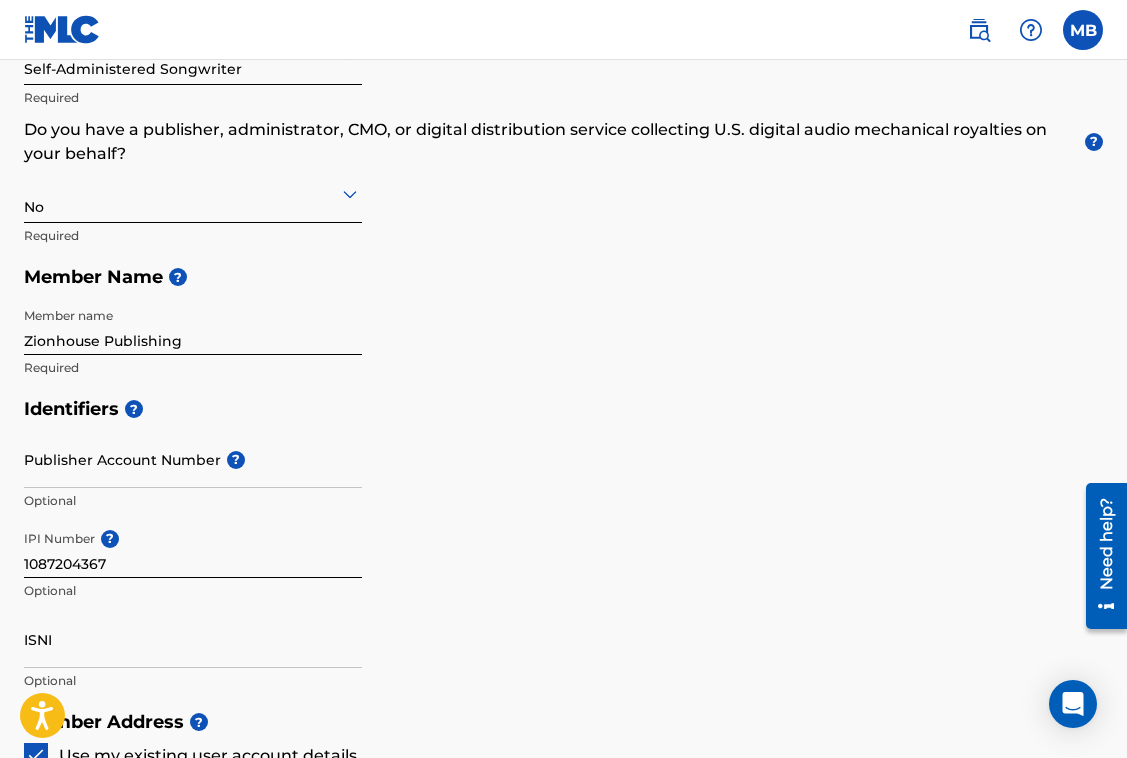 scroll, scrollTop: 319, scrollLeft: 0, axis: vertical 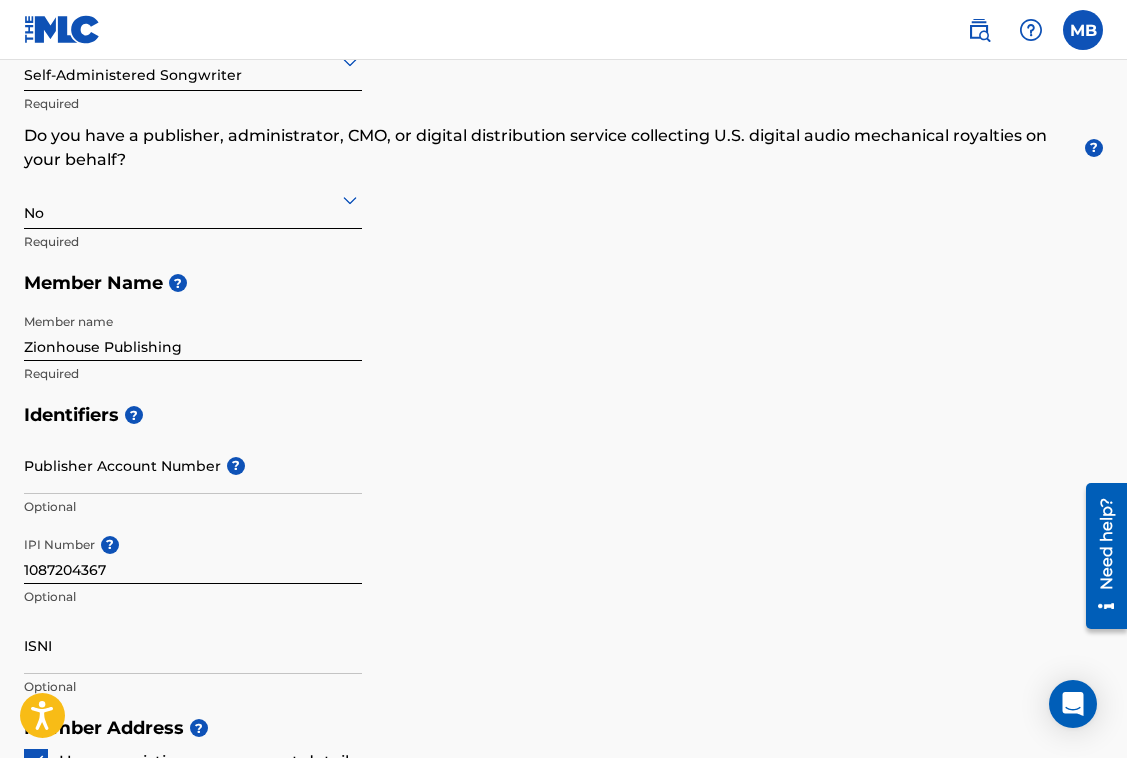 click on "Create a Member If you are a self-administered songwriter without a publisher through your PRO or legal publishing entity, we encourage you to create a publishing name. This helps to differentiate your publisher from your songwriter name within work registrations through The MLC Portal. Examples of a publishing name: [Firstname Lastname] Songs[Firstname Lastname] Publishing Member Type ? Self-Administered Songwriter Required Do you have a publisher, administrator, CMO, or digital distribution service collecting U.S. digital audio mechanical royalties on your behalf? ? No Required Member Name ? Member name Zionhouse Publishing Required Identifiers ? Publisher Account Number ? Optional IPI Number ? 1087204367 Optional ISNI Optional Member Address ? Use my existing user account details Street Address 18 Frederick Cir Required Unit Number Optional Attention Optional City / Town Swanton Required Country United States Required State / Province Maryland Required ZIP / Postal Code 21561 Required Member Contact 301" at bounding box center [563, 613] 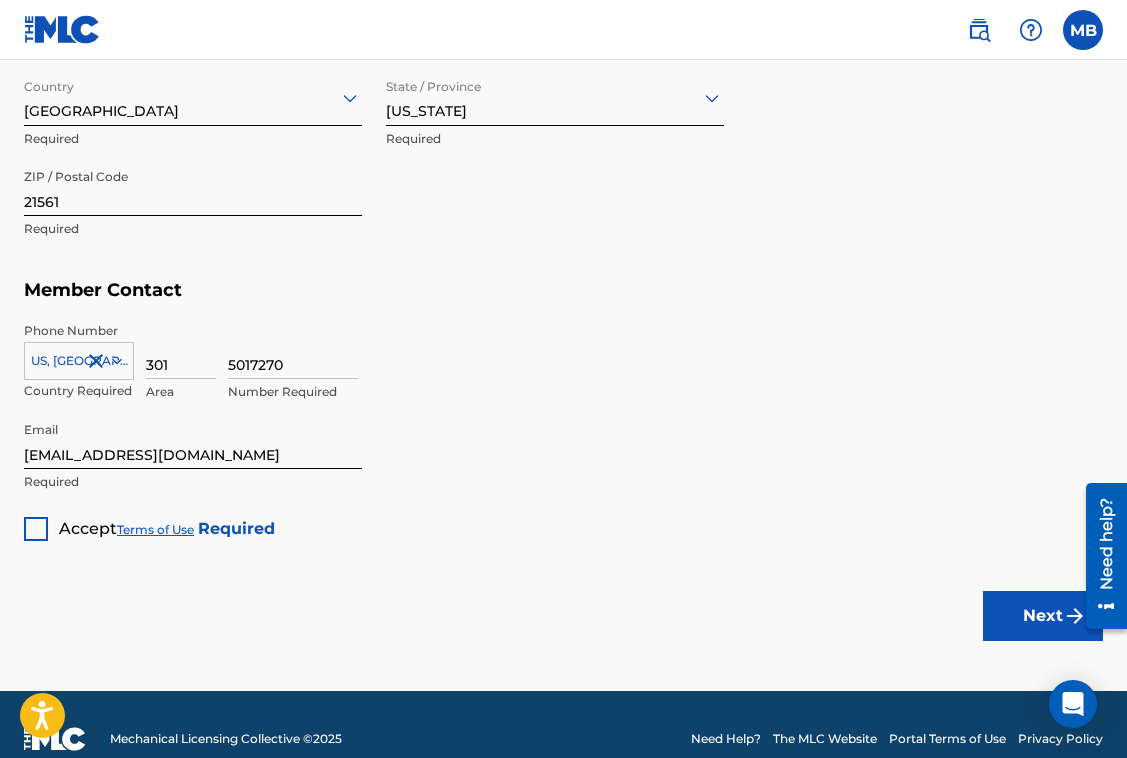 scroll, scrollTop: 1217, scrollLeft: 0, axis: vertical 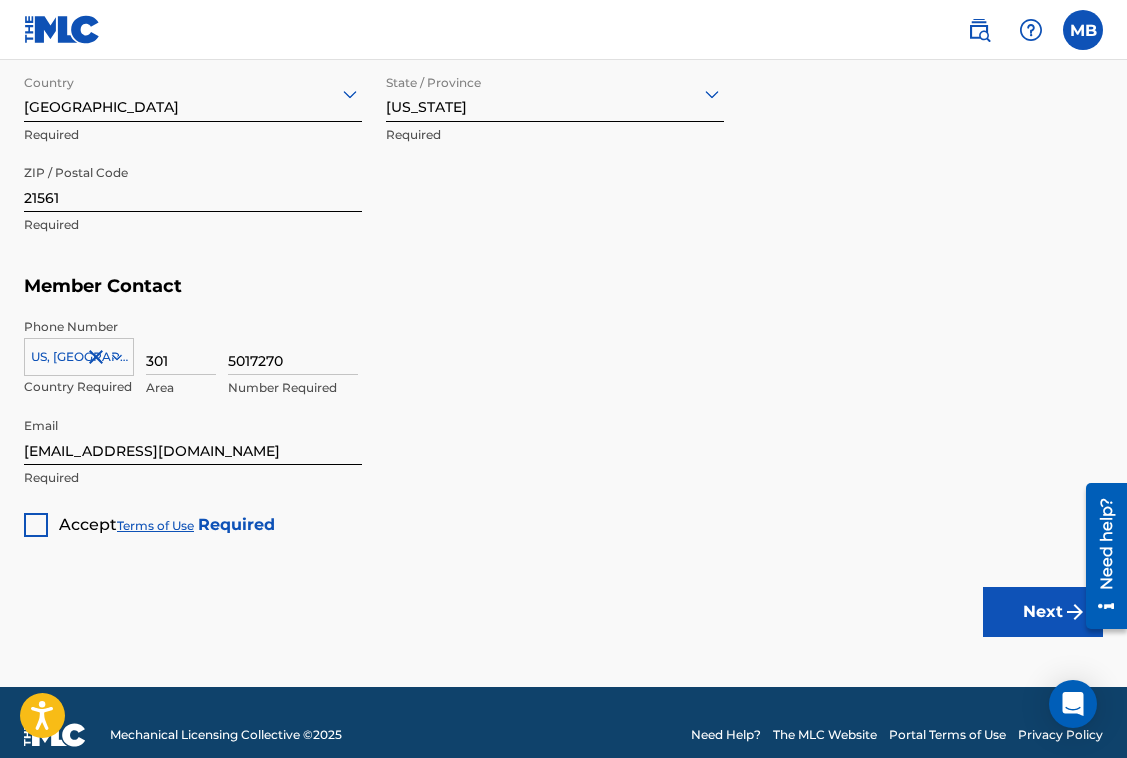 click at bounding box center (36, 525) 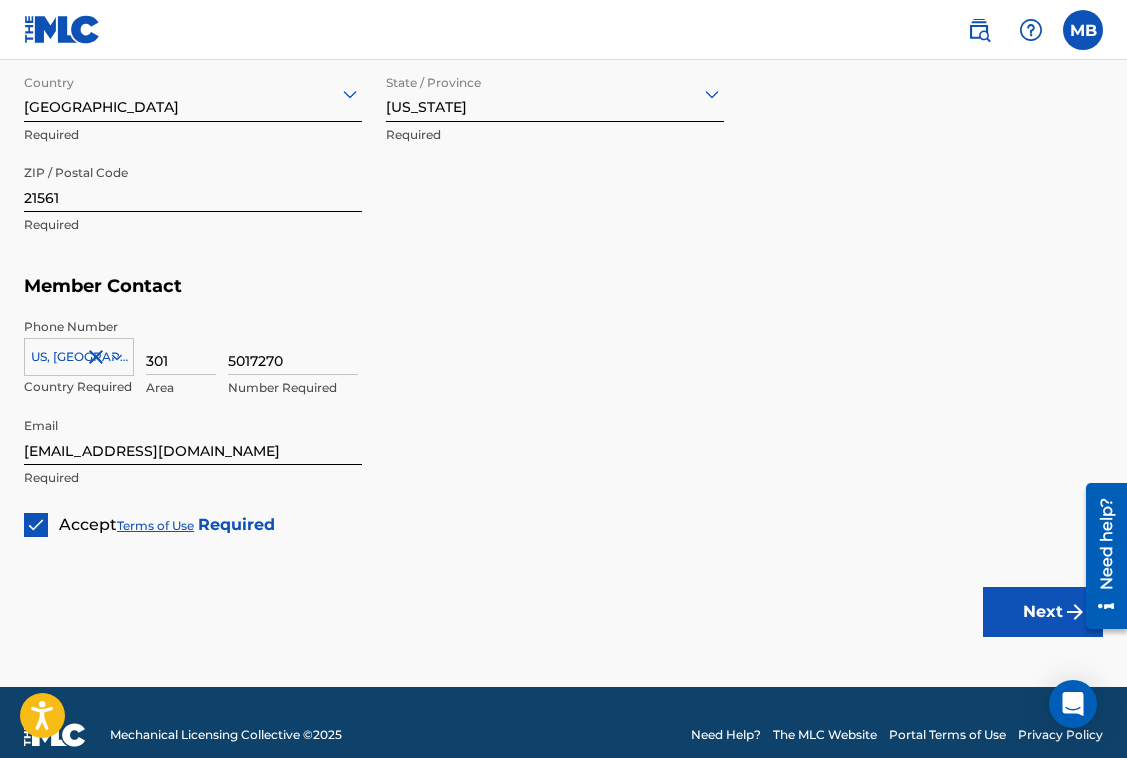 click on "Create a Member If you are a self-administered songwriter without a publisher through your PRO or legal publishing entity, we encourage you to create a publishing name. This helps to differentiate your publisher from your songwriter name within work registrations through The MLC Portal. Examples of a publishing name: [Firstname Lastname] Songs[Firstname Lastname] Publishing Member Type ? Self-Administered Songwriter Required Do you have a publisher, administrator, CMO, or digital distribution service collecting U.S. digital audio mechanical royalties on your behalf? ? No Required Member Name ? Member name Zionhouse Publishing Required Identifiers ? Publisher Account Number ? Optional IPI Number ? 1087204367 Optional ISNI Optional Member Address ? Use my existing user account details Street Address 18 Frederick Cir Required Unit Number Optional Attention Optional City / Town Swanton Required Country United States Required State / Province Maryland Required ZIP / Postal Code 21561 Required Member Contact 301" at bounding box center (563, -235) 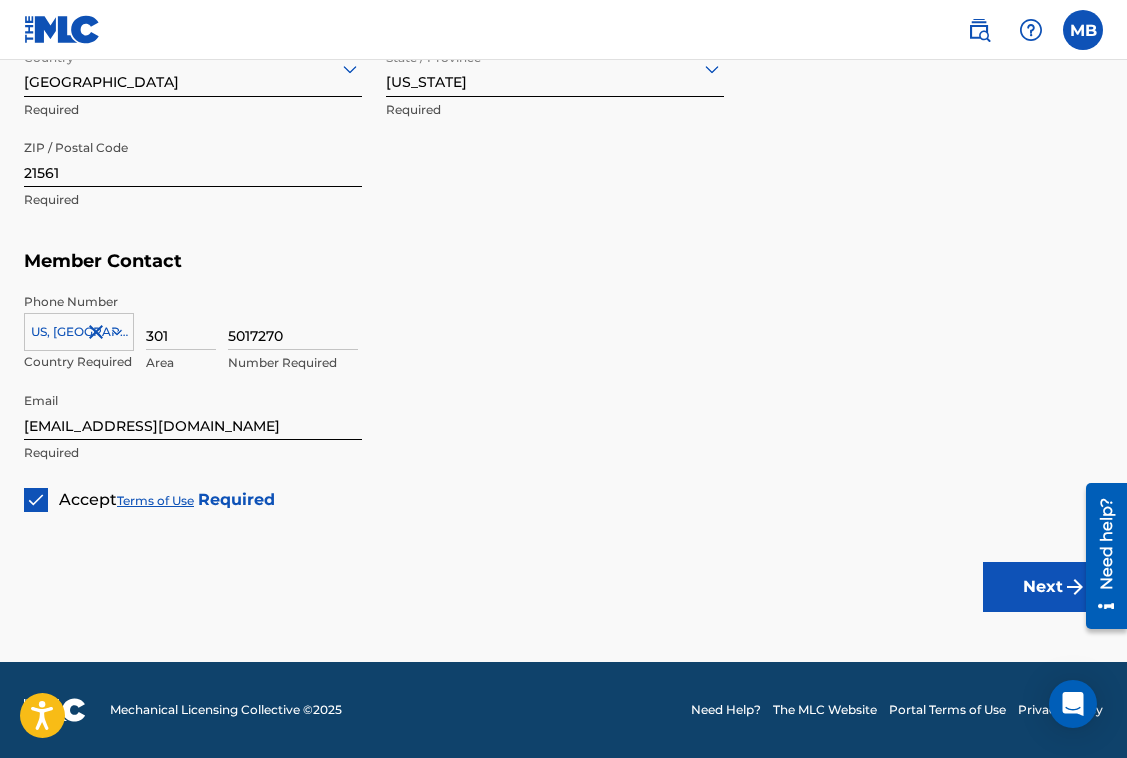 scroll, scrollTop: 1239, scrollLeft: 0, axis: vertical 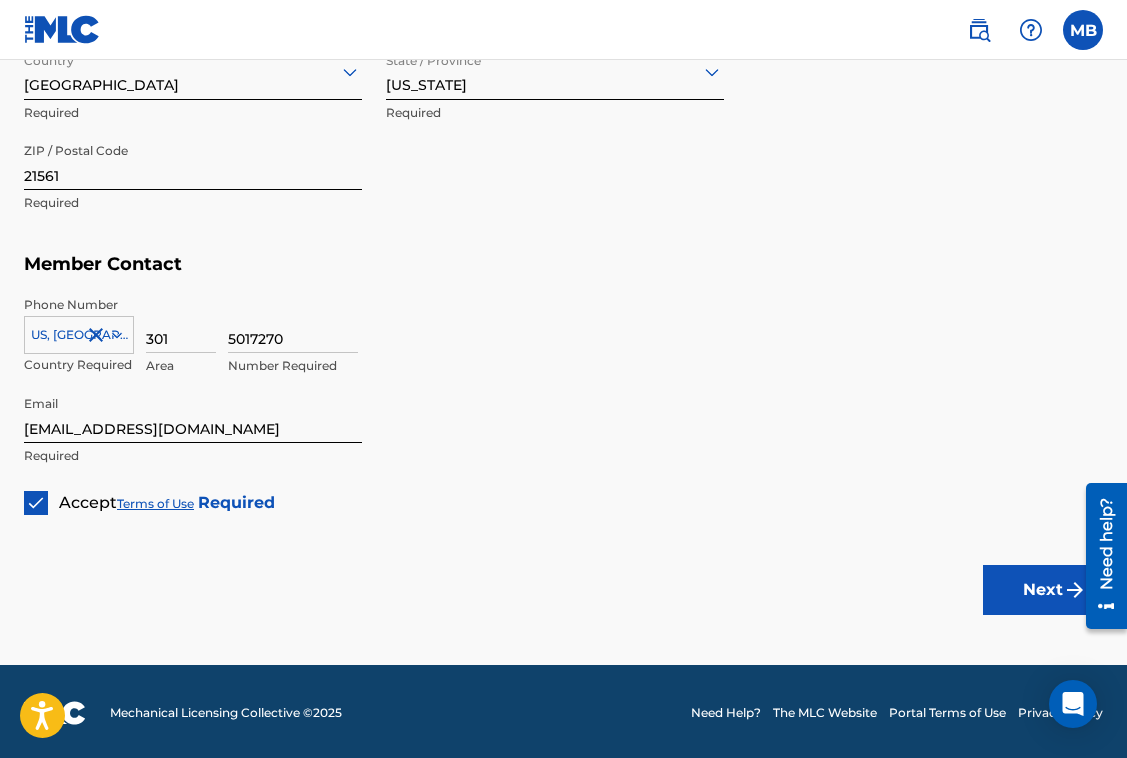 click on "Next" at bounding box center (1043, 590) 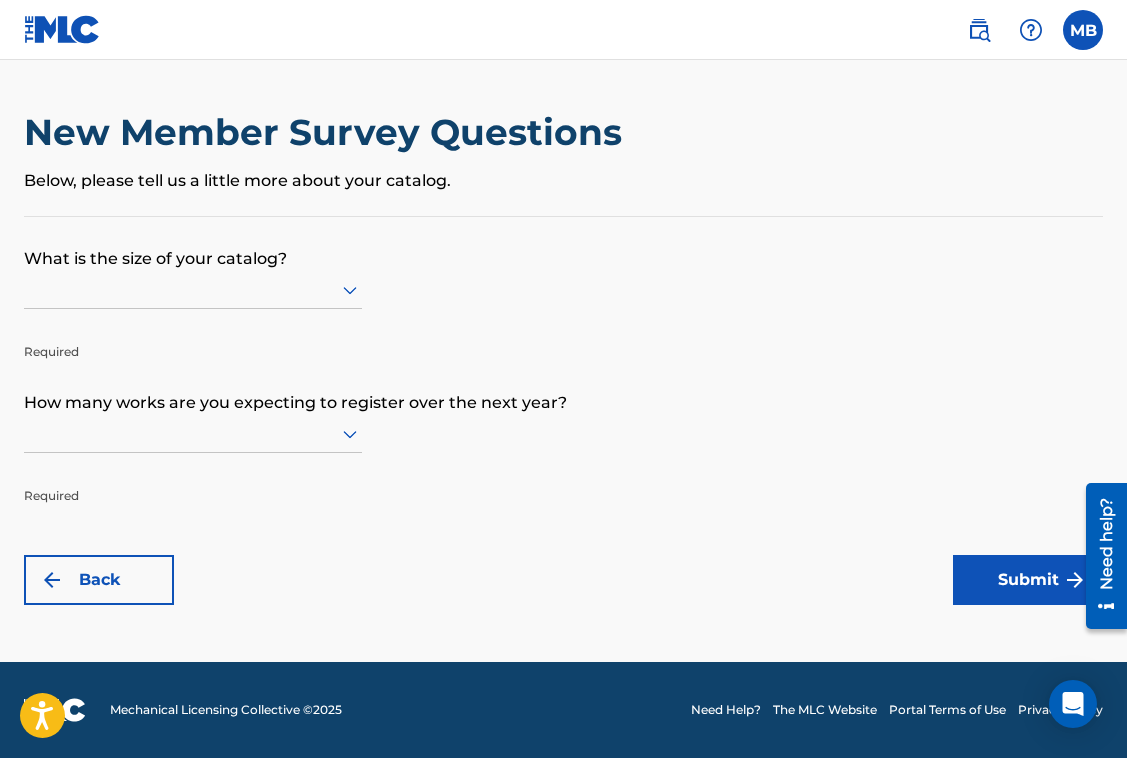 scroll, scrollTop: 0, scrollLeft: 0, axis: both 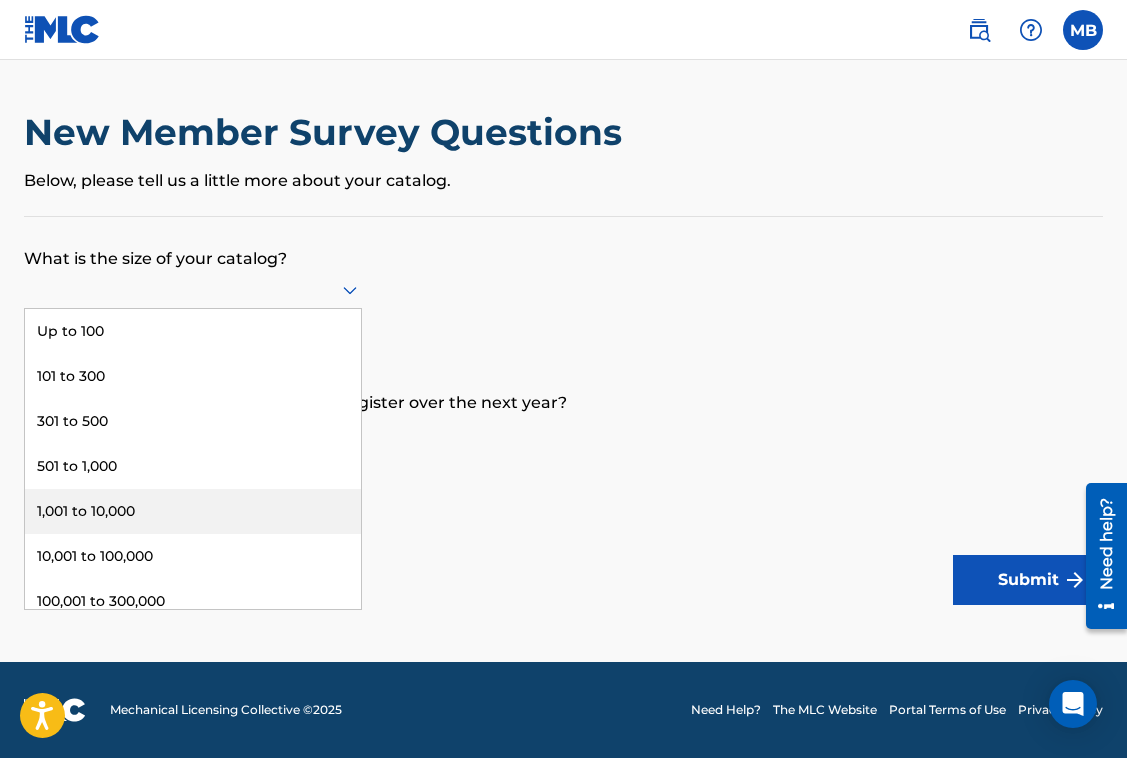 click on "1,001 to 10,000" at bounding box center [193, 511] 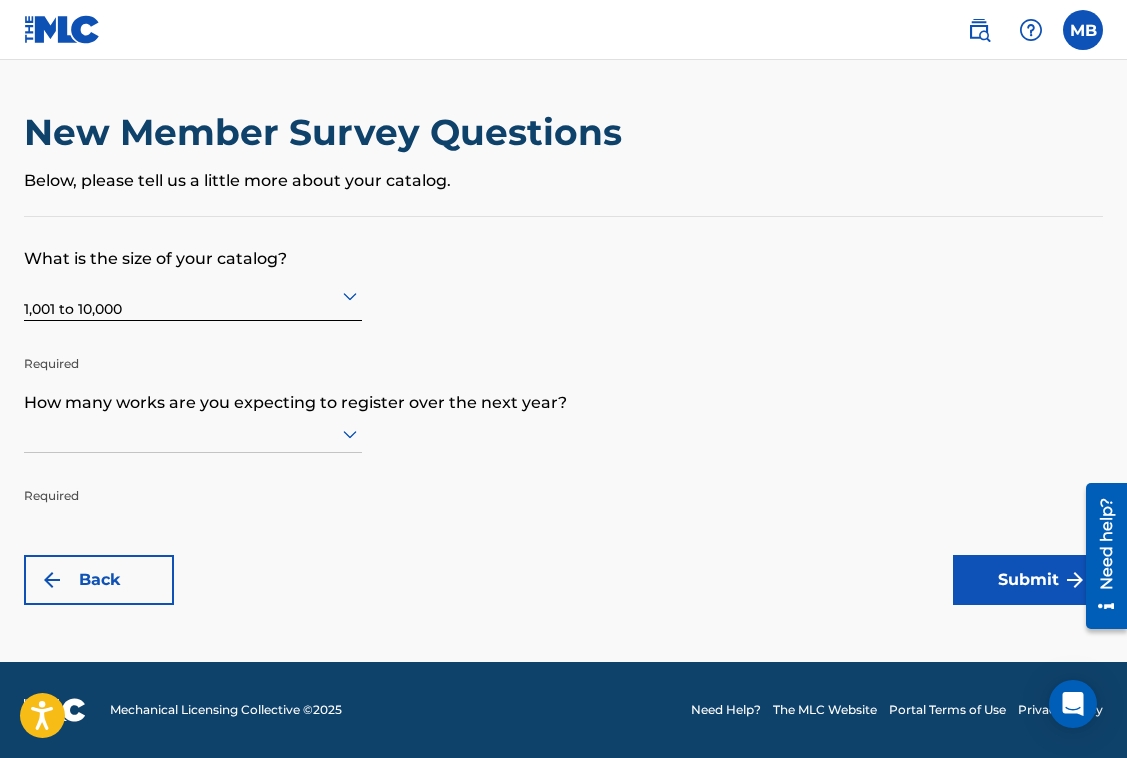 scroll, scrollTop: 1, scrollLeft: 0, axis: vertical 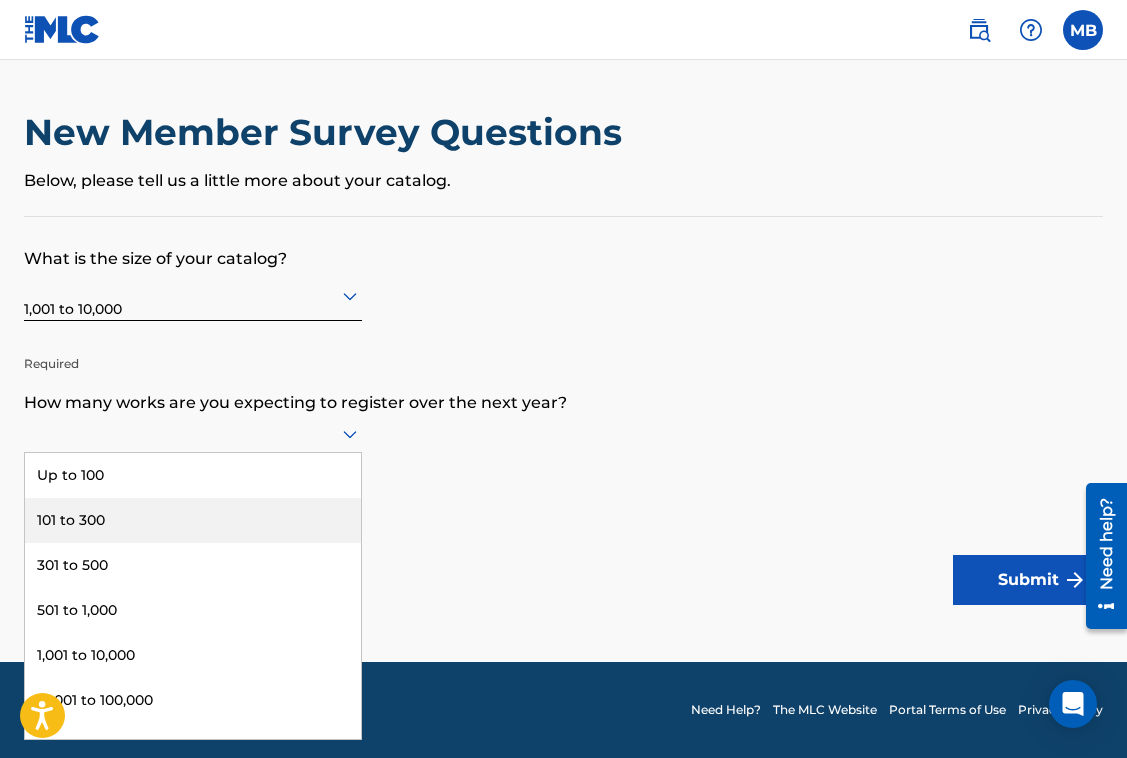 click on "101 to 300" at bounding box center (193, 520) 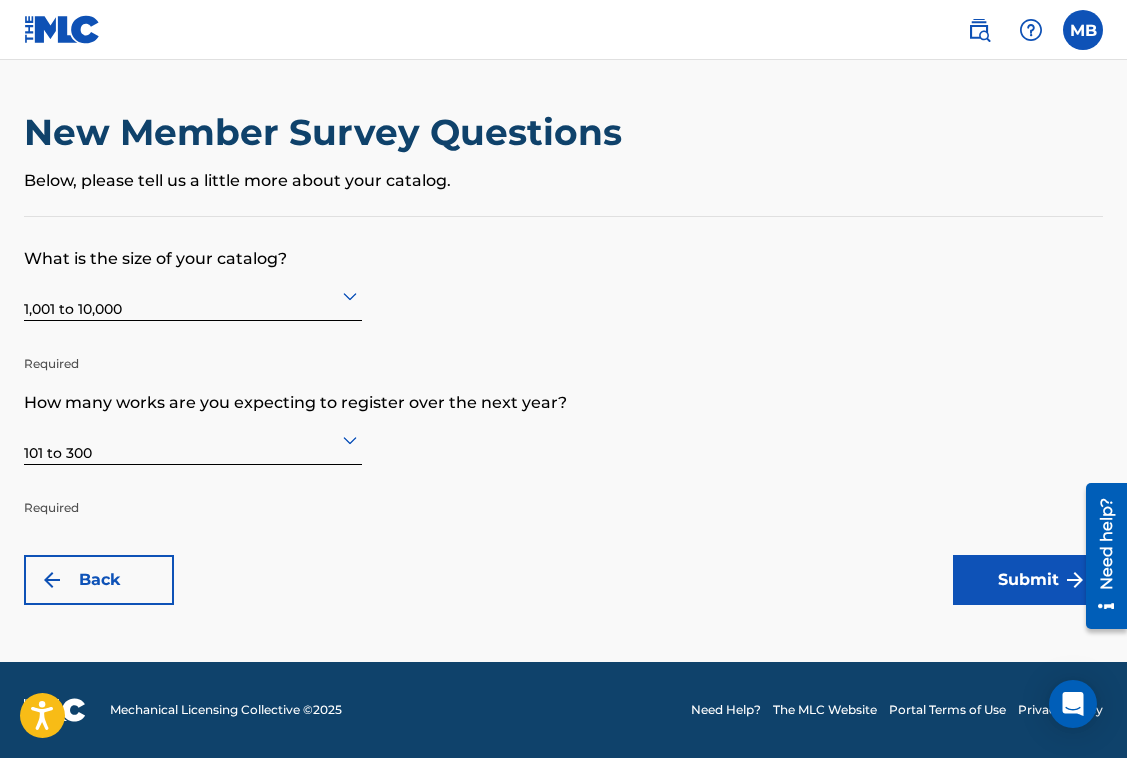 scroll, scrollTop: 0, scrollLeft: 0, axis: both 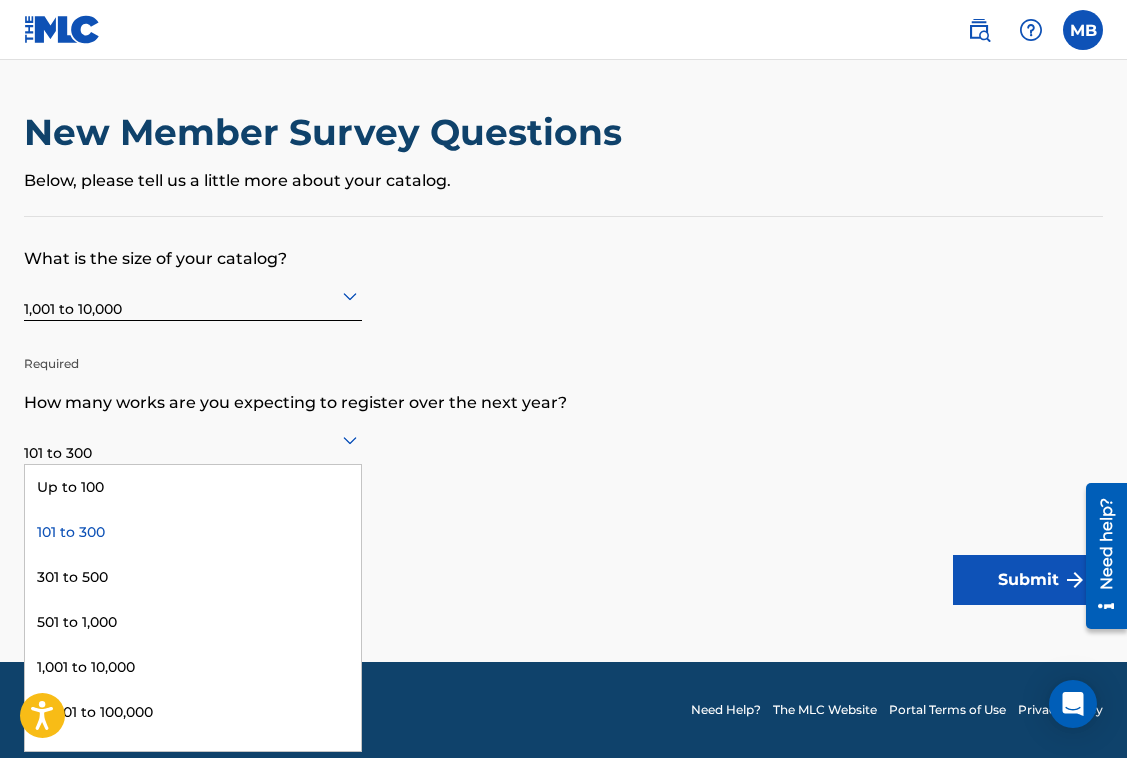 click 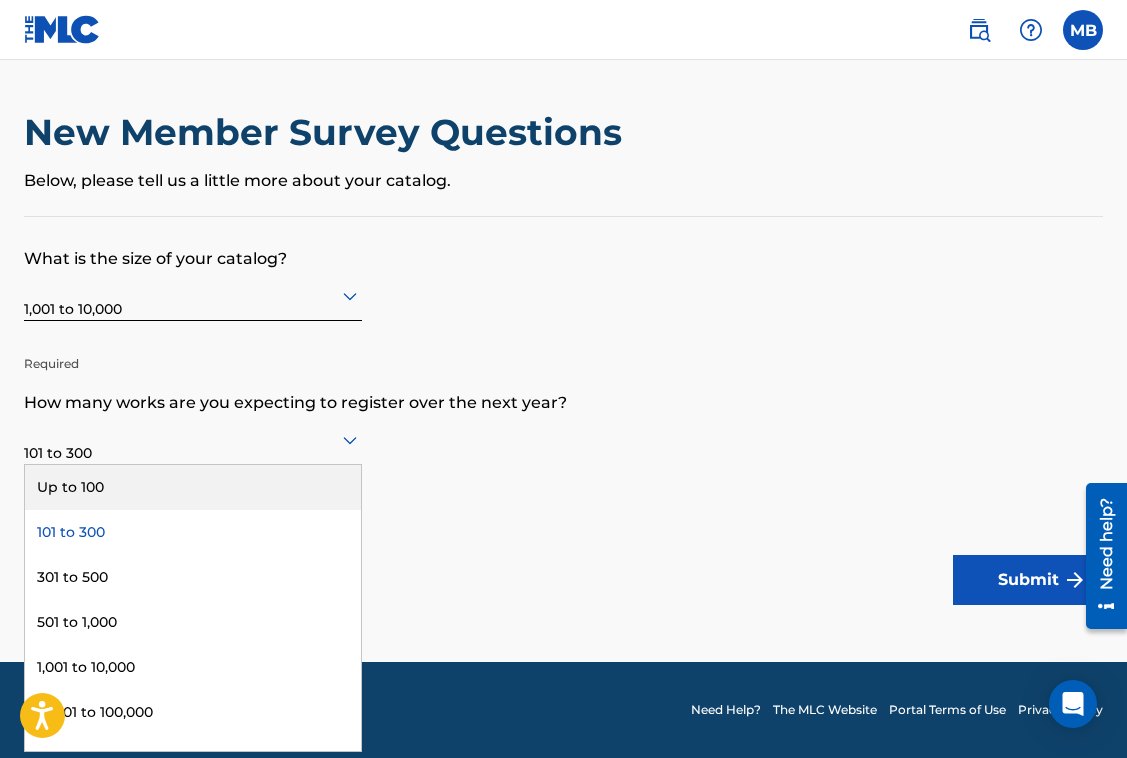 click on "Up to 100" at bounding box center (193, 487) 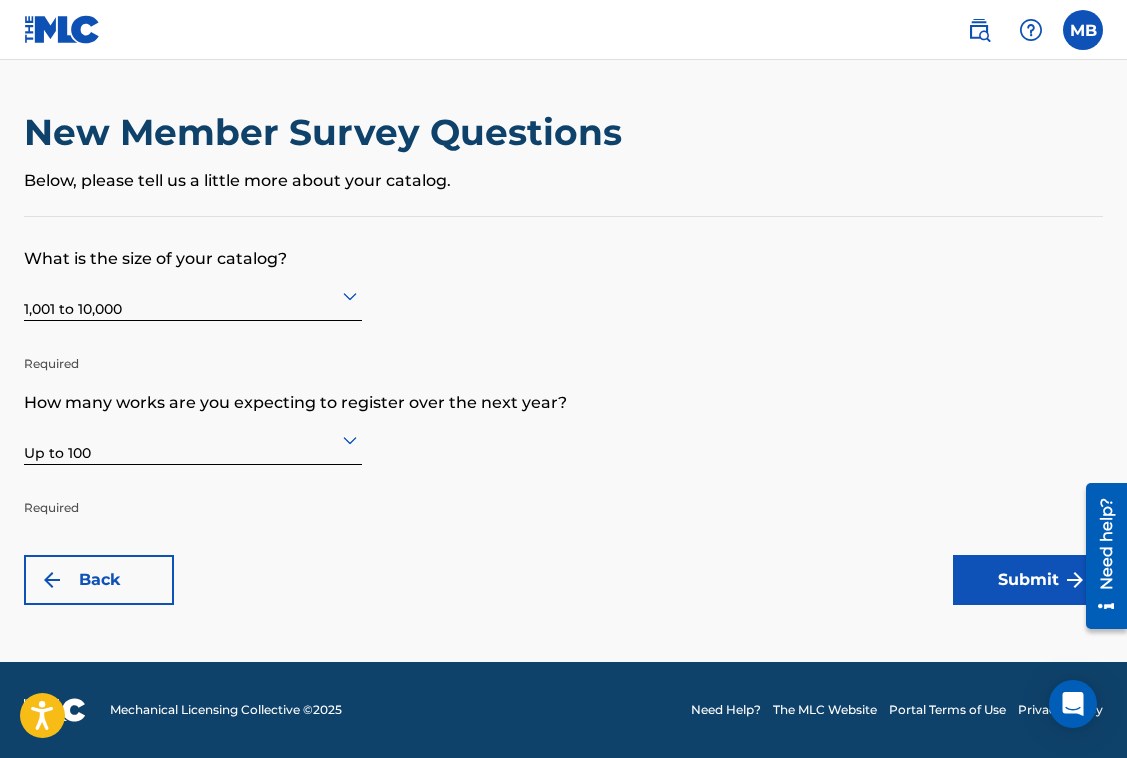 scroll, scrollTop: 0, scrollLeft: 0, axis: both 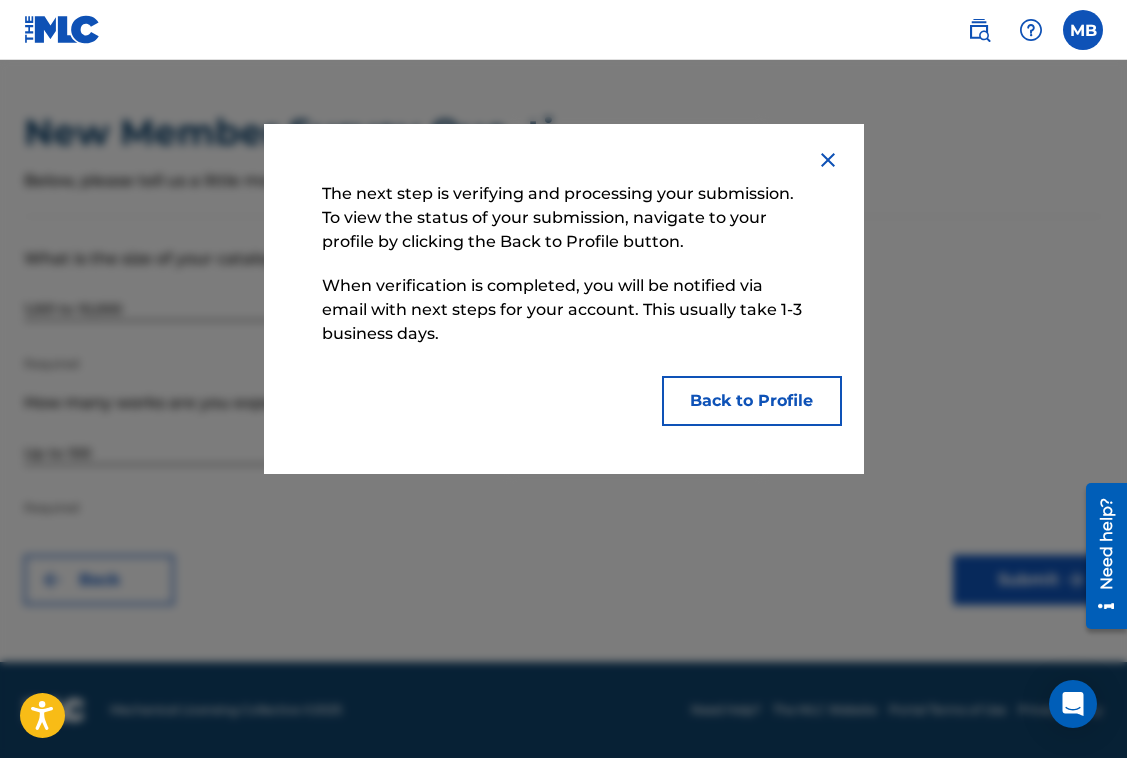 click on "Back to Profile" at bounding box center (752, 401) 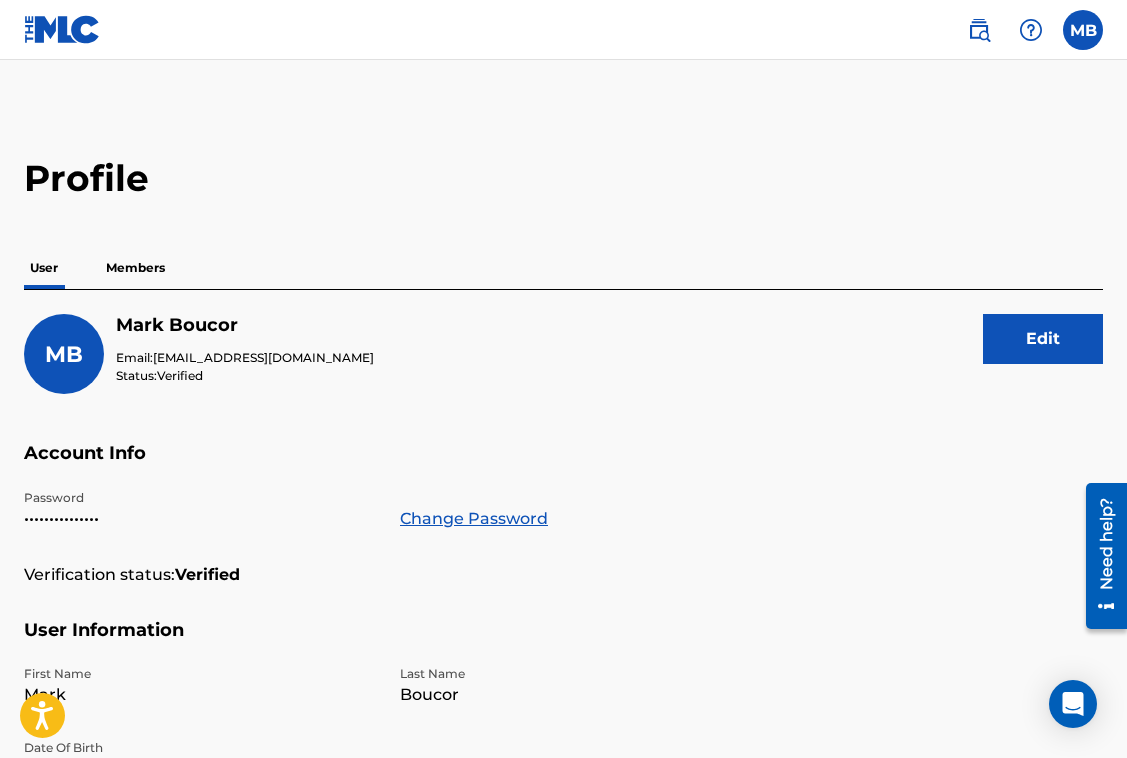 click on "Edit" at bounding box center [1043, 339] 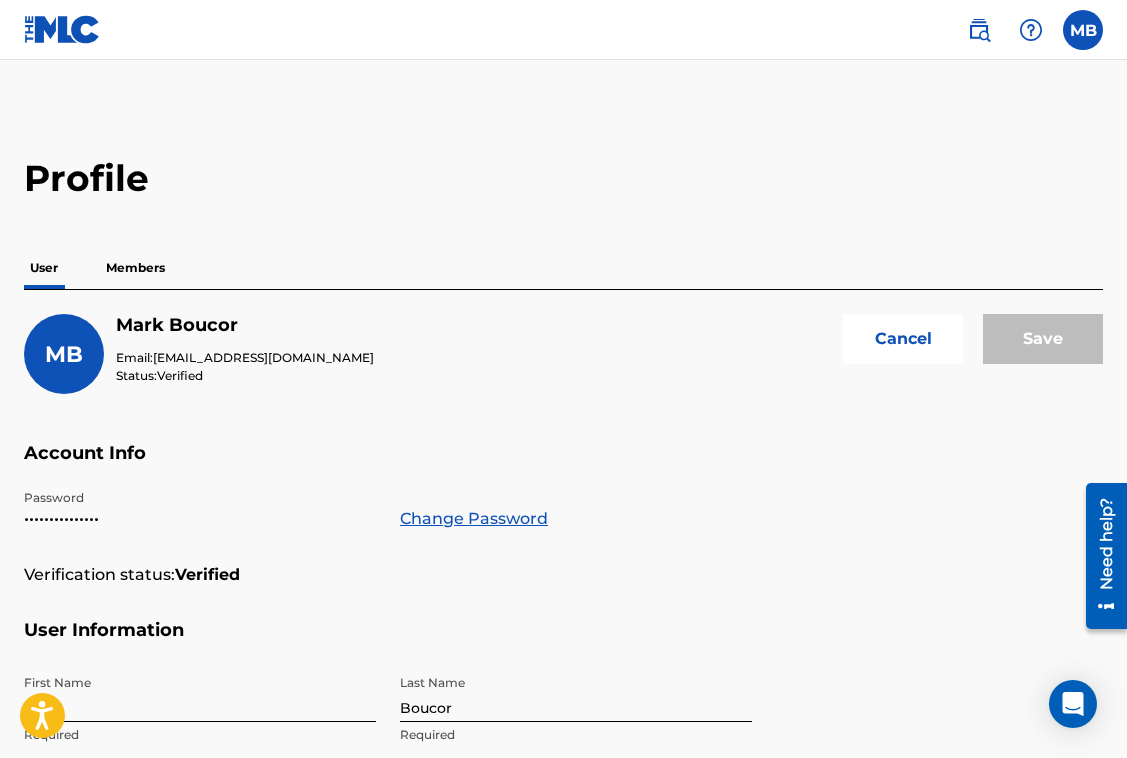 click on "Mark   Boucor" at bounding box center [245, 325] 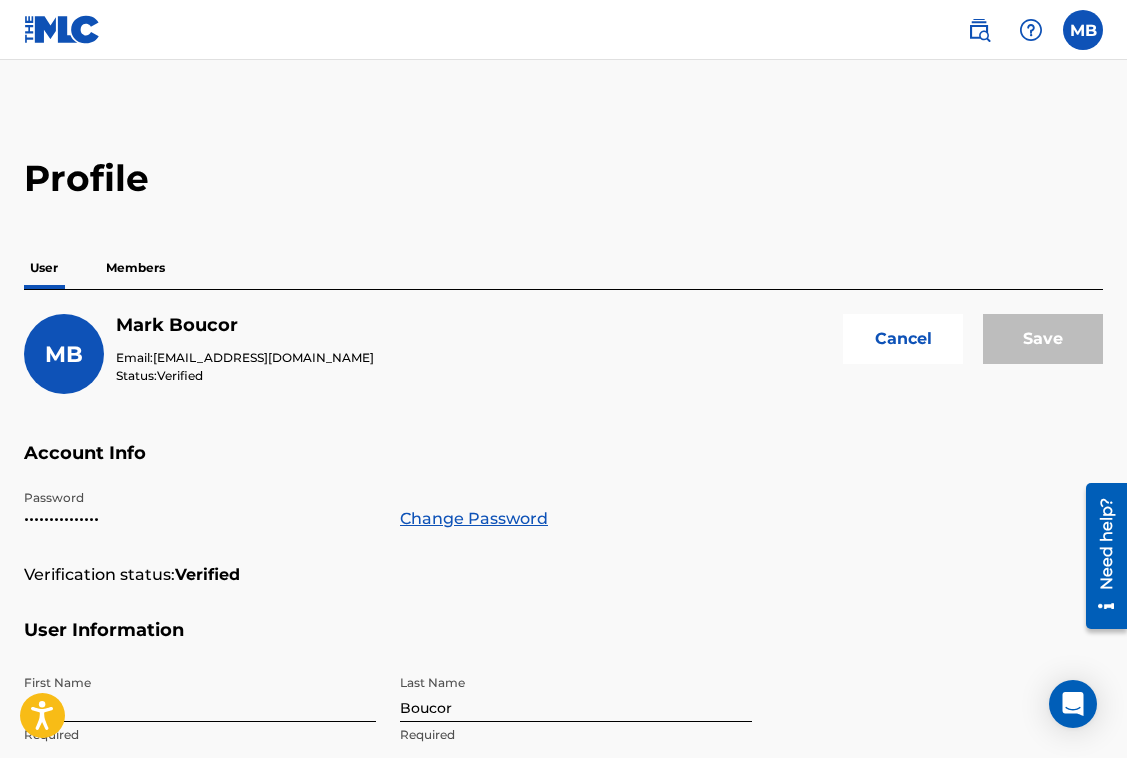 click on "Mark   Boucor Email:  boucotm@yahoo.com Status:  Verified" at bounding box center [245, 349] 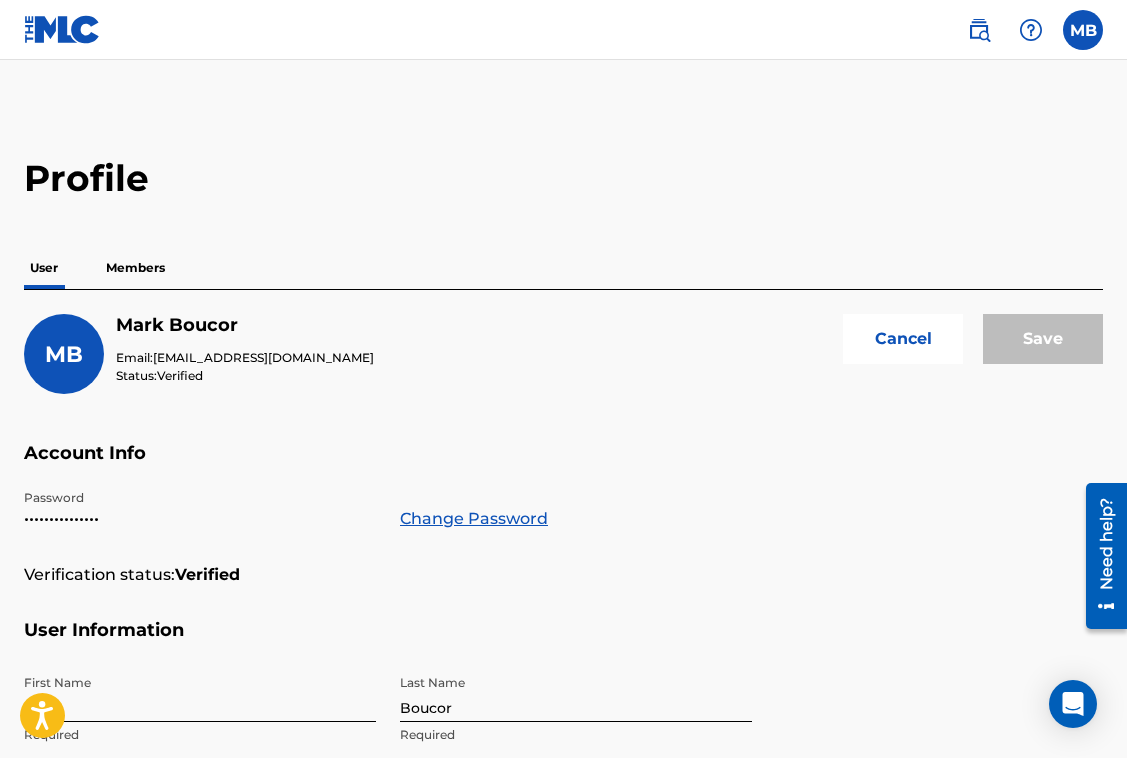 click at bounding box center (1083, 30) 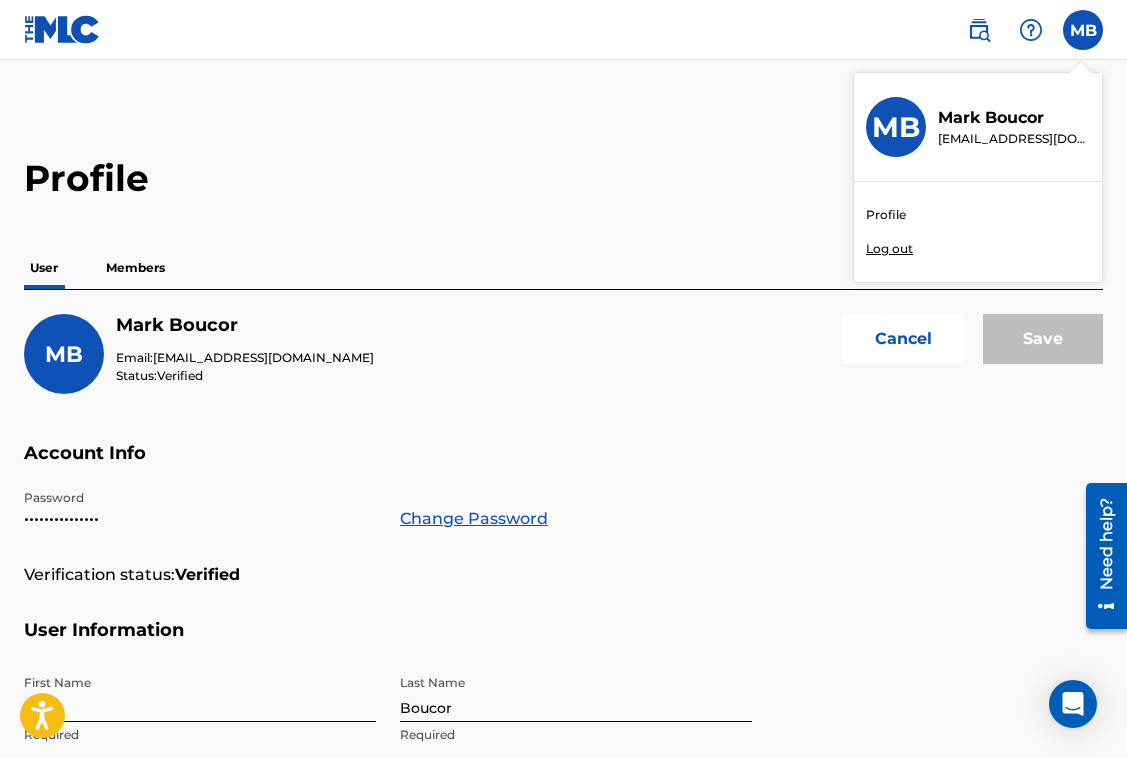 click on "Profile" at bounding box center (886, 215) 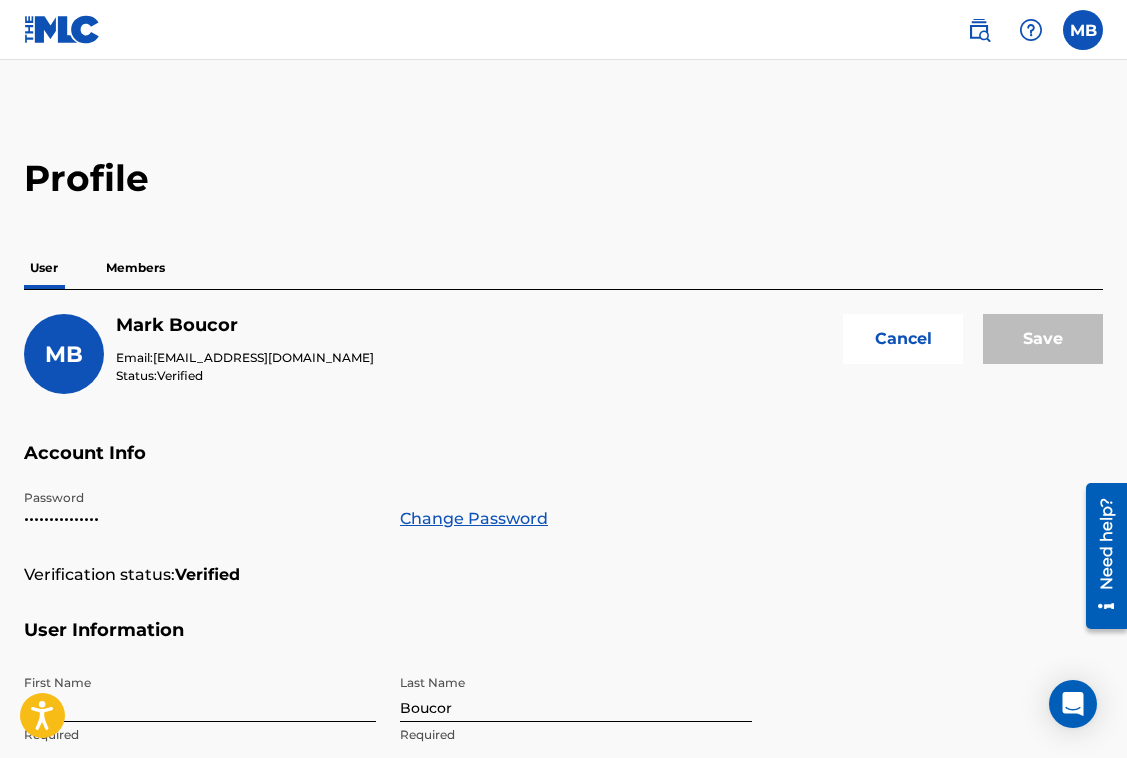 click on "Mark   Boucor" at bounding box center (245, 325) 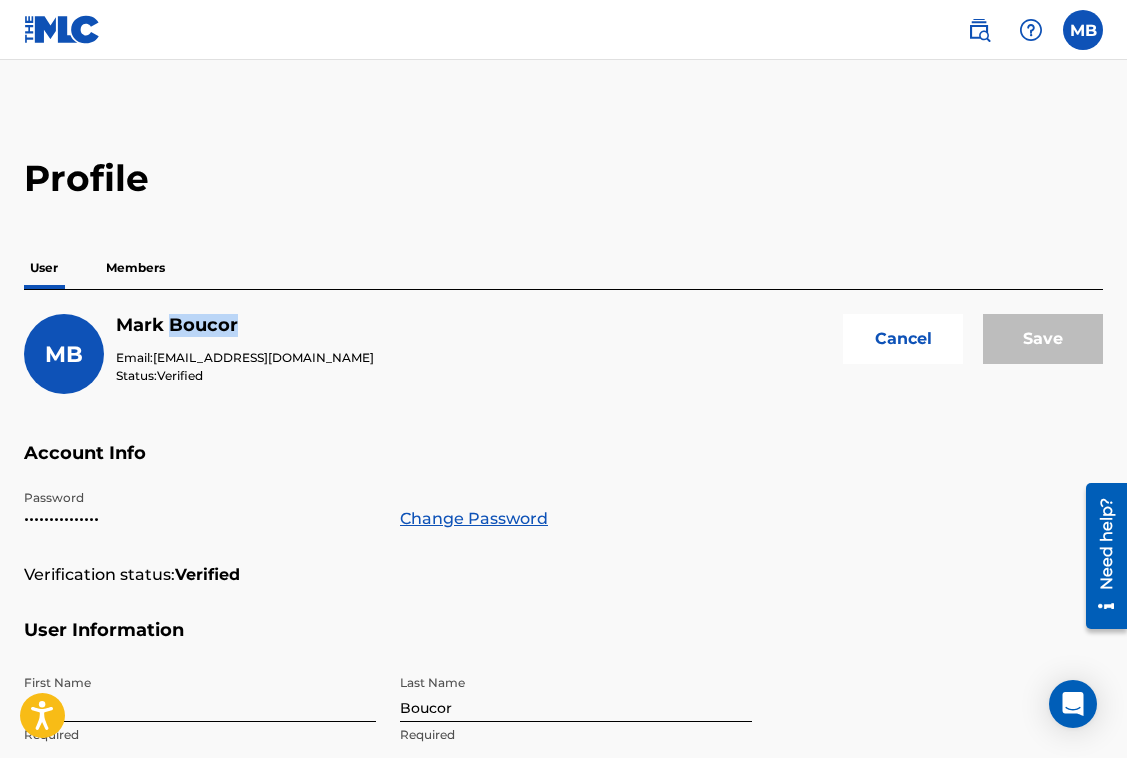 click on "Mark   Boucor" at bounding box center [245, 325] 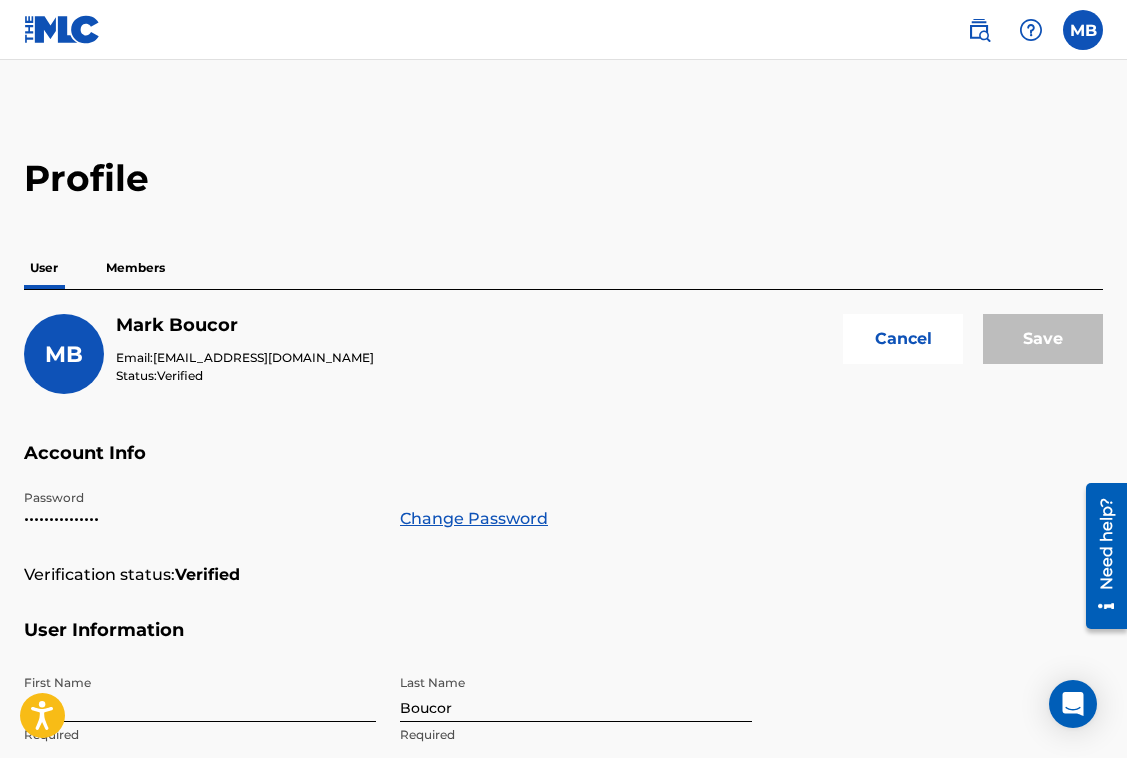 click on "Mark   Boucor" at bounding box center (245, 325) 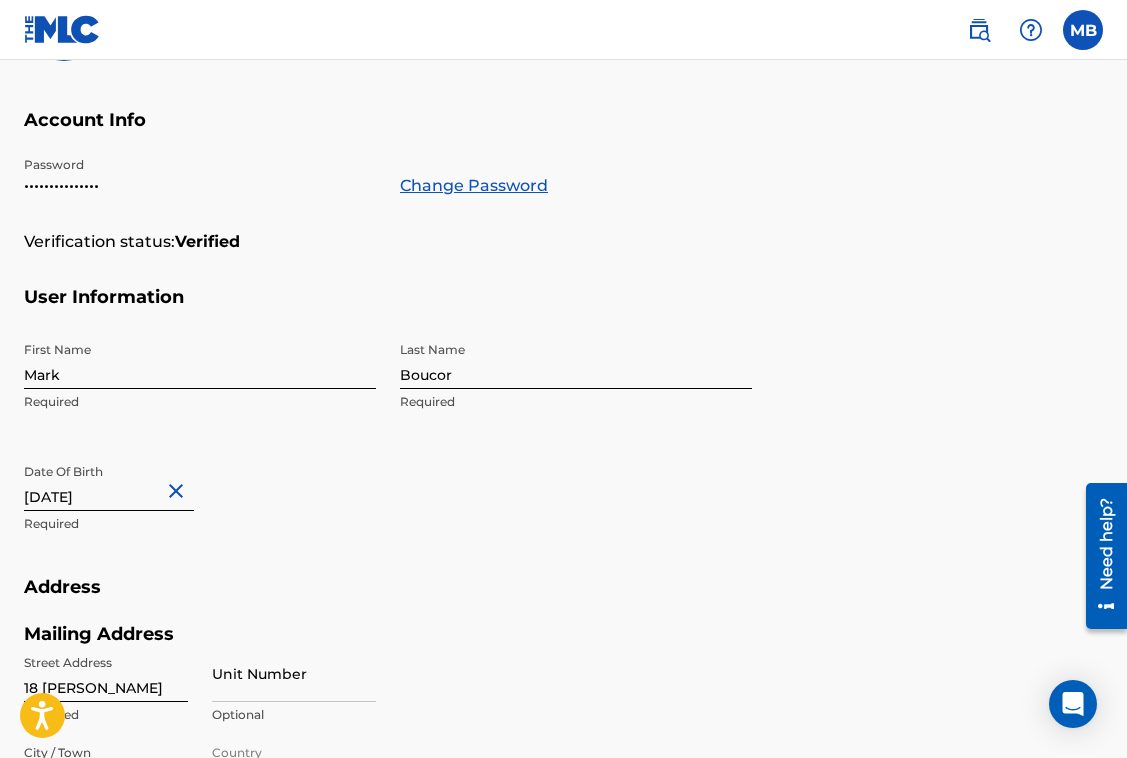 scroll, scrollTop: 350, scrollLeft: 0, axis: vertical 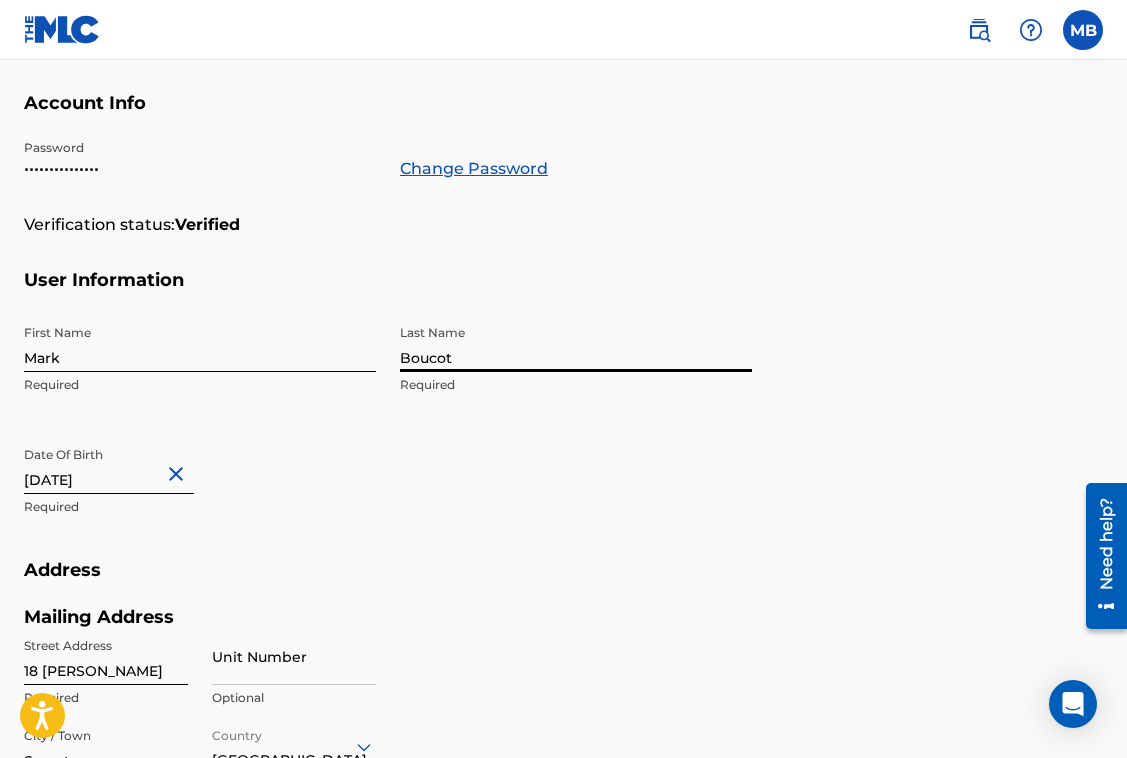 type on "Boucot" 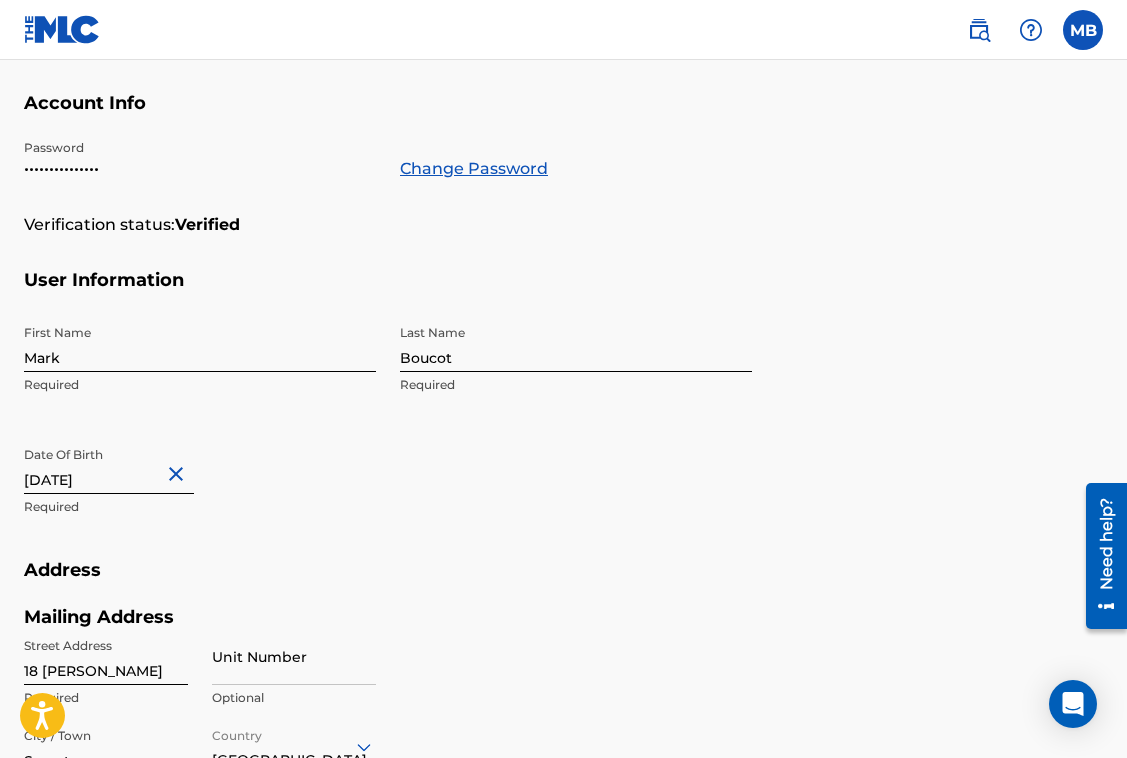 click on "First Name Mark Required Last Name Boucot Required Date Of Birth October 3 1964 Required" at bounding box center [388, 437] 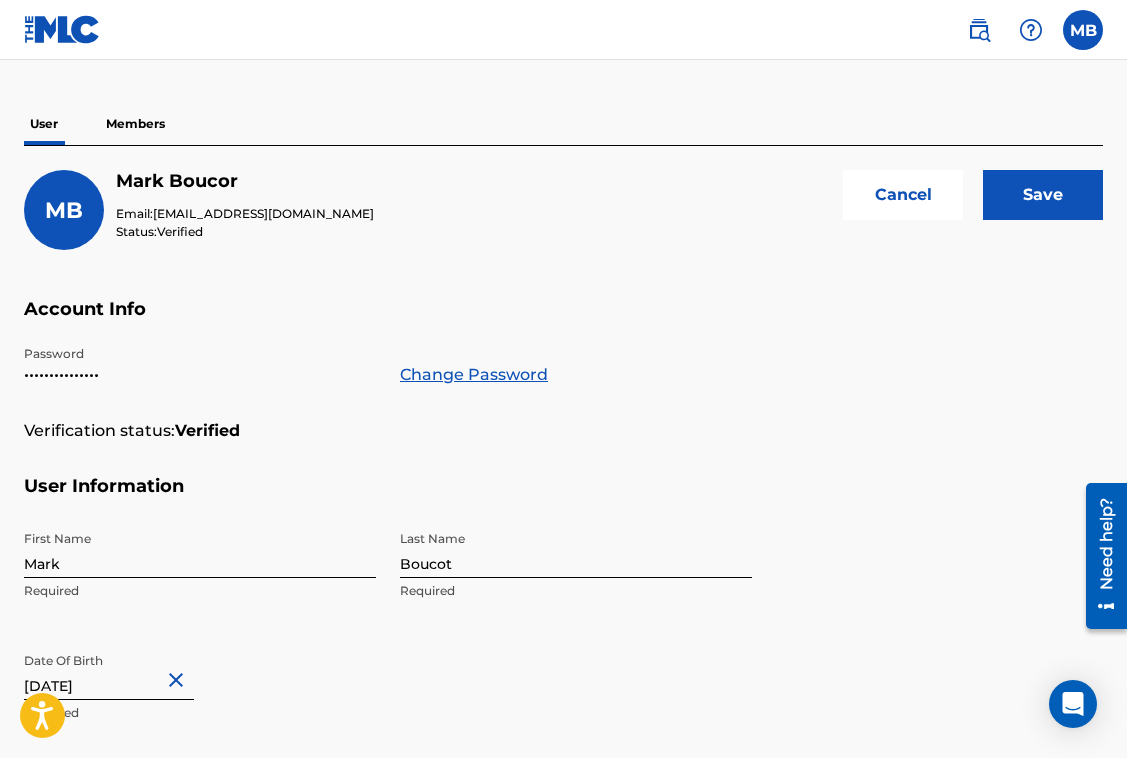 scroll, scrollTop: 143, scrollLeft: 0, axis: vertical 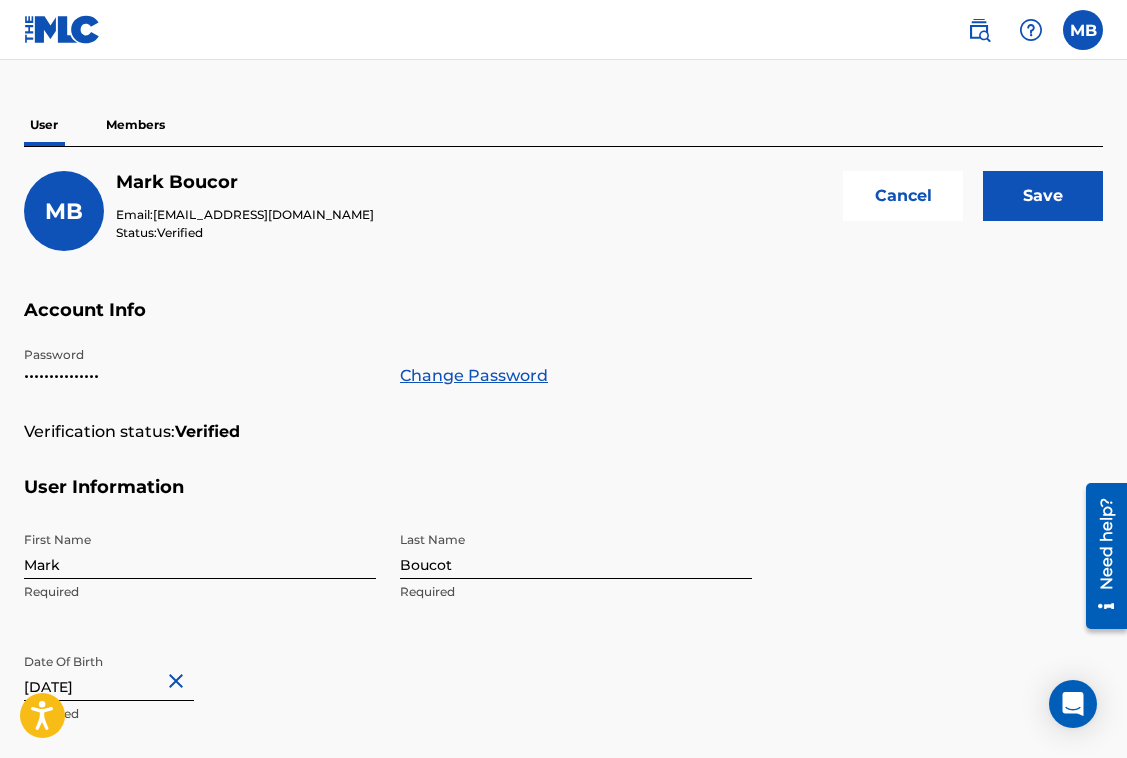 click on "Save" at bounding box center (1043, 196) 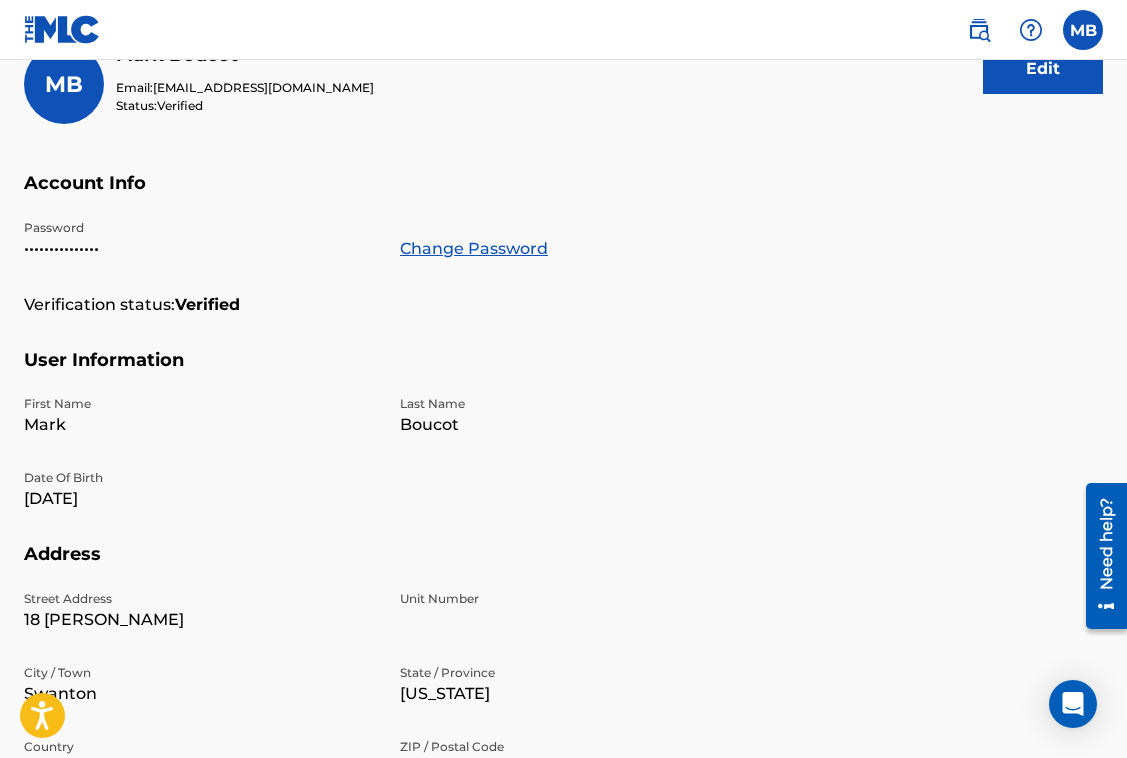 scroll, scrollTop: 274, scrollLeft: 0, axis: vertical 